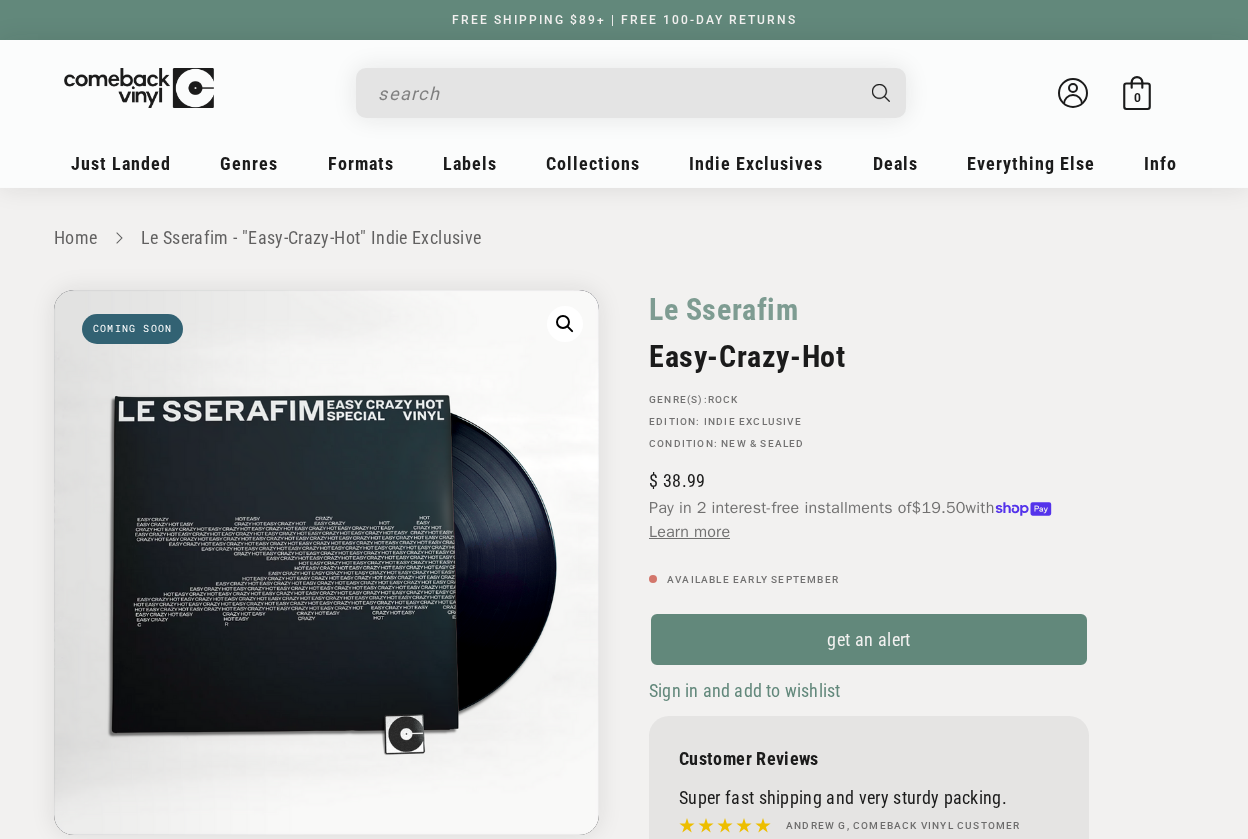 scroll, scrollTop: 0, scrollLeft: 0, axis: both 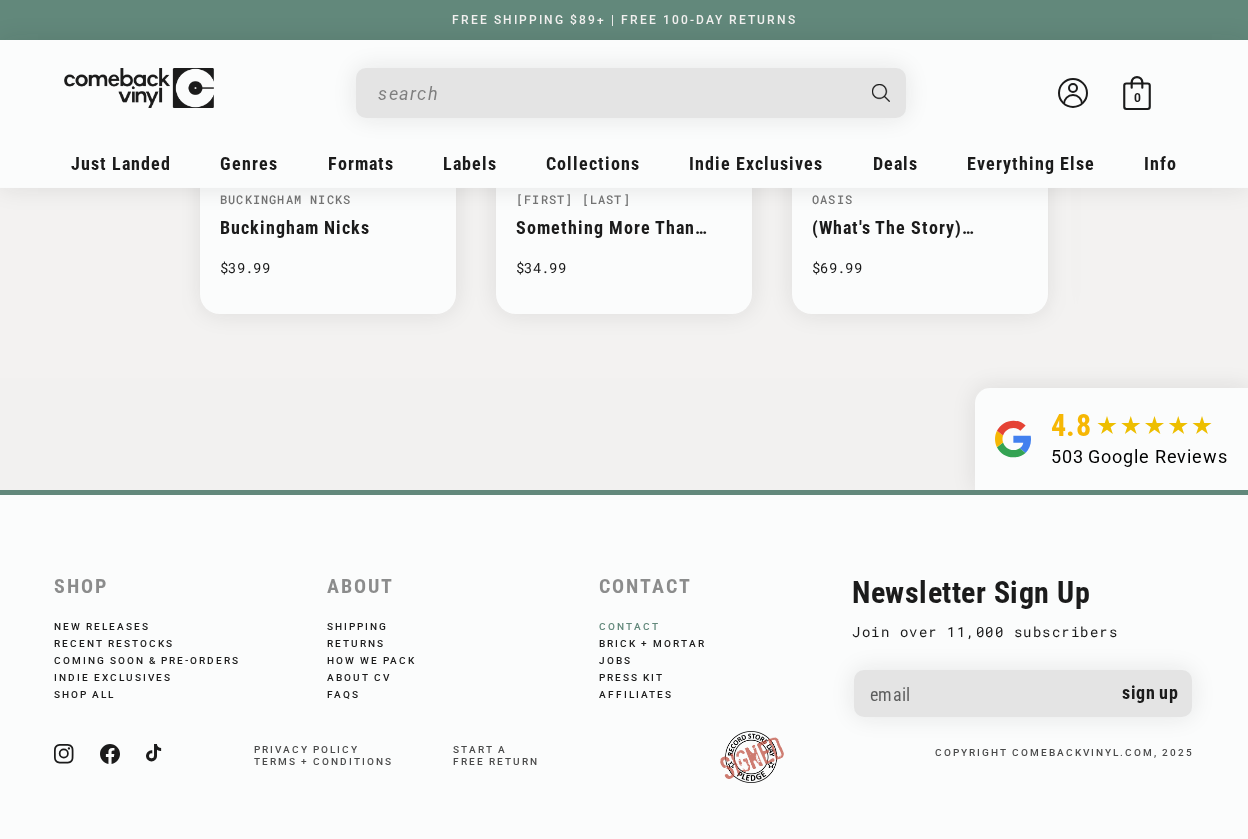 click on "Contact" at bounding box center (643, 627) 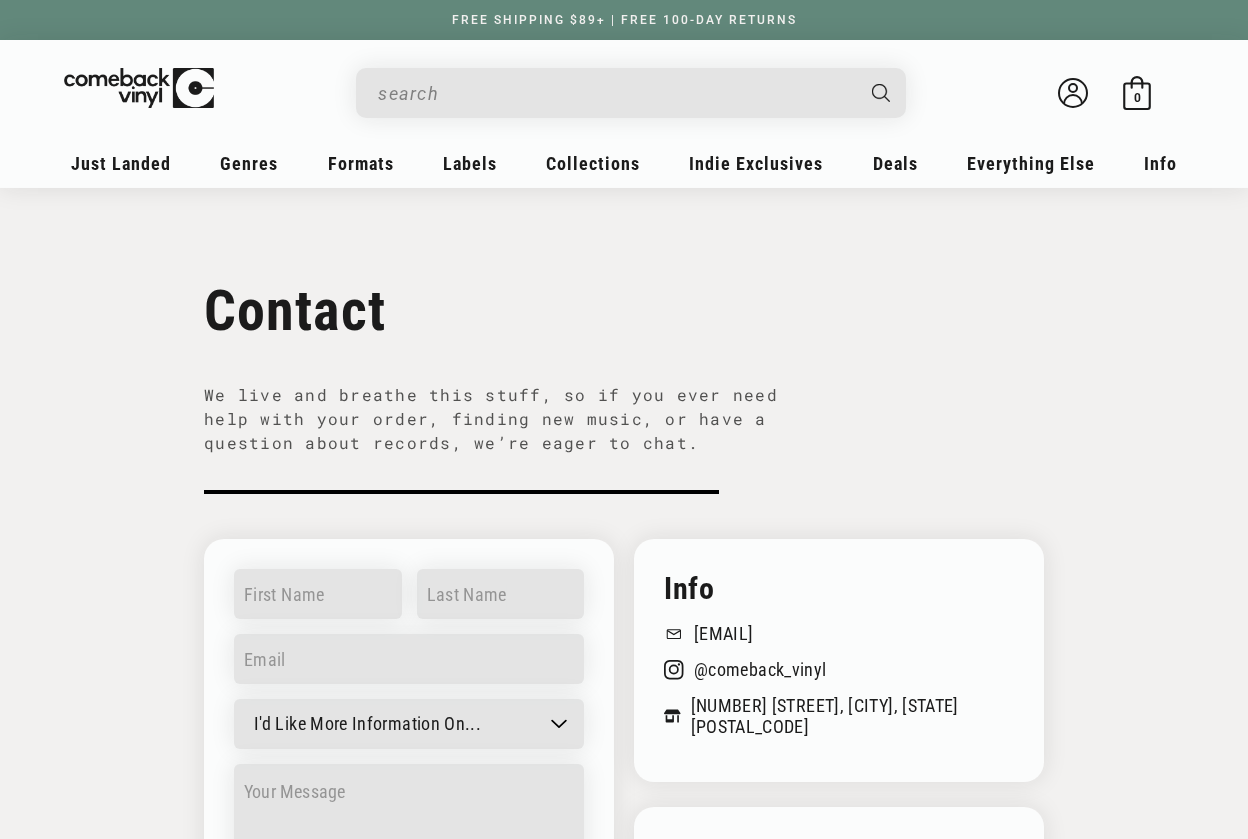 scroll, scrollTop: 101, scrollLeft: 0, axis: vertical 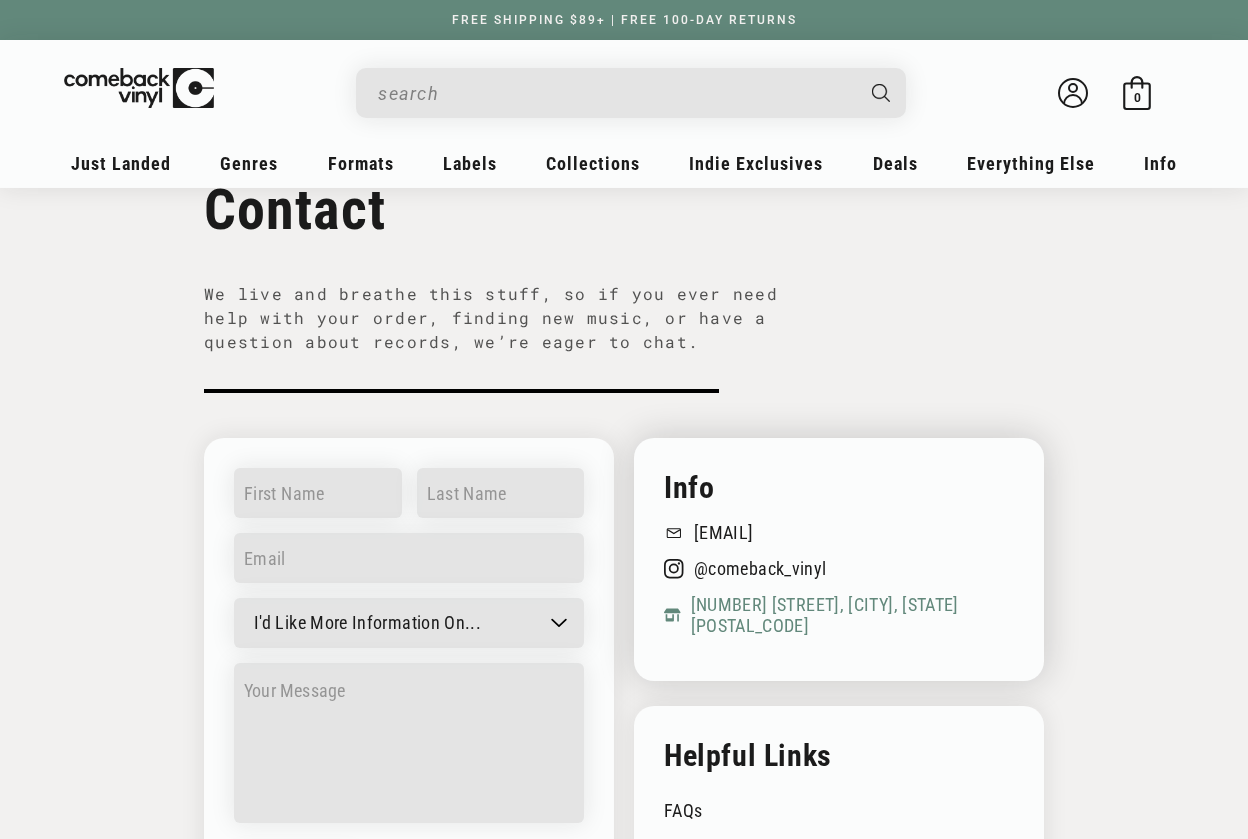 click on "1 S Main St, Alpharetta, GA 30009" at bounding box center (839, 615) 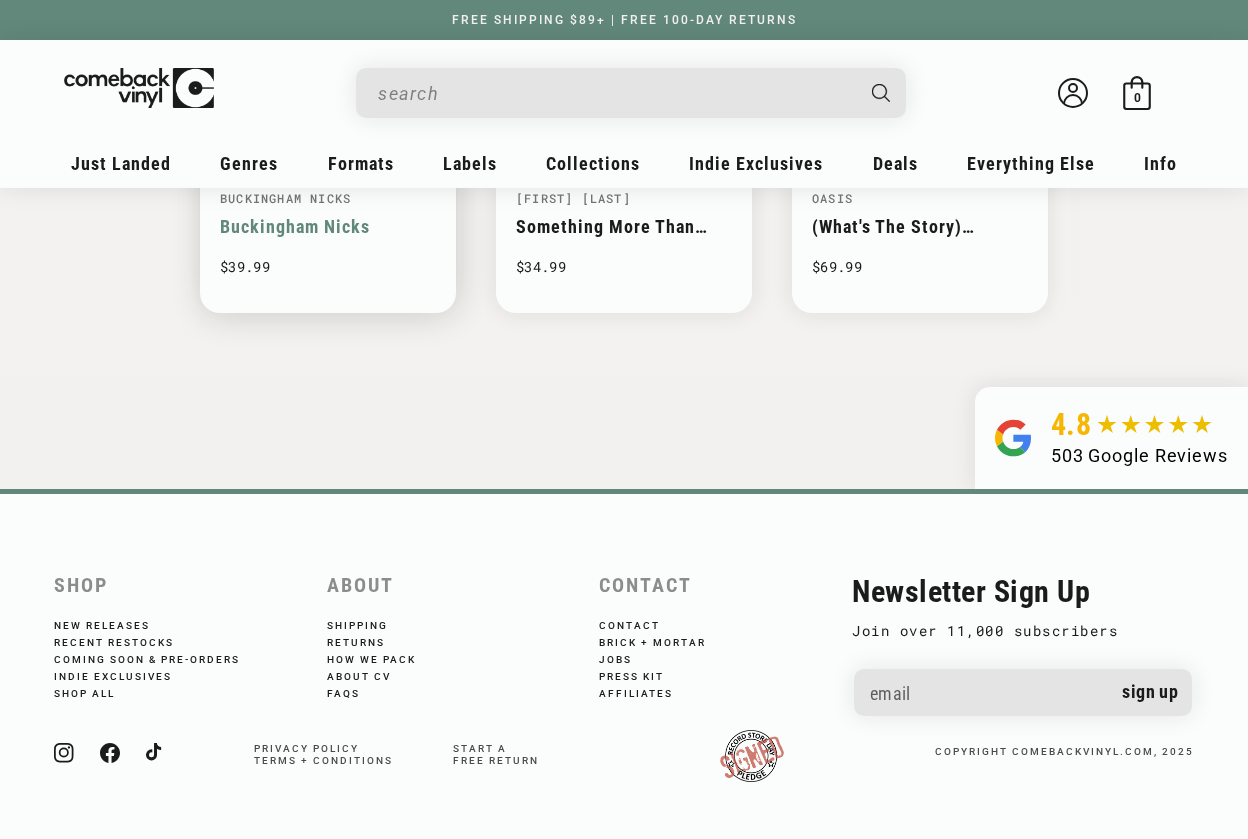 scroll, scrollTop: 2189, scrollLeft: 0, axis: vertical 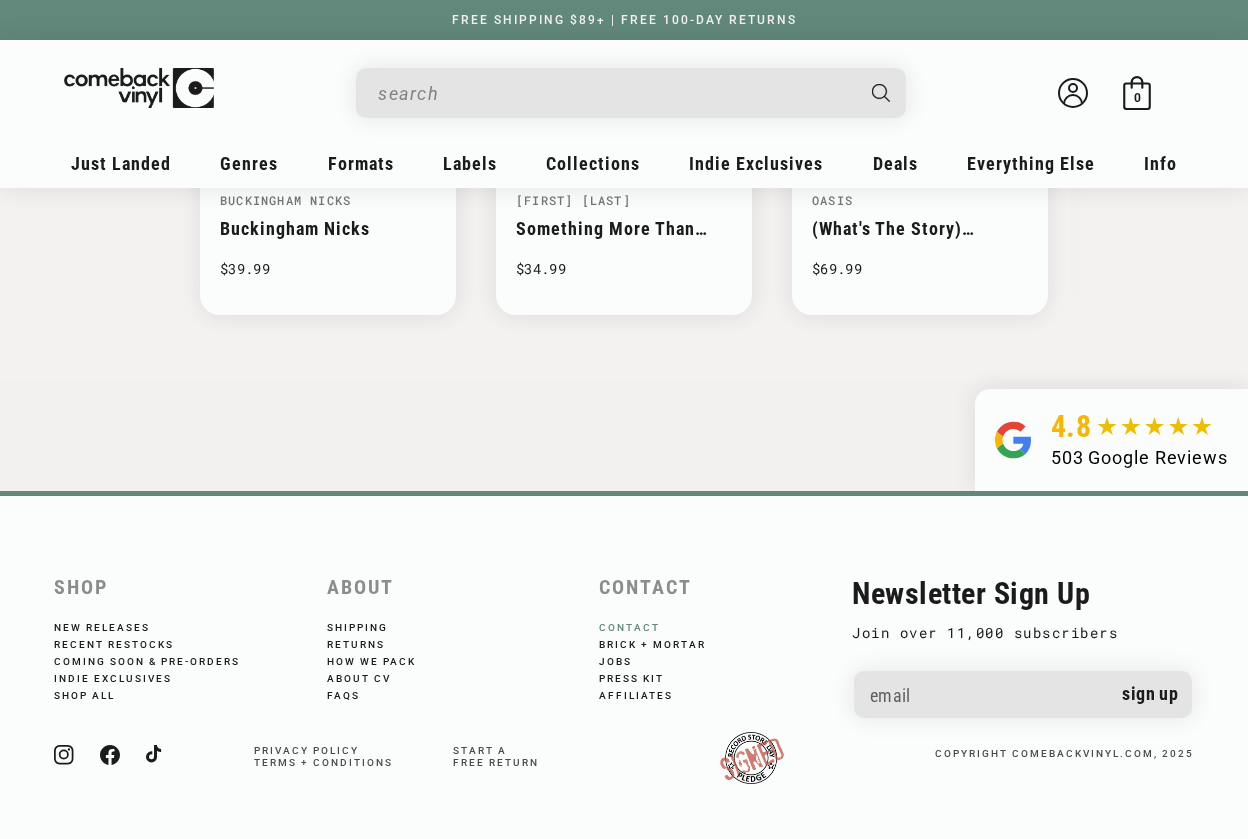 click on "Contact" at bounding box center (643, 628) 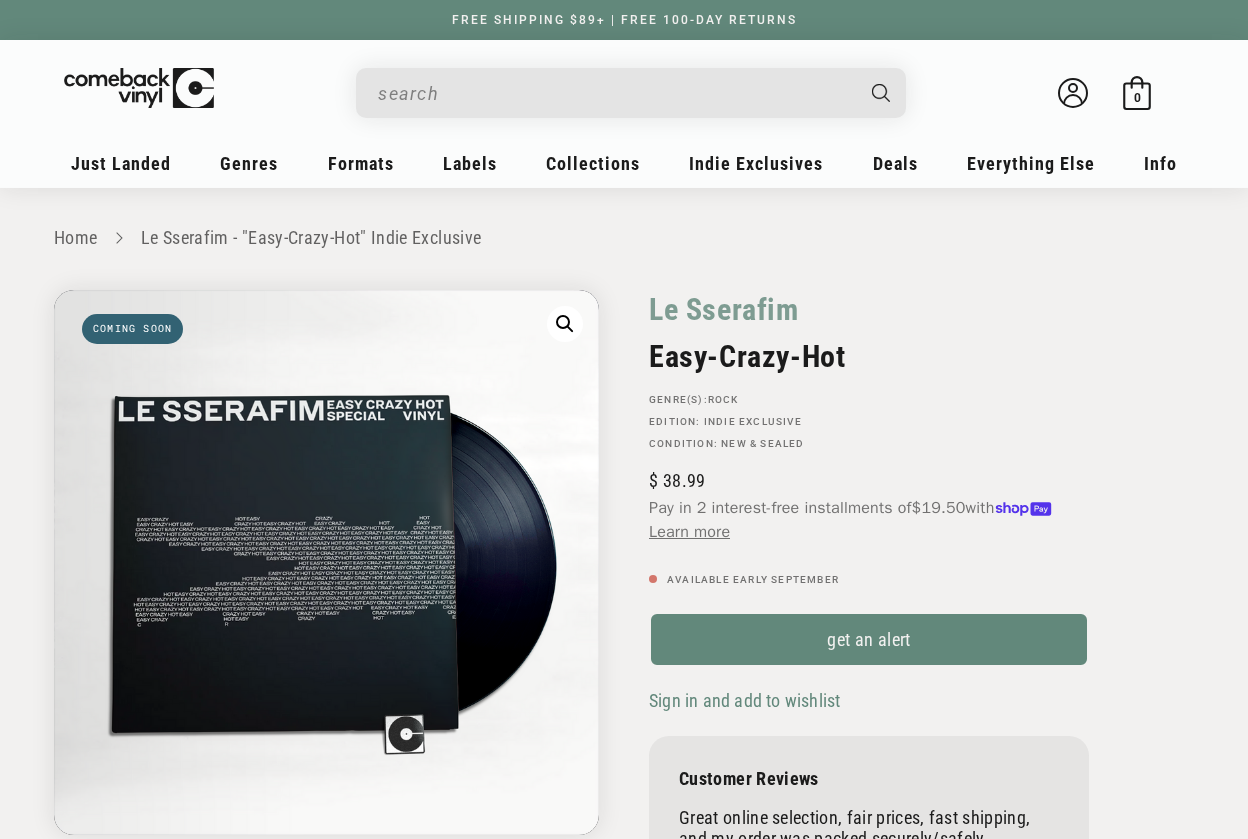 scroll, scrollTop: 0, scrollLeft: 0, axis: both 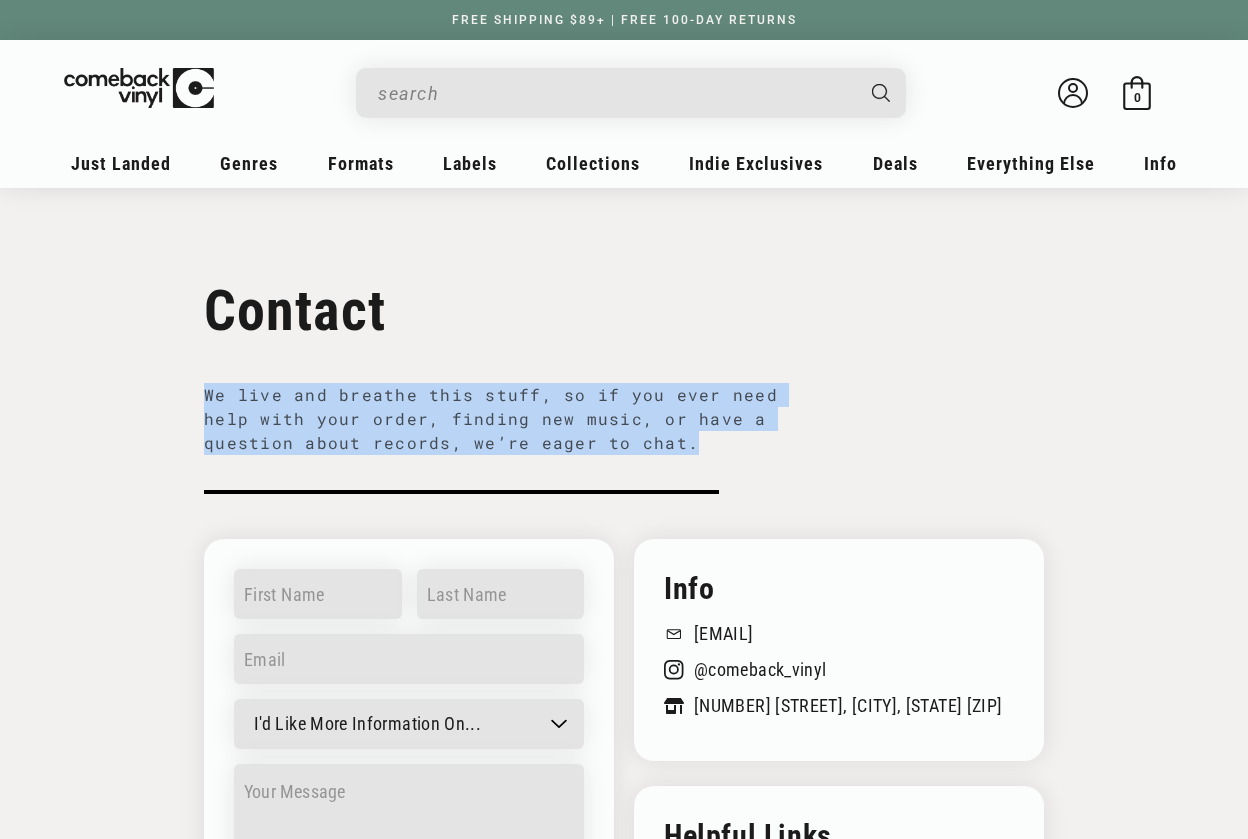 drag, startPoint x: 202, startPoint y: 394, endPoint x: 767, endPoint y: 464, distance: 569.31976 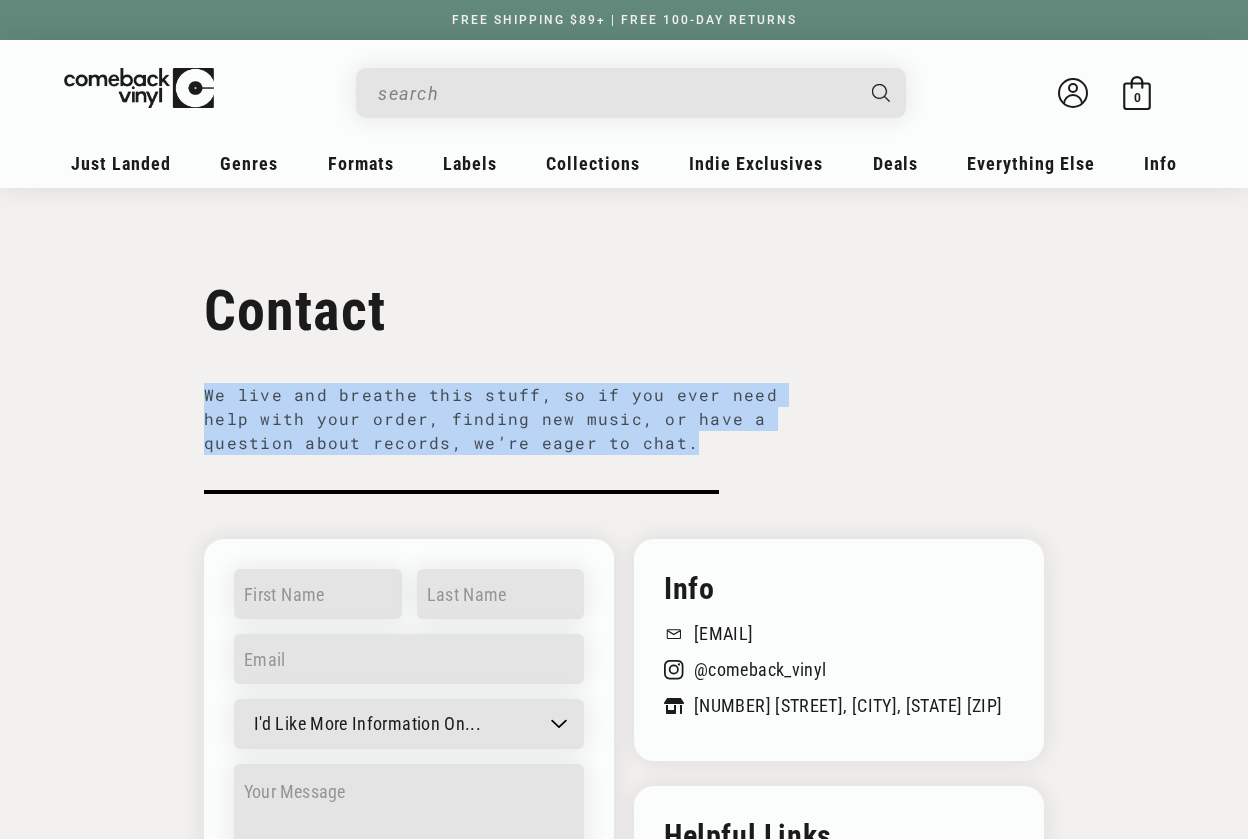 click on "We live and breathe this stuff, so if you ever need help with your order, finding new music, or have a question about records, we’re eager to chat." at bounding box center (494, 441) 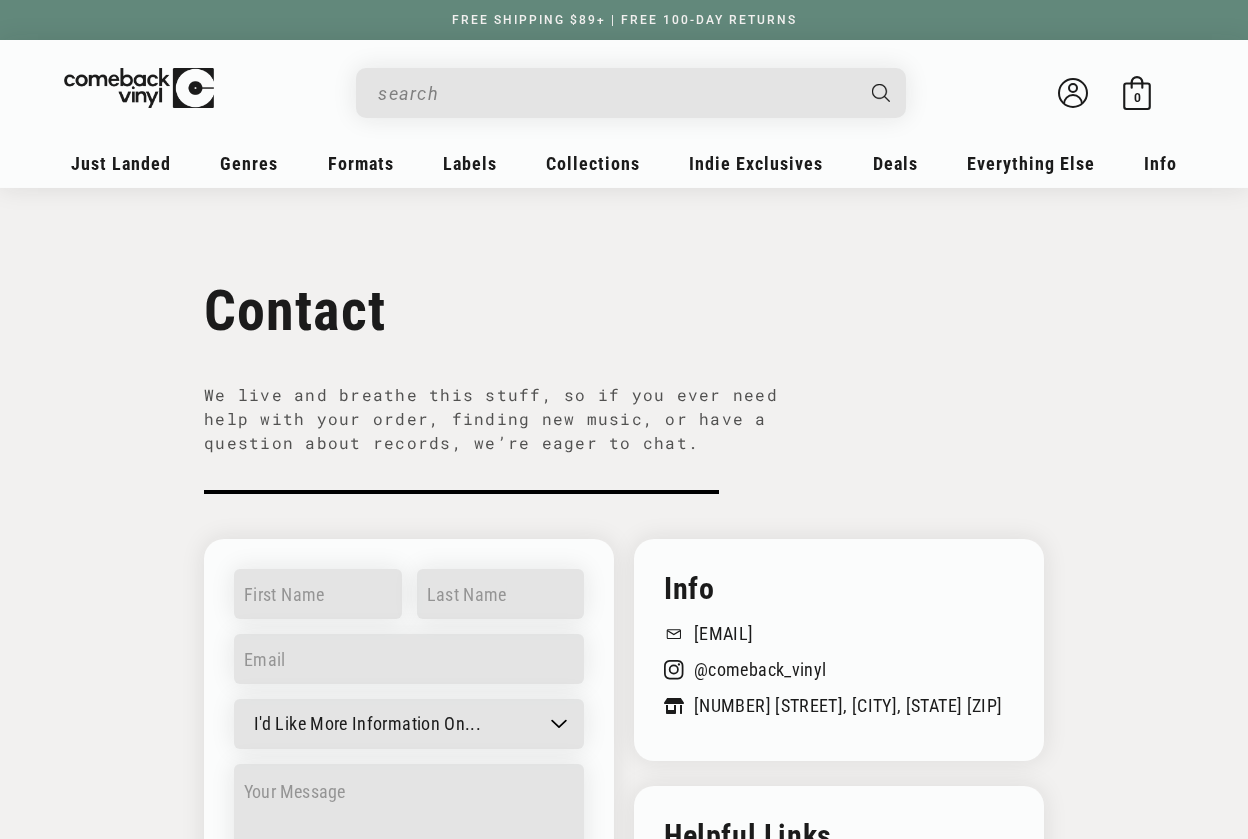 click on "Contact" at bounding box center (624, 311) 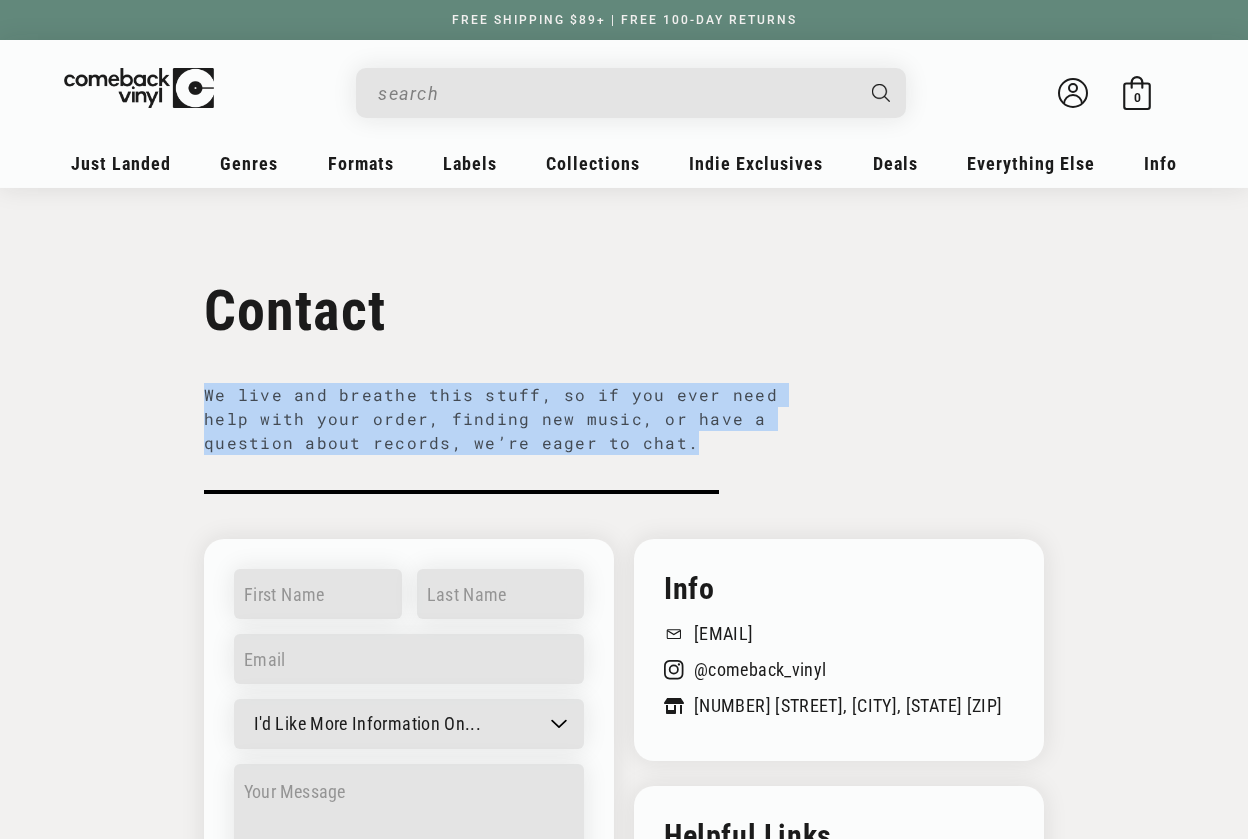 drag, startPoint x: 680, startPoint y: 448, endPoint x: 165, endPoint y: 401, distance: 517.1402 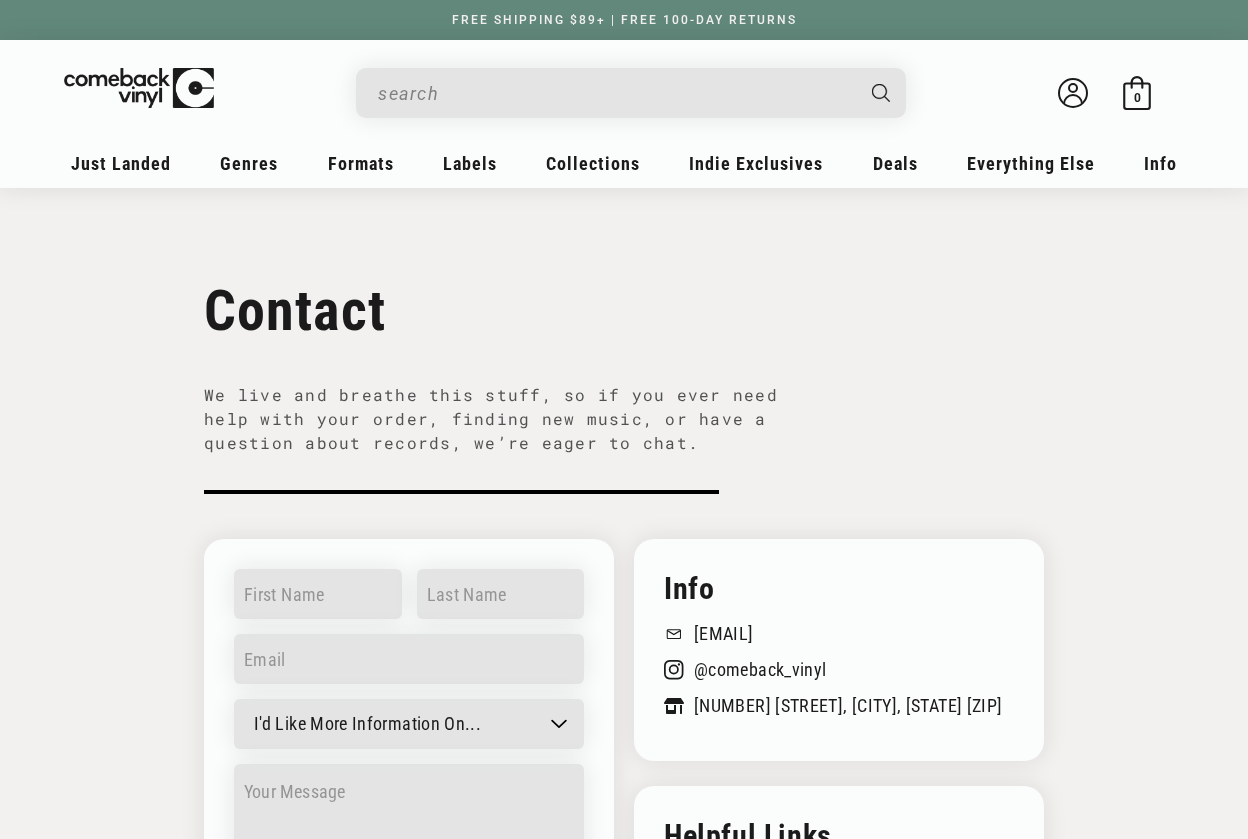 click on "Info
crew@comebackvinyl.com
@comeback_vinyl
1 S Main St, Alpharetta, GA 30009
Helpful Links
FAQs
Jobs
Returns
Press Kit
Affiliates
Record Store Day" at bounding box center [839, 849] 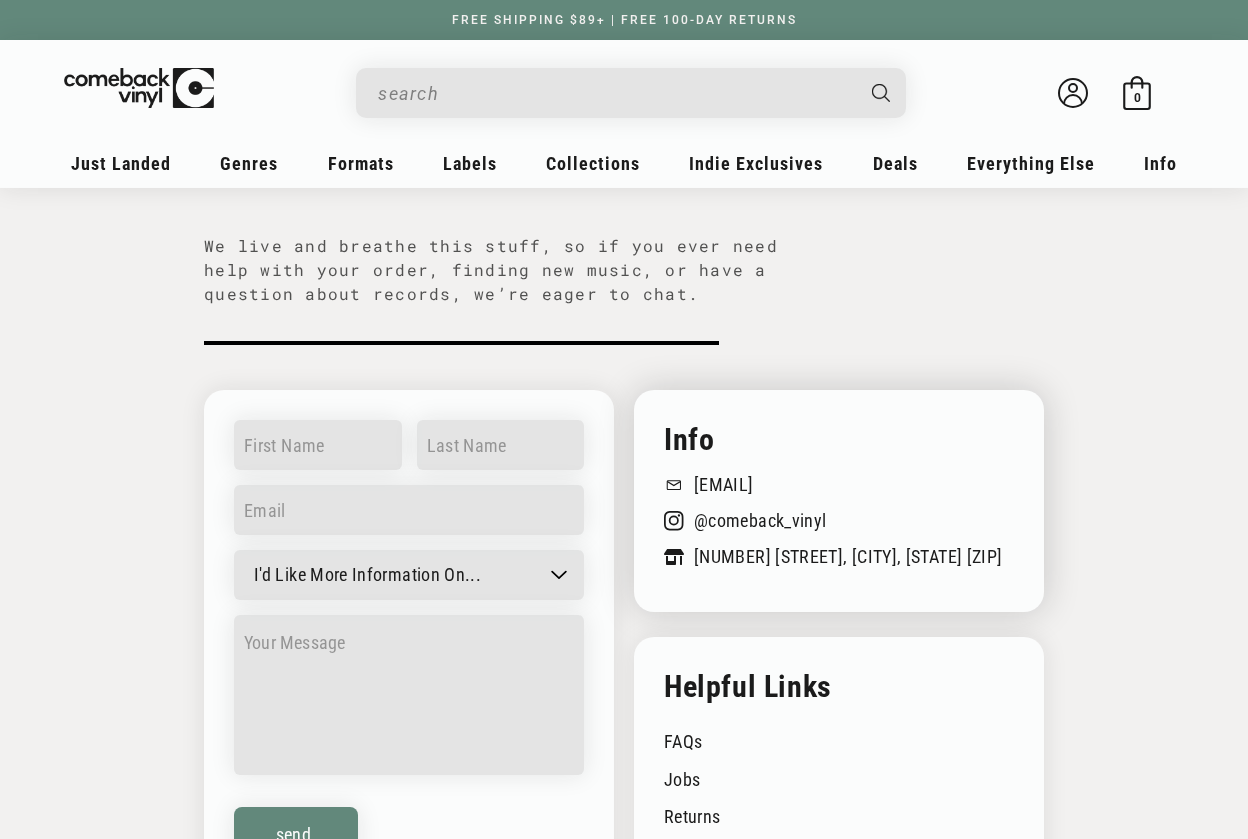 scroll, scrollTop: 553, scrollLeft: 0, axis: vertical 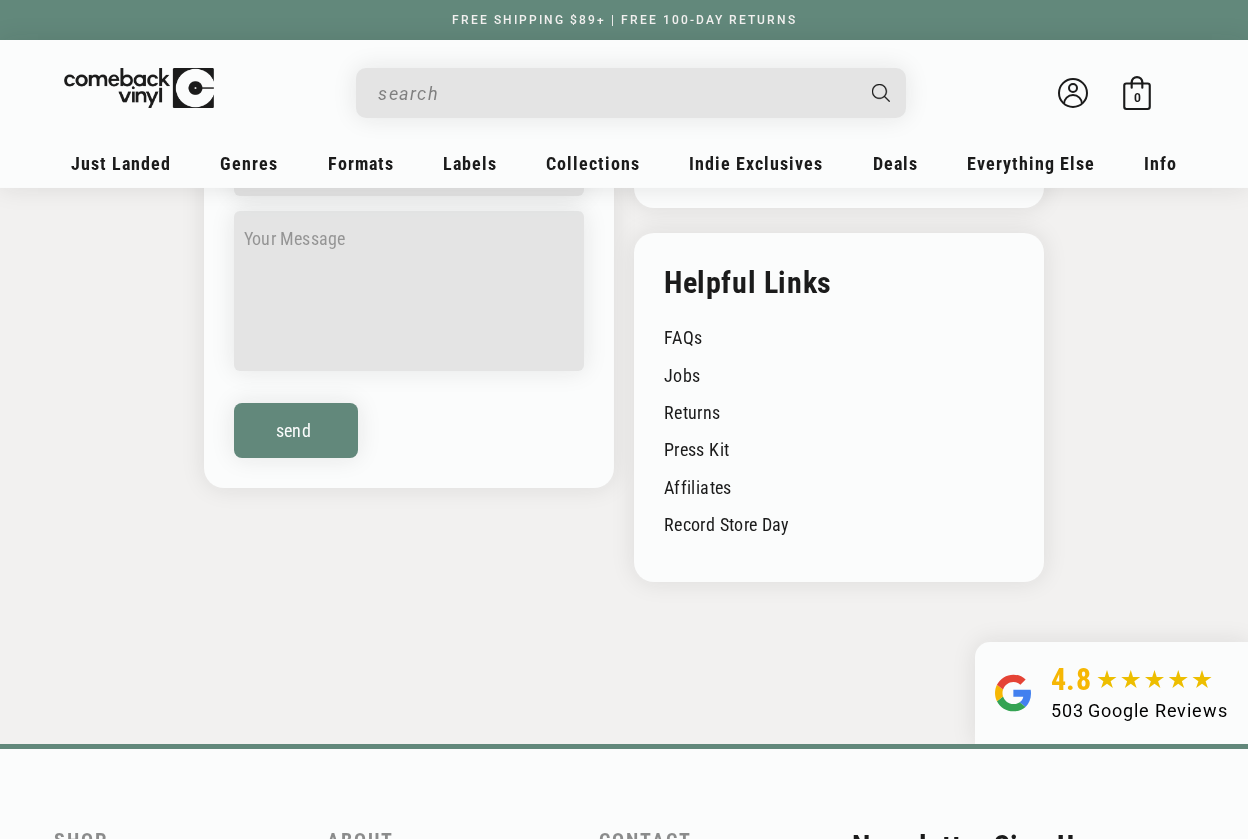 click on "4.8
503 Google Reviews" at bounding box center (624, 693) 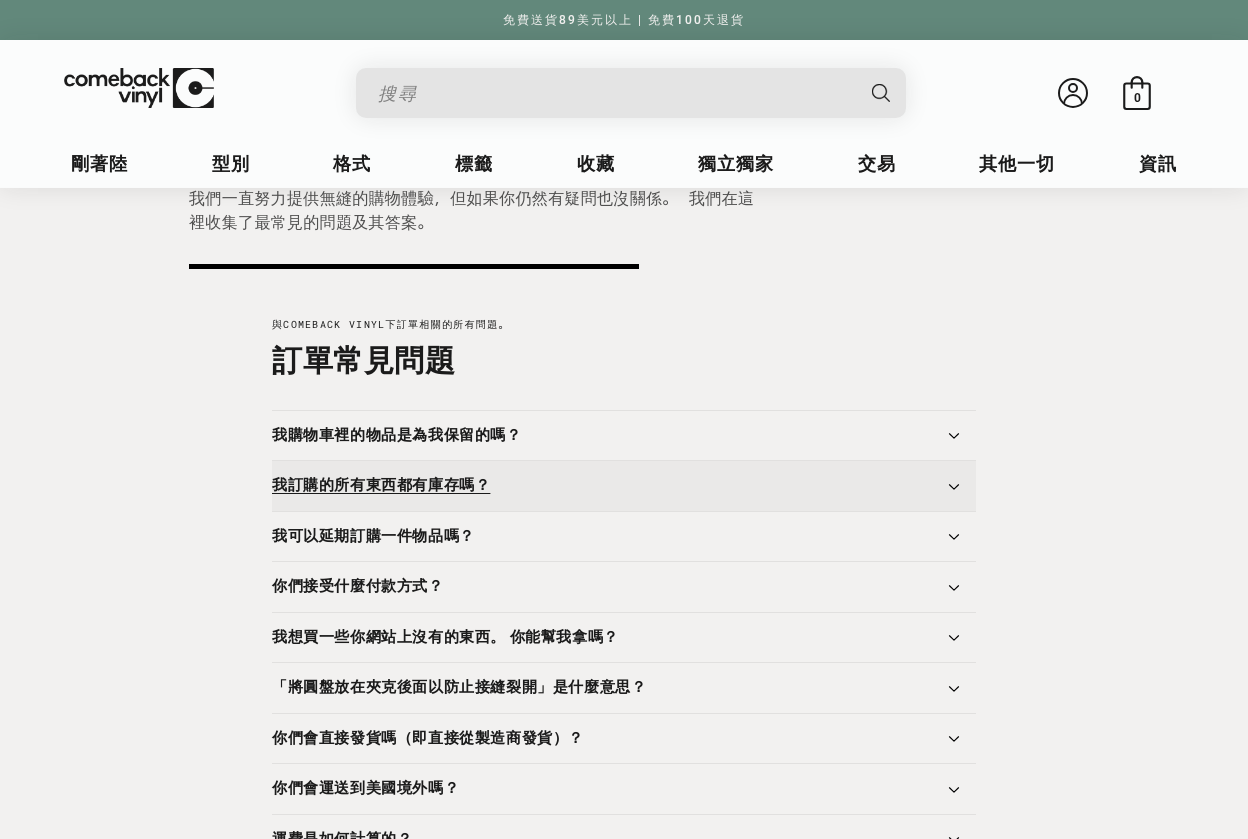 scroll, scrollTop: 199, scrollLeft: 0, axis: vertical 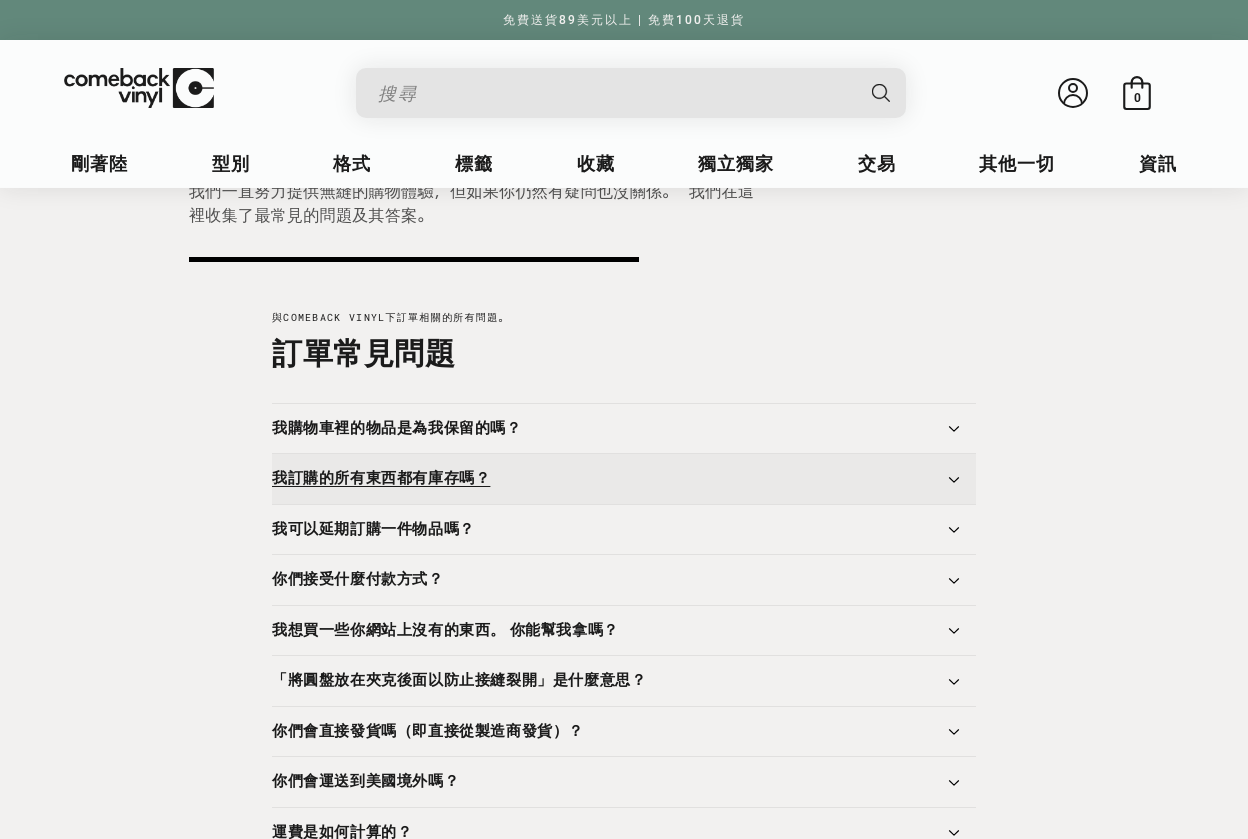 click on "我訂購的所有東西都有庫存嗎？" at bounding box center (624, 479) 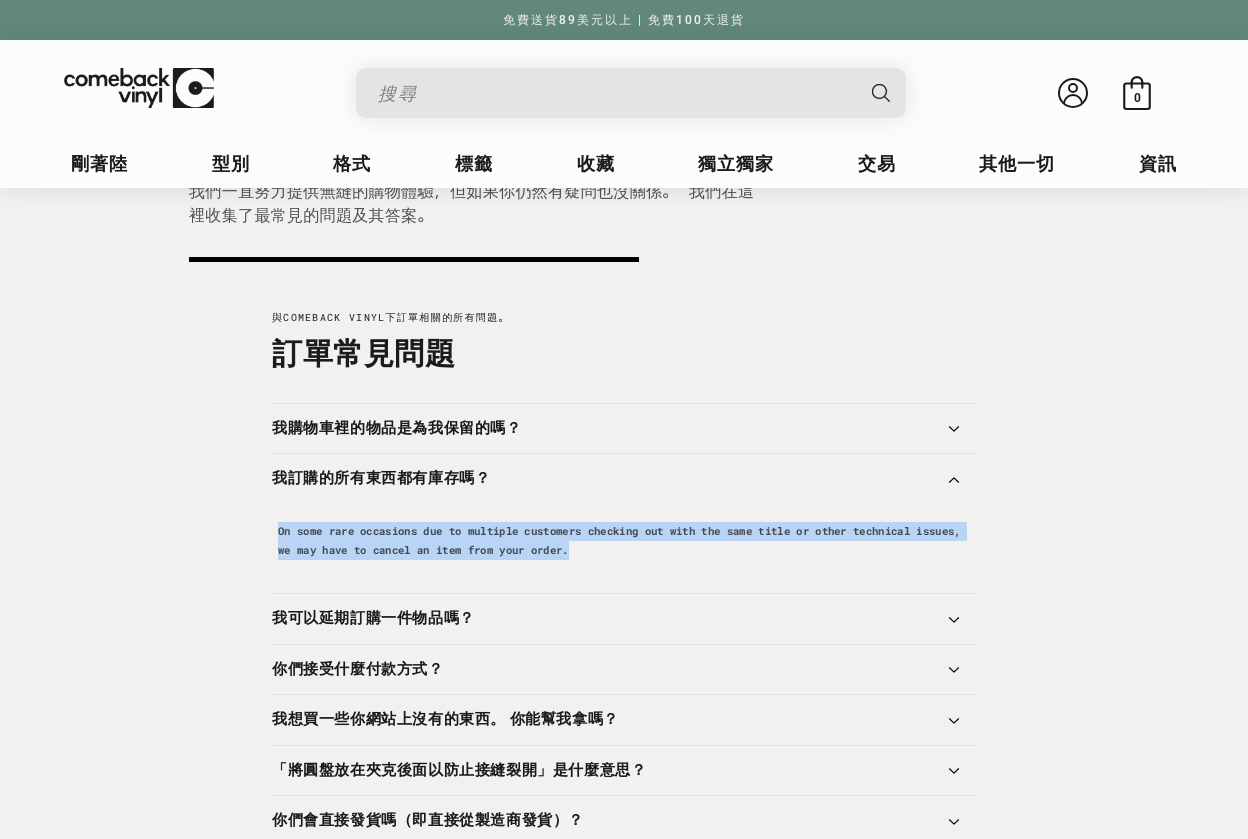 drag, startPoint x: 647, startPoint y: 552, endPoint x: 256, endPoint y: 525, distance: 391.93112 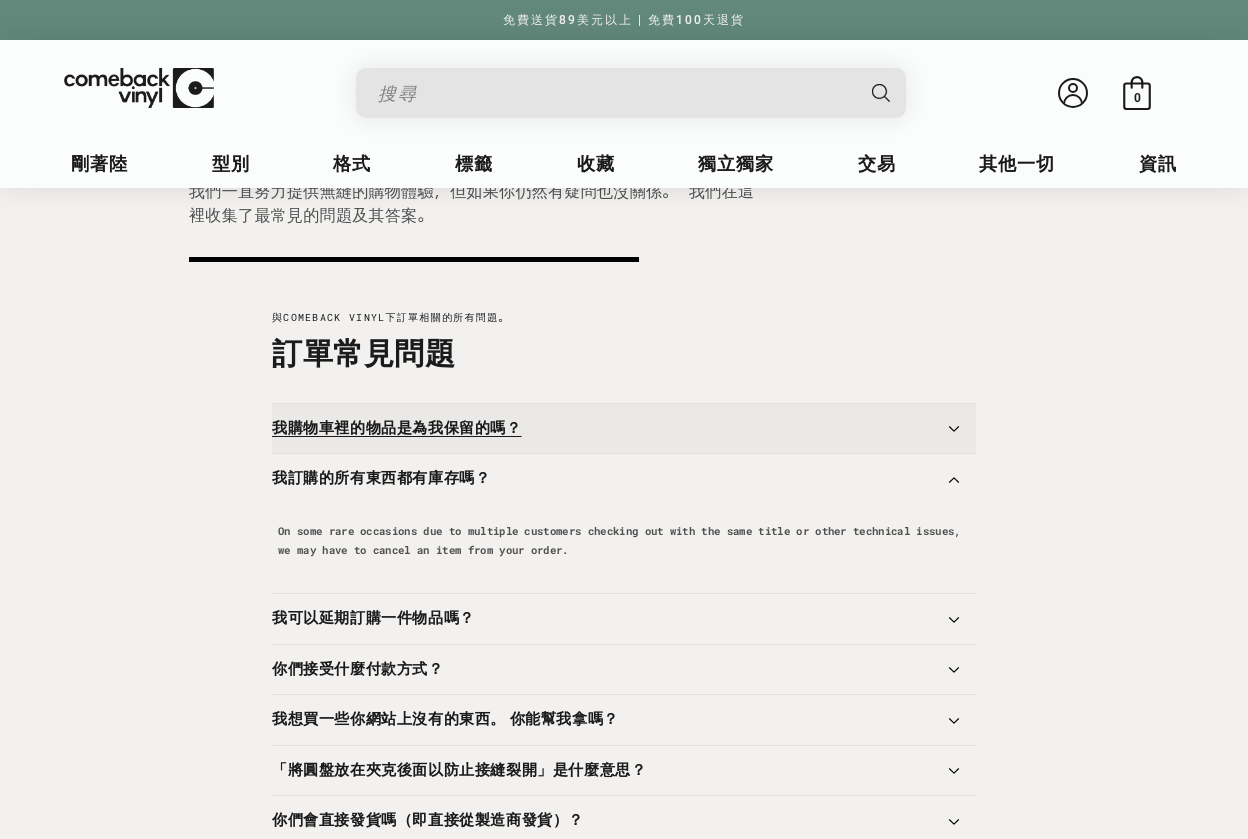 click on "我購物車裡的物品是為我保留的嗎？" at bounding box center [624, 429] 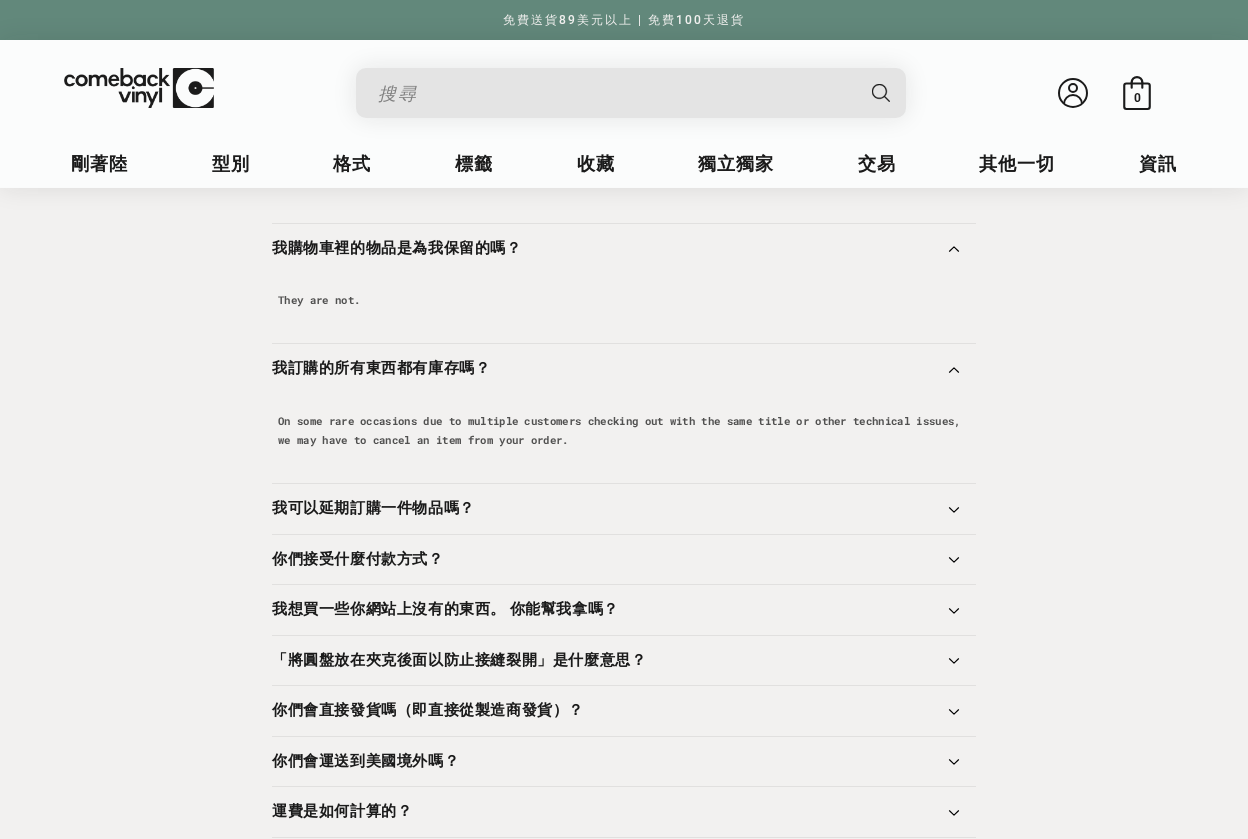 scroll, scrollTop: 392, scrollLeft: 0, axis: vertical 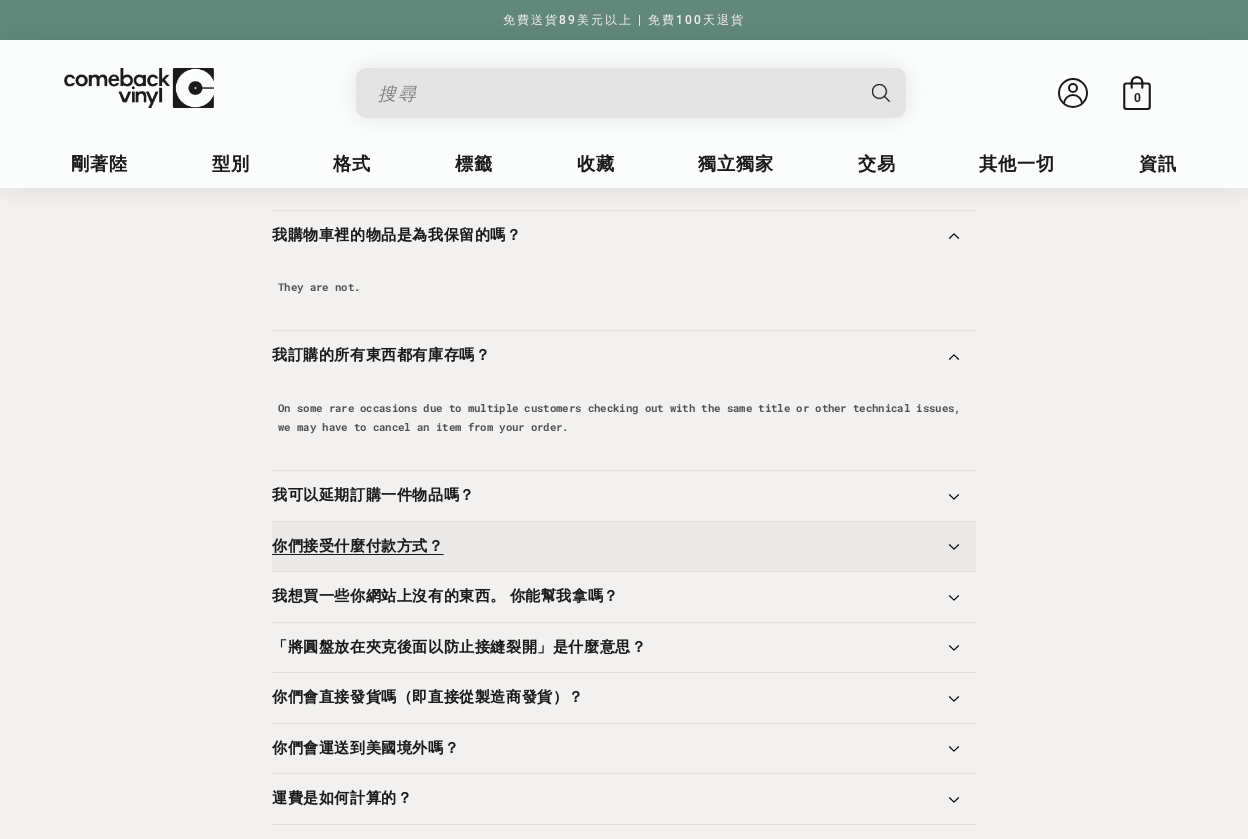 click on "你們接受什麼付款方式？" at bounding box center (624, 547) 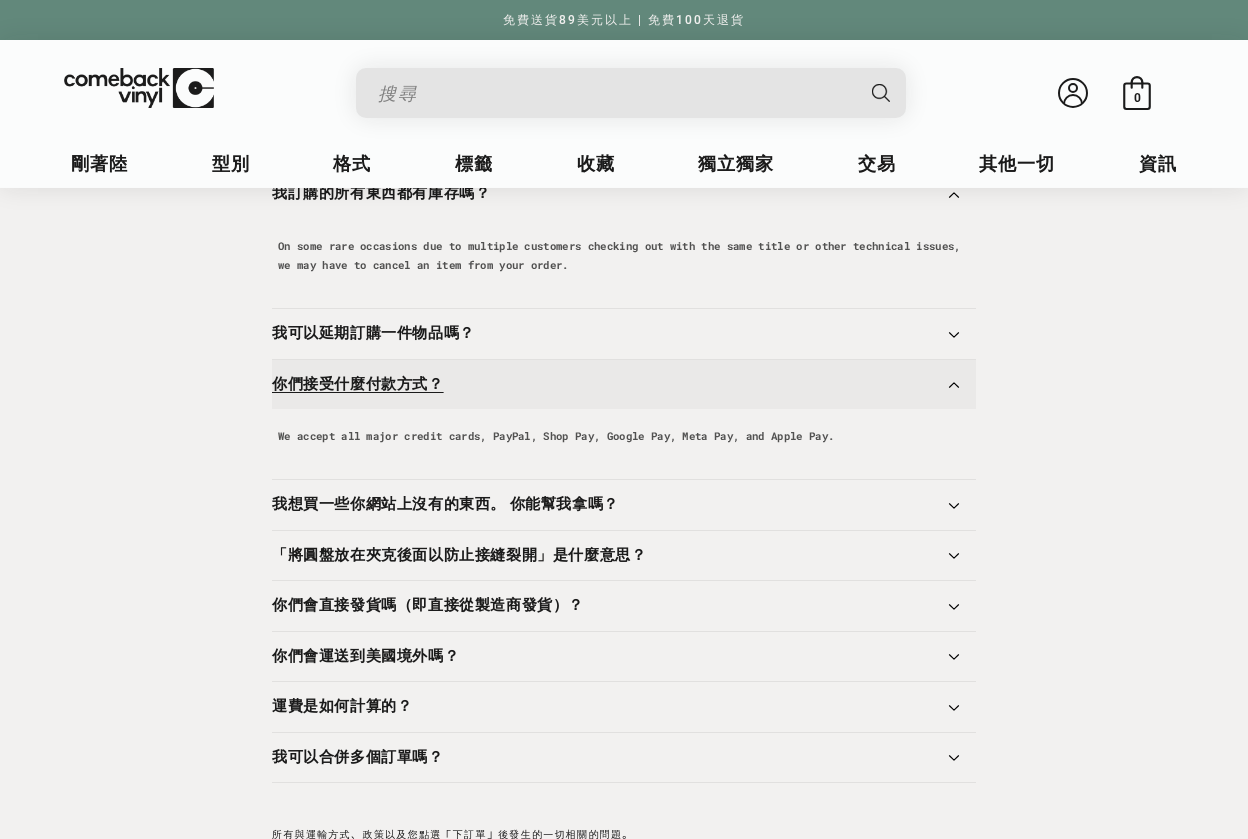 scroll, scrollTop: 562, scrollLeft: 0, axis: vertical 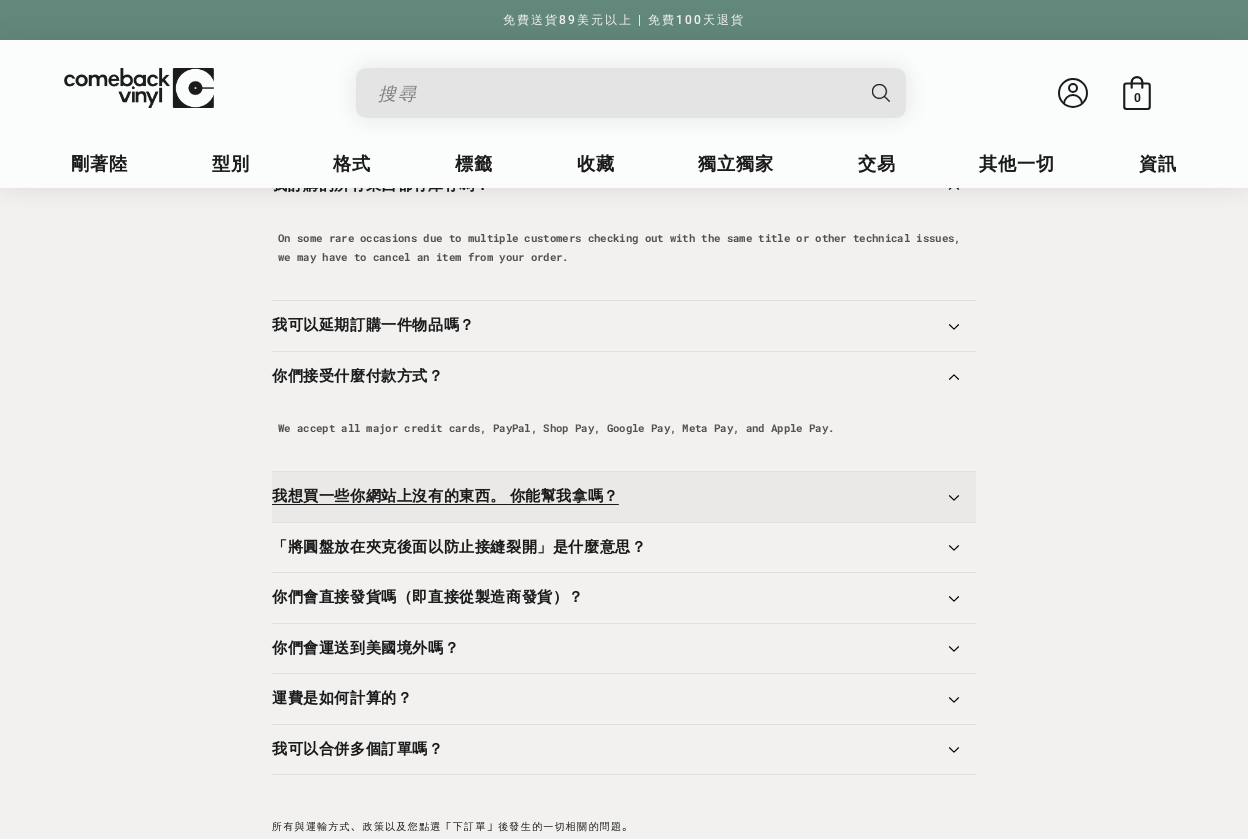 click on "我想買一些你網站上沒有的東西。 你能幫我拿嗎？" at bounding box center (624, 497) 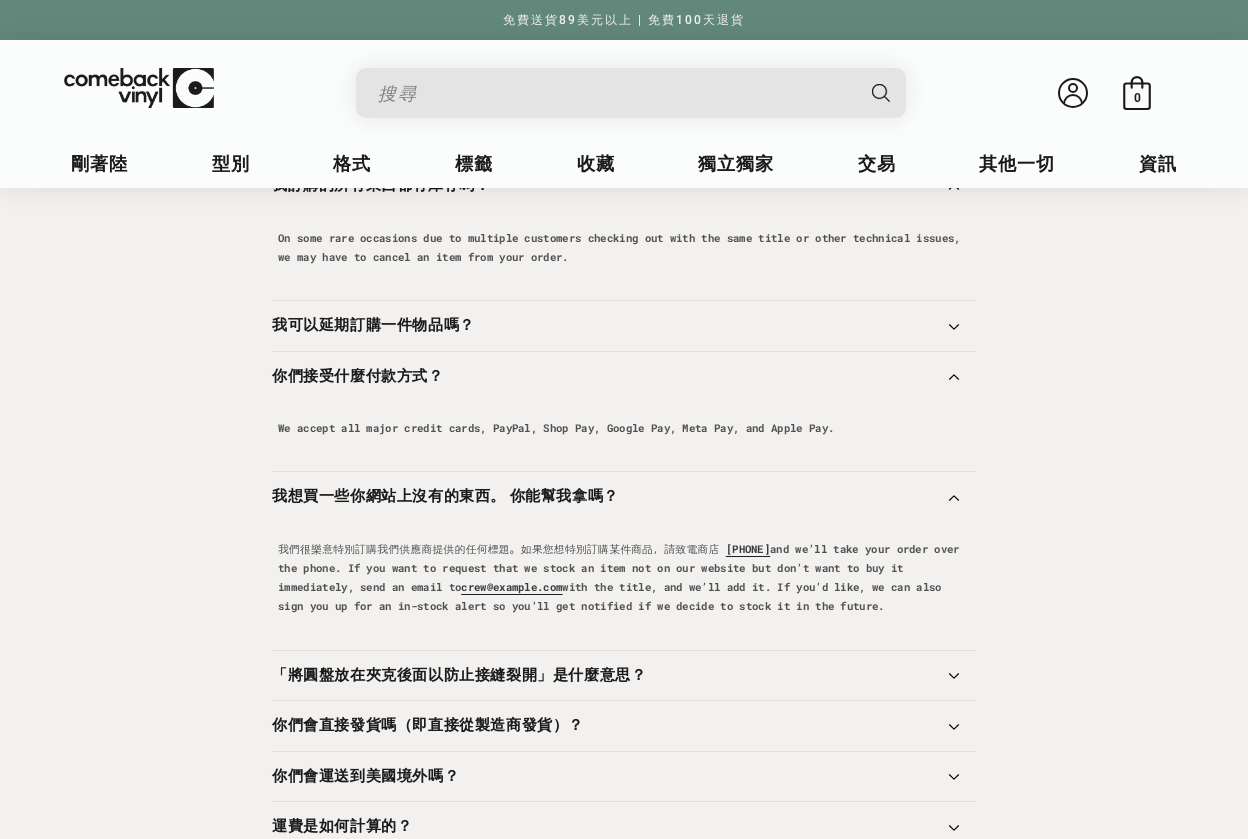 drag, startPoint x: 276, startPoint y: 549, endPoint x: 969, endPoint y: 652, distance: 700.6126 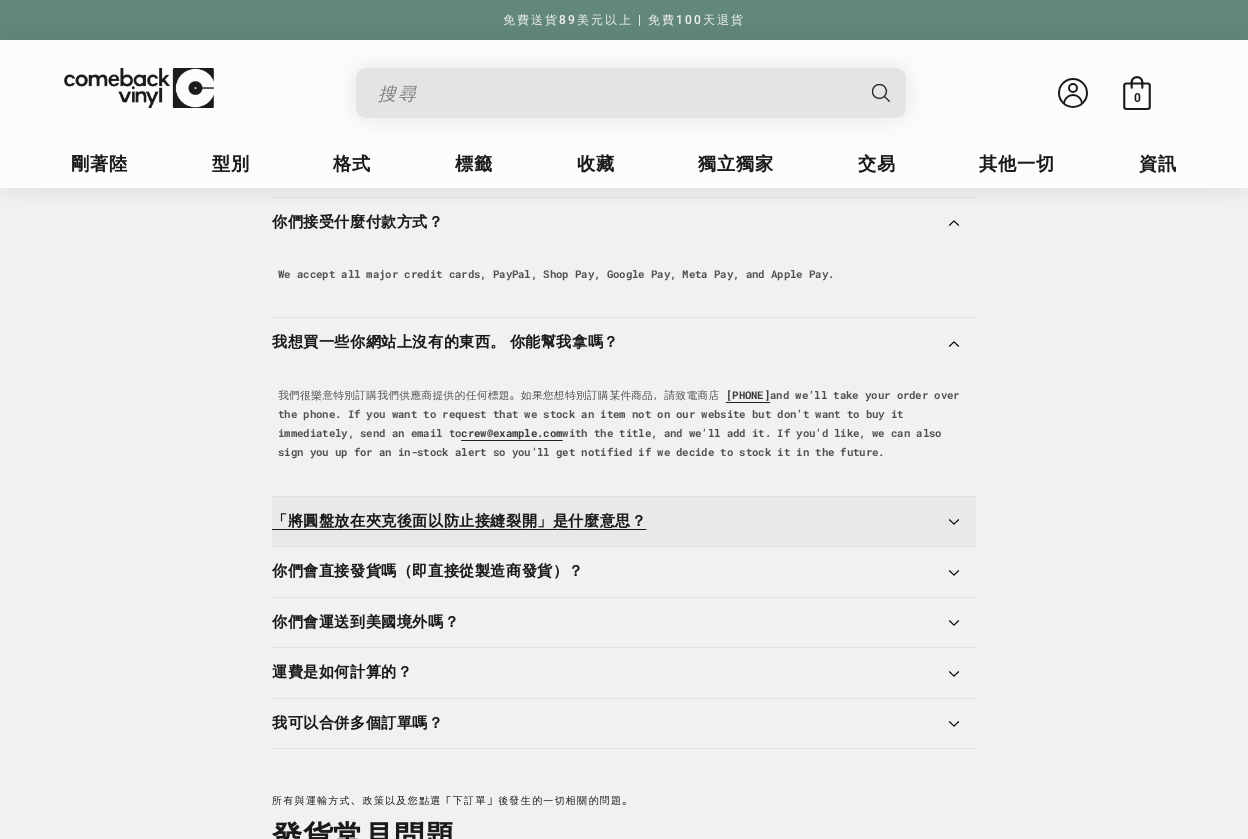 scroll, scrollTop: 721, scrollLeft: 0, axis: vertical 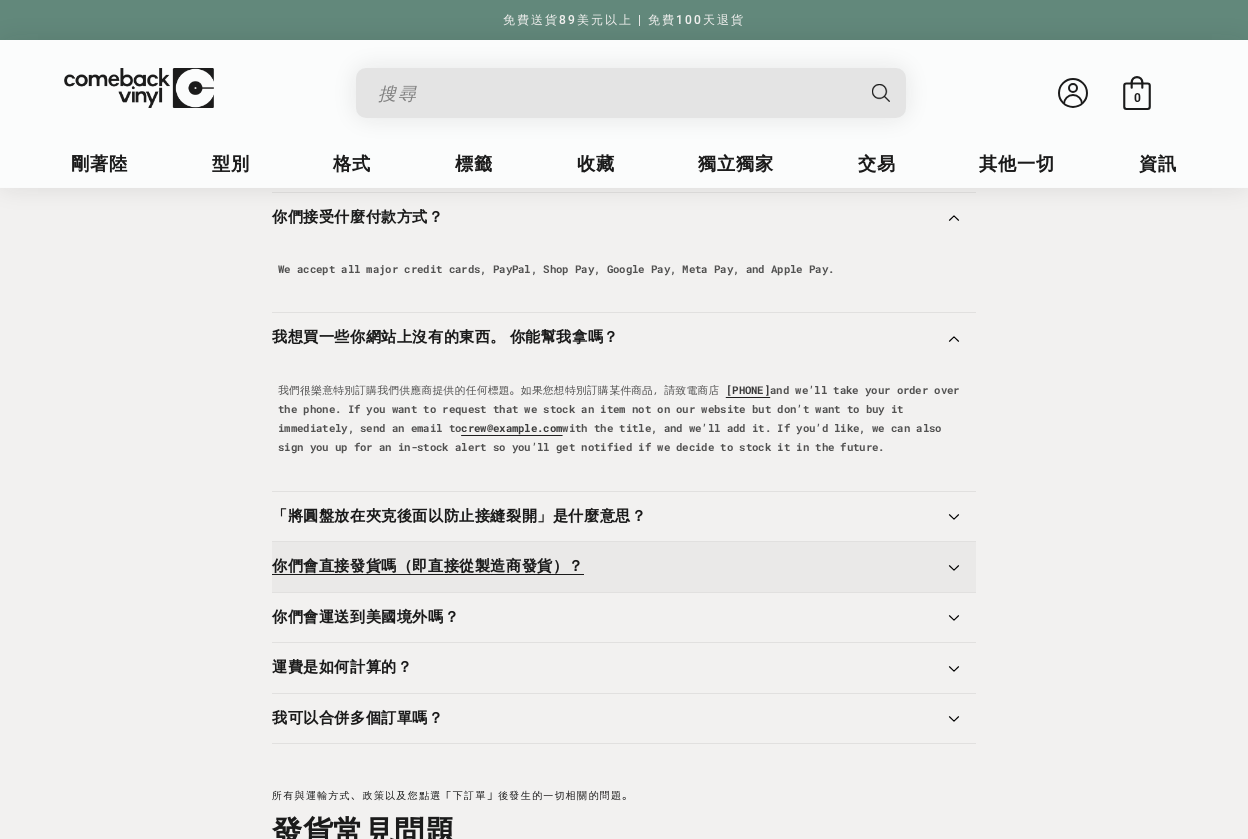 click on "你們會直接發貨嗎（即直接從製造商發貨）？" at bounding box center [624, 567] 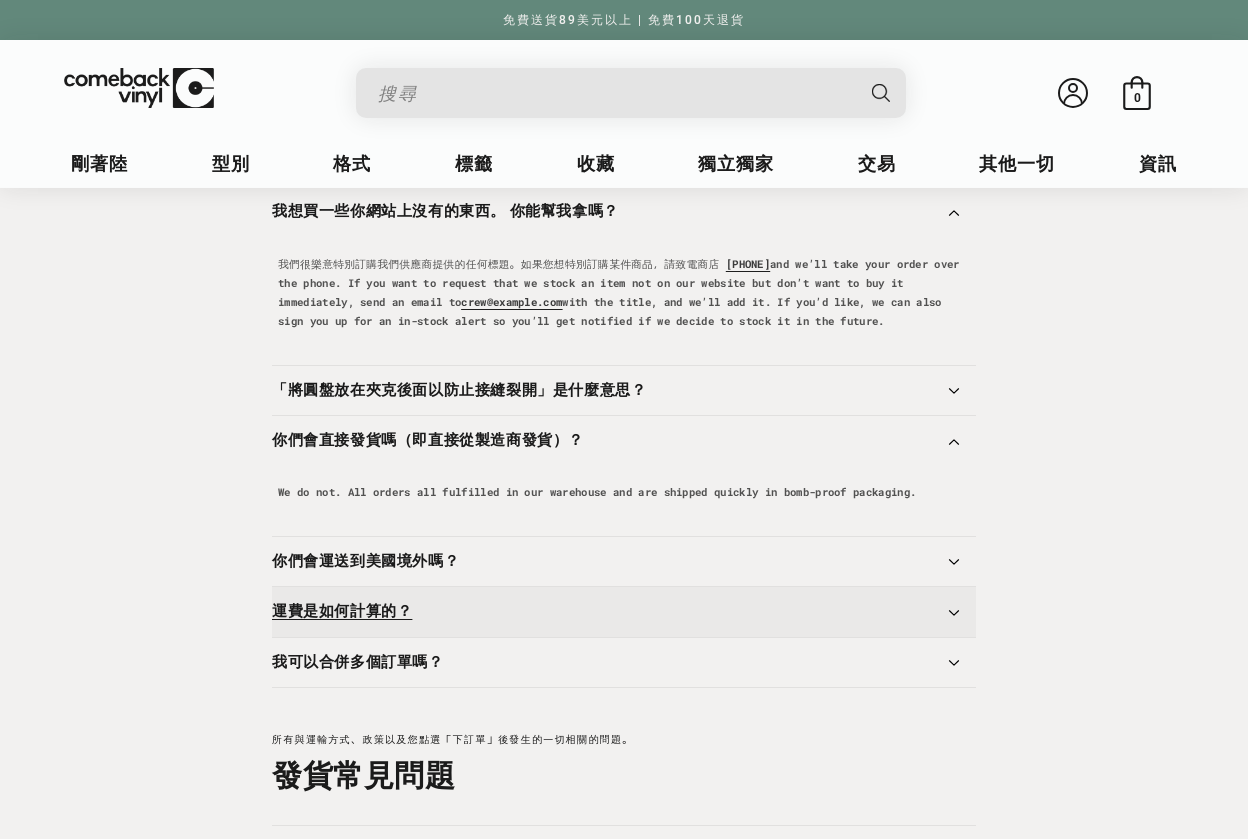 scroll, scrollTop: 849, scrollLeft: 0, axis: vertical 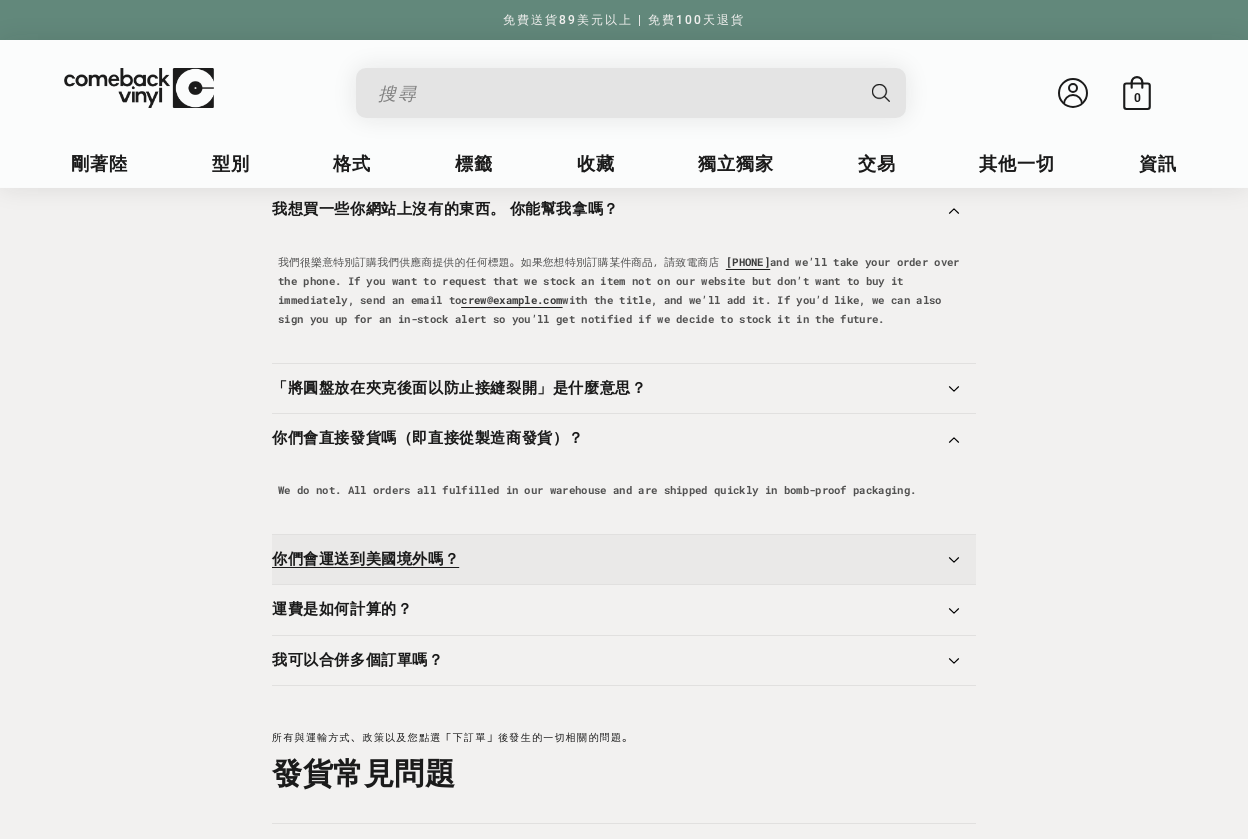 click on "你們會運送到美國境外嗎？" at bounding box center (624, 560) 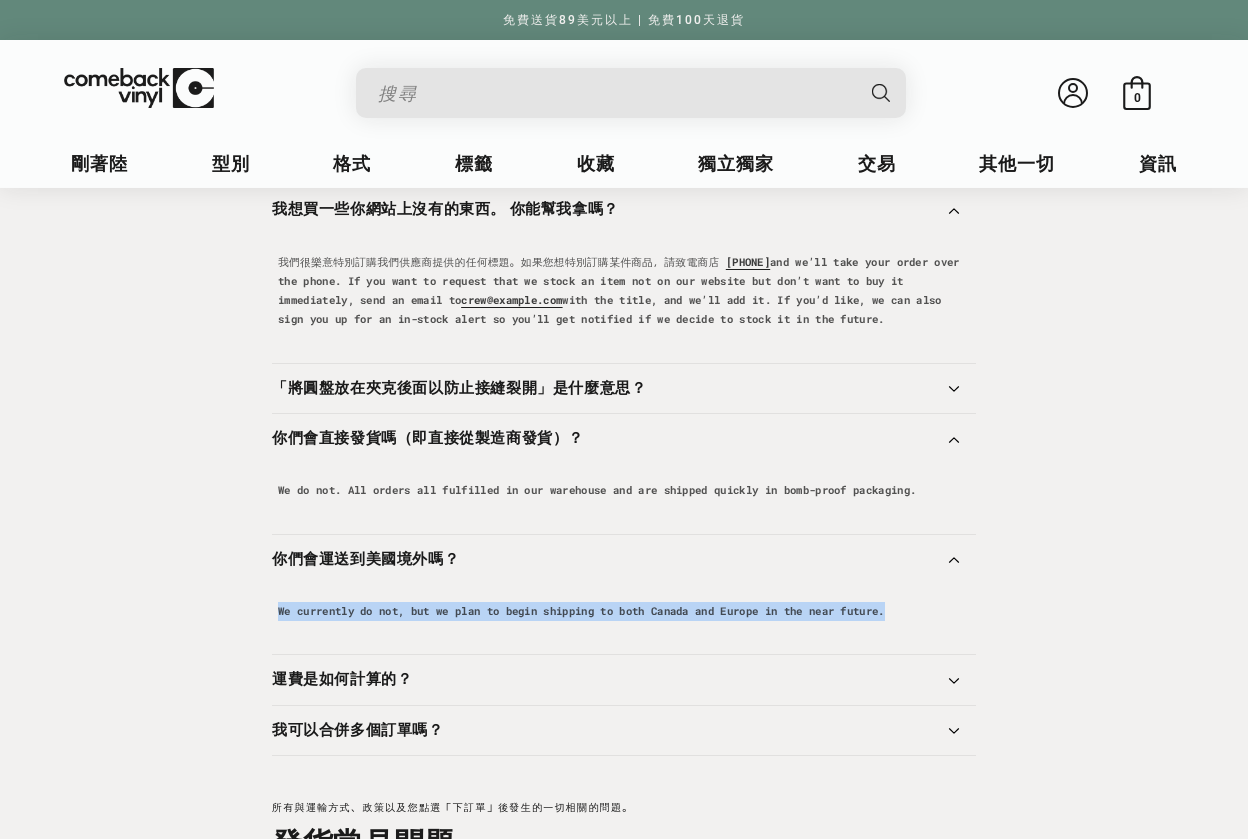 drag, startPoint x: 279, startPoint y: 619, endPoint x: 1012, endPoint y: 641, distance: 733.3301 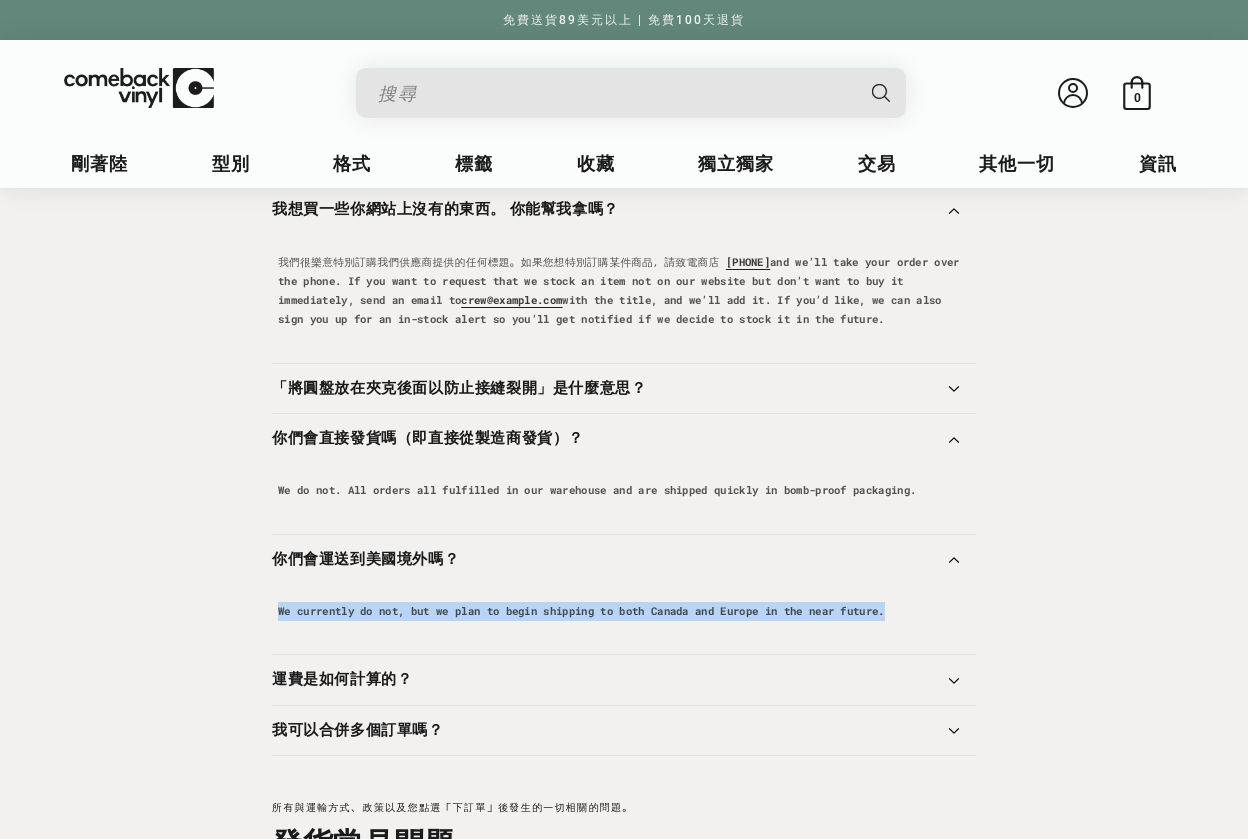 click on "與COMEBACK VINYL下訂單相關的所有問題。
訂單常見問題
我購物車裡的物品是為我保留的嗎？
They are not.
我訂購的所有東西都有庫存嗎？
On some rare occasions due to multiple customers checking out with the same title or other technical issues, we may have to cancel an item from your order.
我可以延期訂購一件物品嗎？" at bounding box center (624, 227) 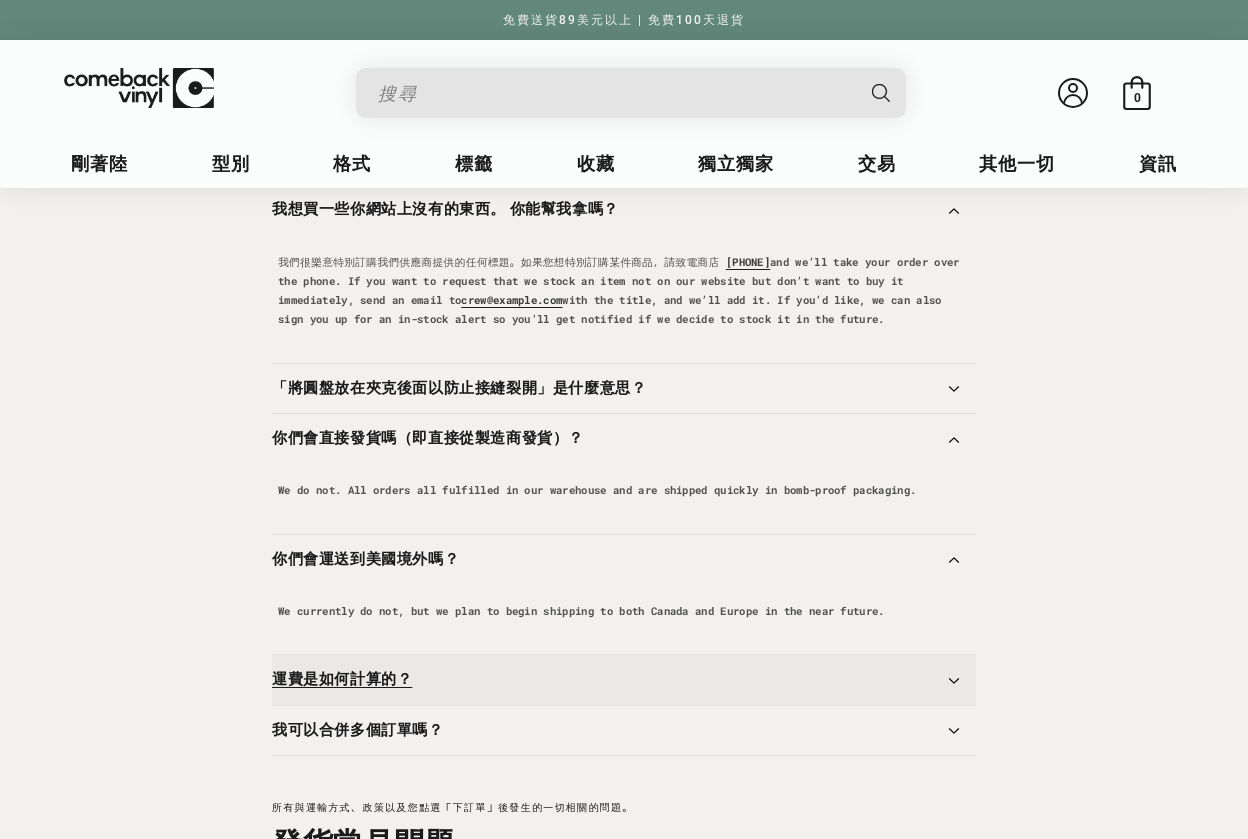 click on "運費是如何計算的？" at bounding box center [624, 680] 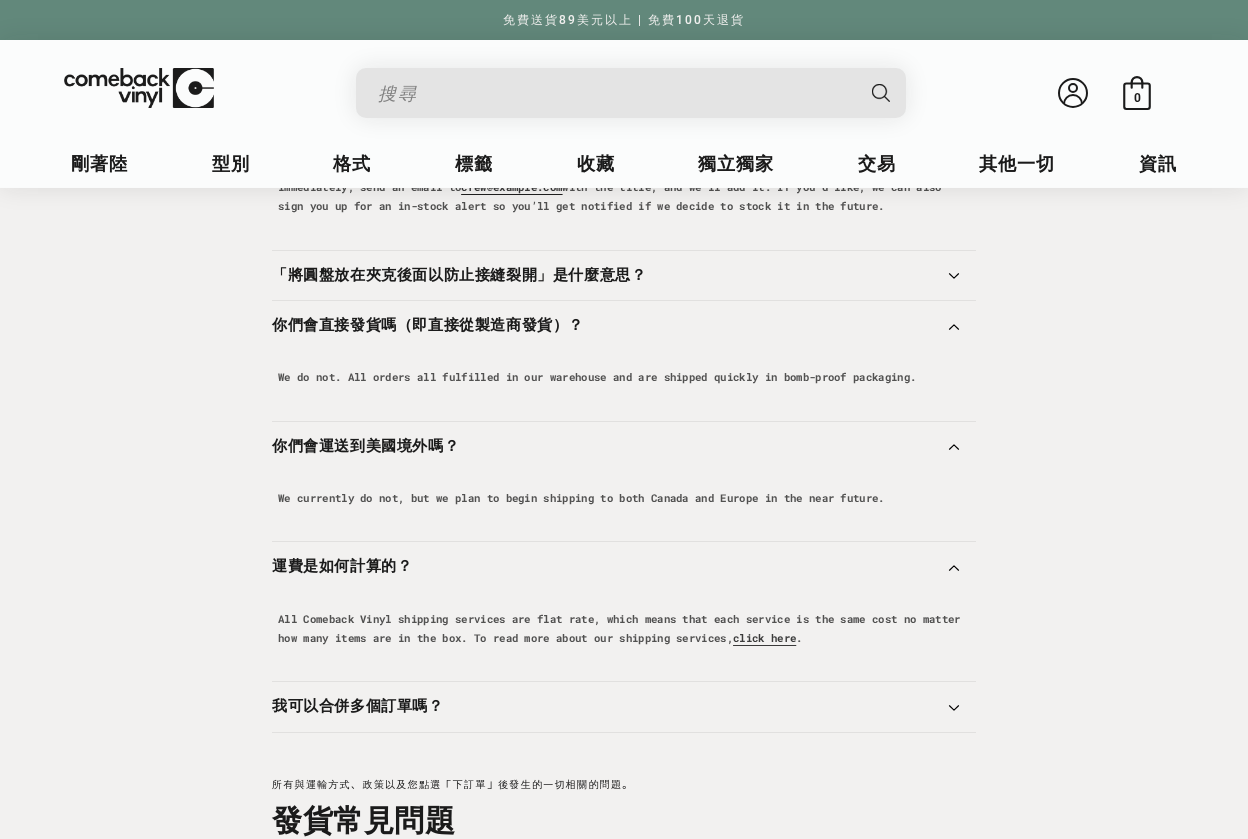 scroll, scrollTop: 963, scrollLeft: 0, axis: vertical 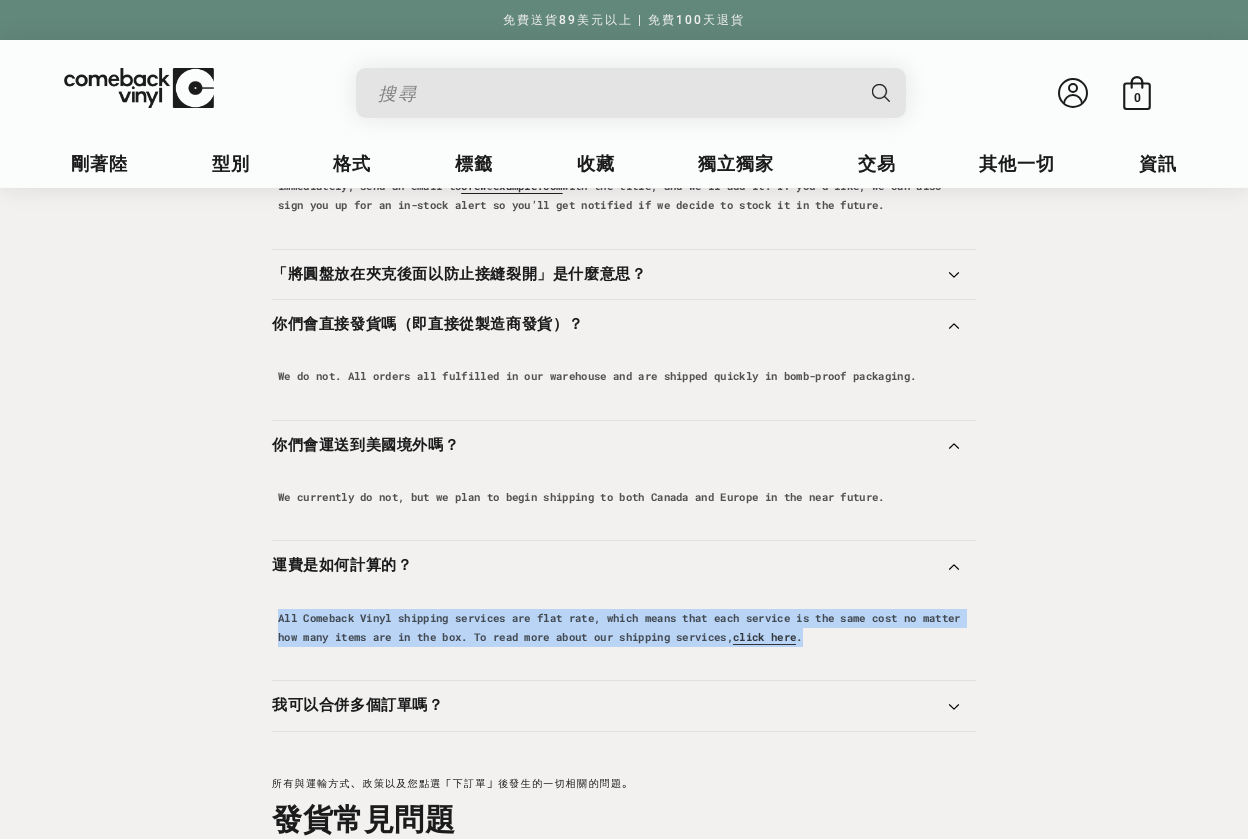 drag, startPoint x: 919, startPoint y: 648, endPoint x: 406, endPoint y: 620, distance: 513.76355 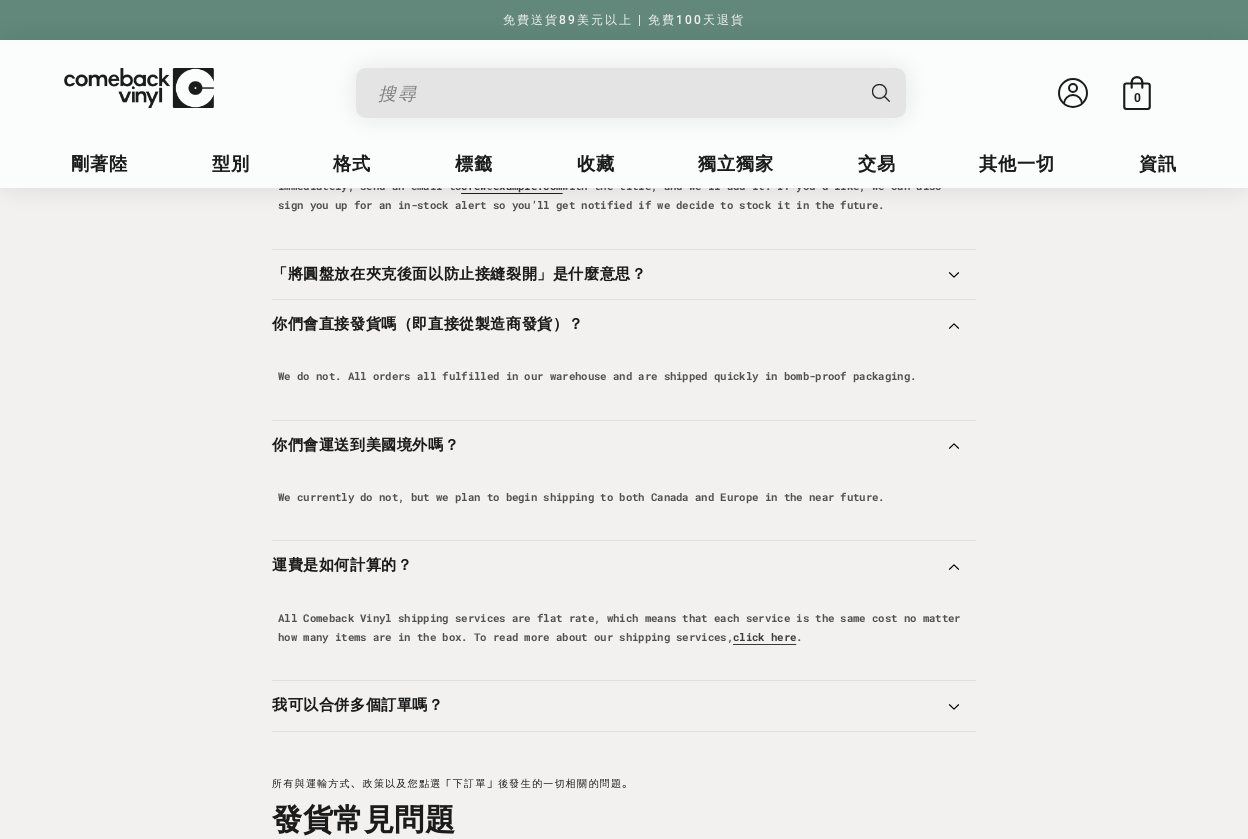 click on "與COMEBACK VINYL下訂單相關的所有問題。
訂單常見問題
我購物車裡的物品是為我保留的嗎？
They are not.
我訂購的所有東西都有庫存嗎？
On some rare occasions due to multiple customers checking out with the same title or other technical issues, we may have to cancel an item from your order.
我可以延期訂購一件物品嗎？" at bounding box center (624, 158) 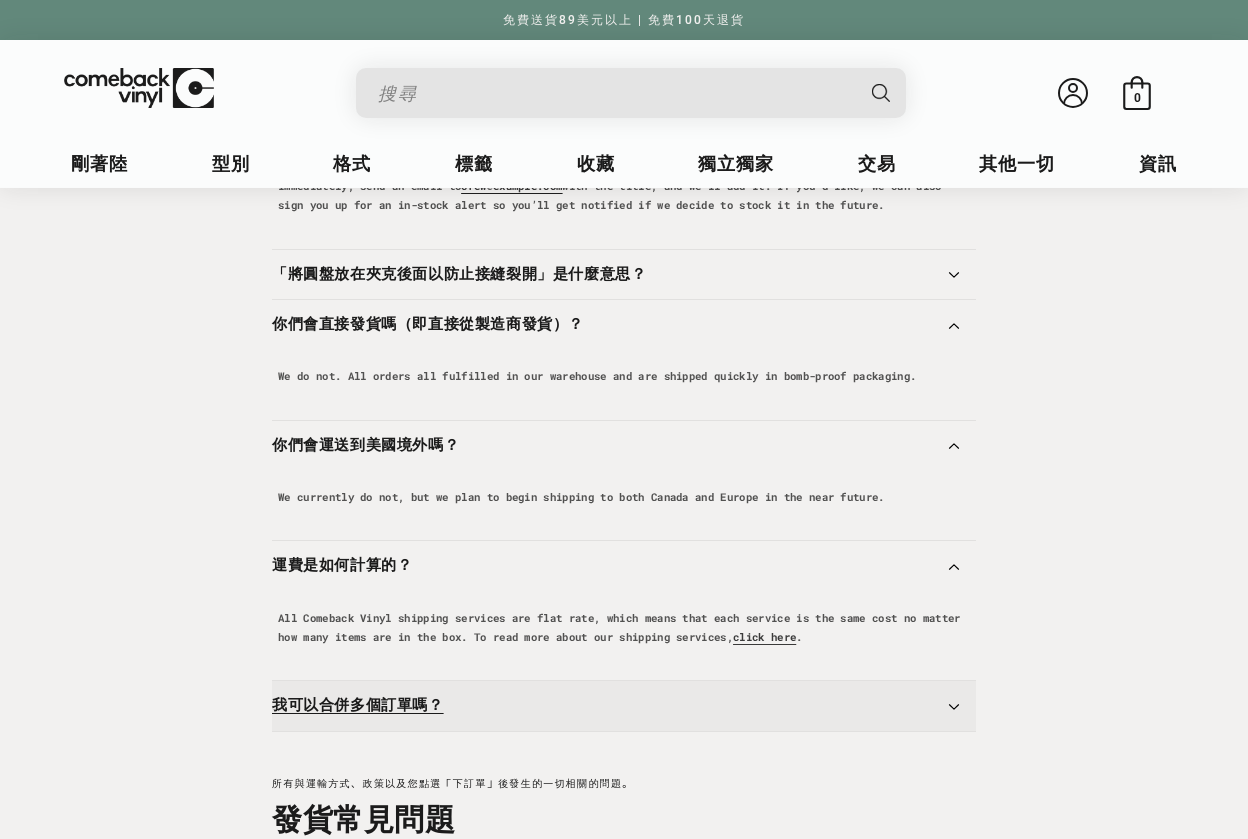 click on "我可以合併多個訂單嗎？" at bounding box center [624, 706] 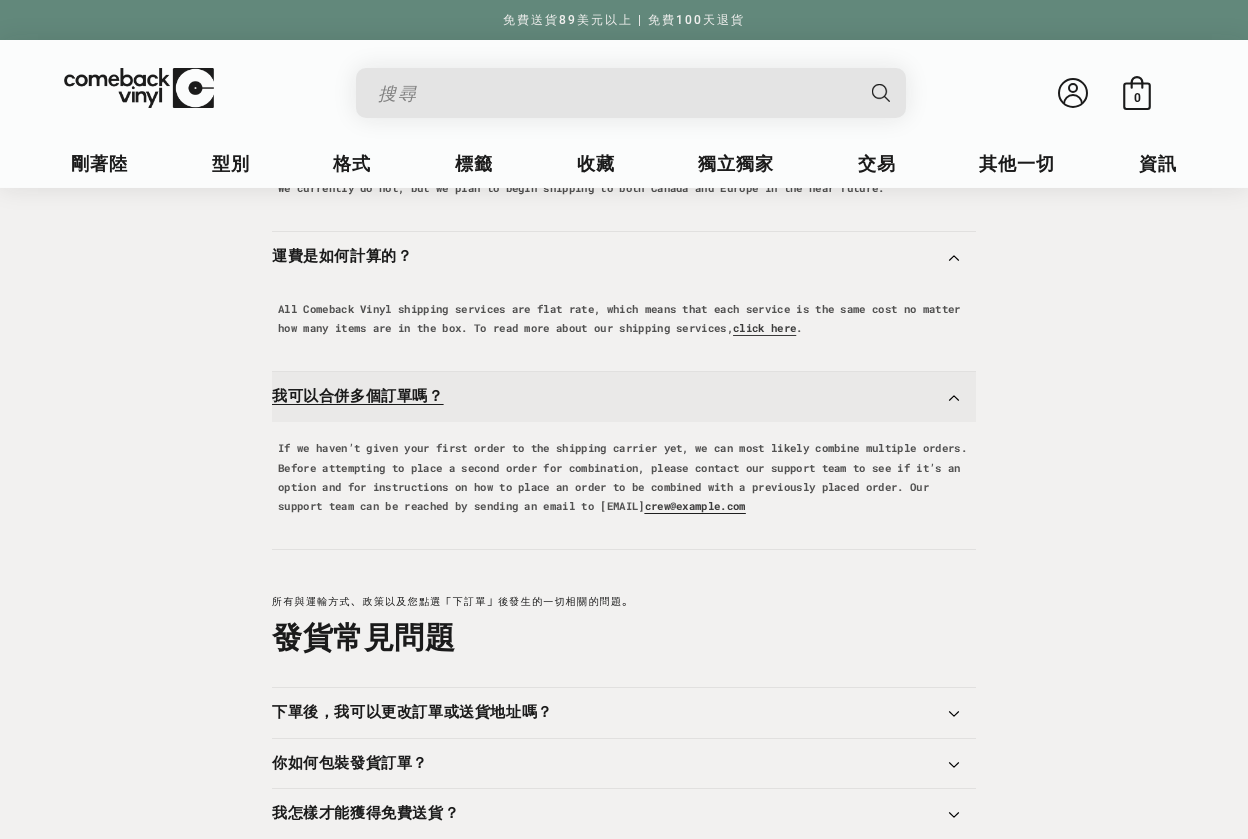 scroll, scrollTop: 1292, scrollLeft: 0, axis: vertical 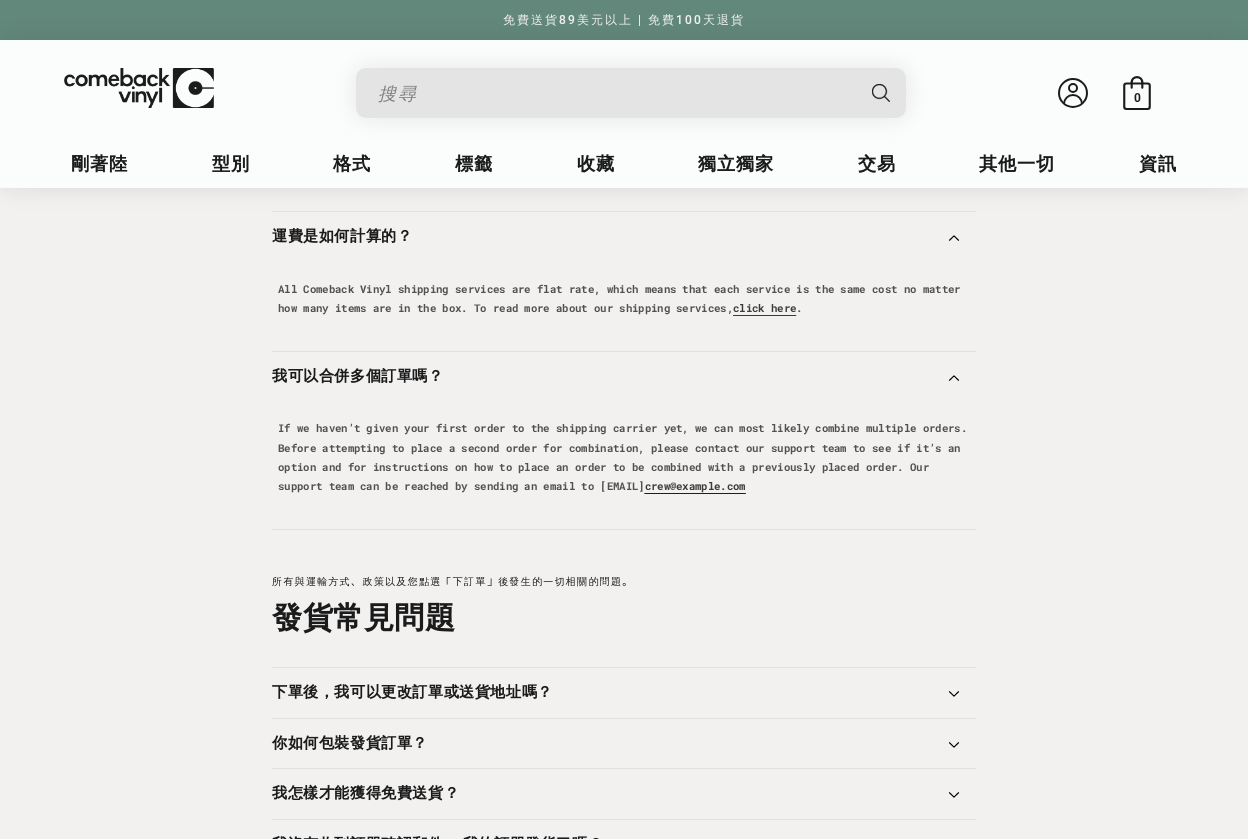 drag, startPoint x: 925, startPoint y: 496, endPoint x: 272, endPoint y: 443, distance: 655.14734 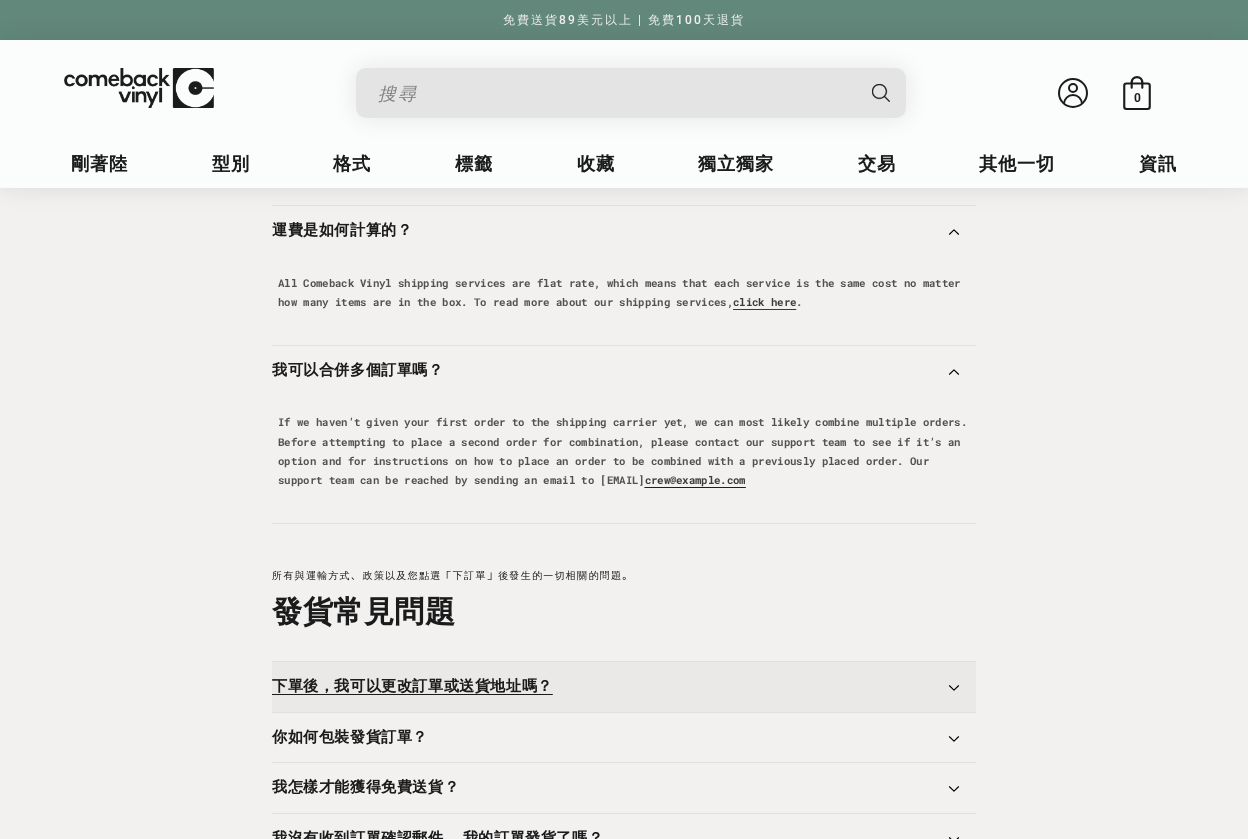 click on "下單後，我可以更改訂單或送貨地址嗎？" at bounding box center (624, 687) 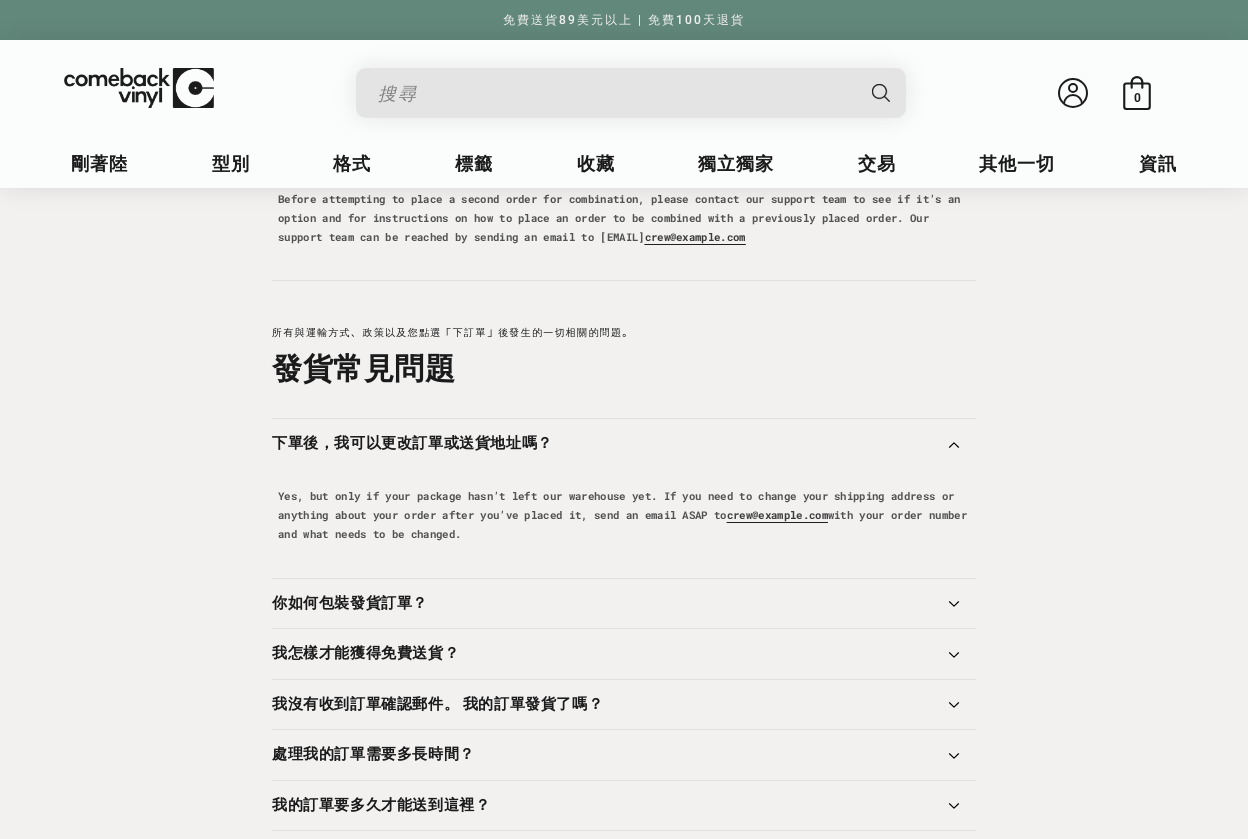 scroll, scrollTop: 1541, scrollLeft: 0, axis: vertical 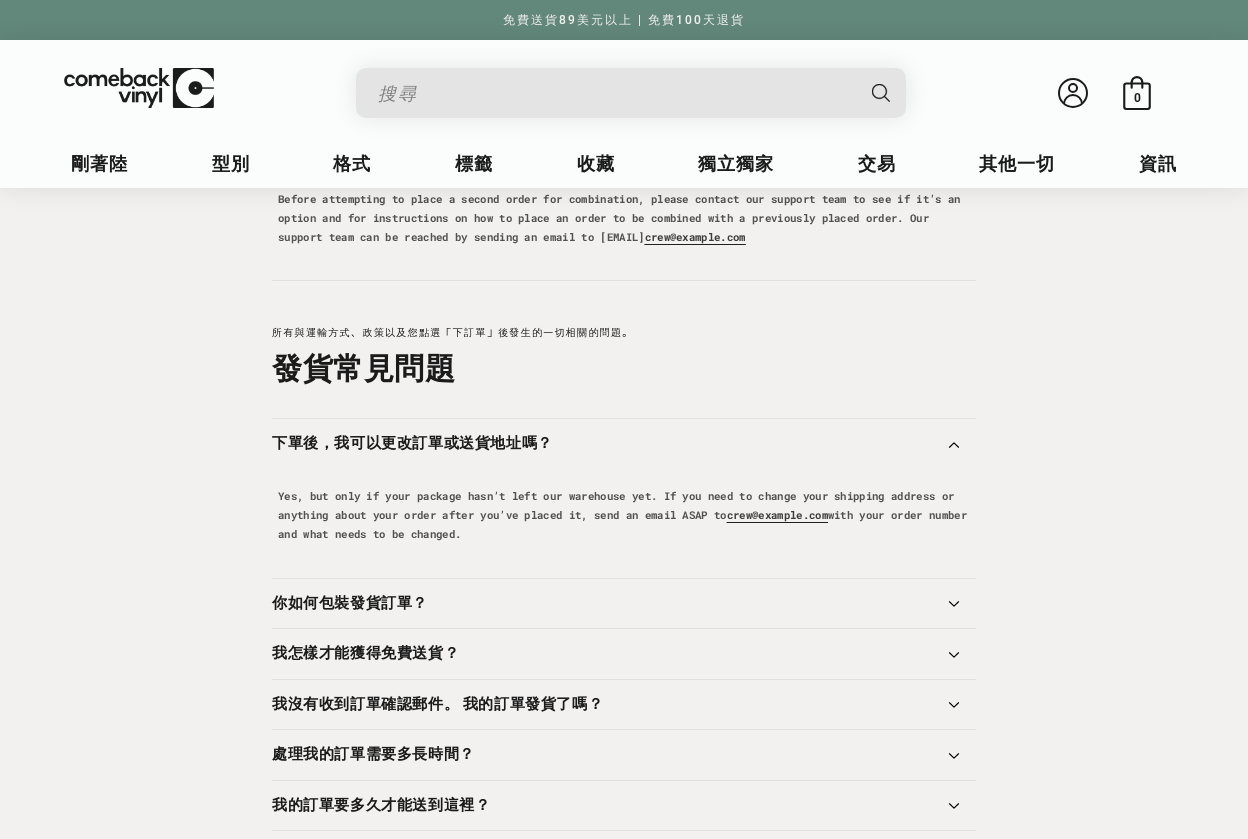 drag, startPoint x: 819, startPoint y: 539, endPoint x: 203, endPoint y: 504, distance: 616.9935 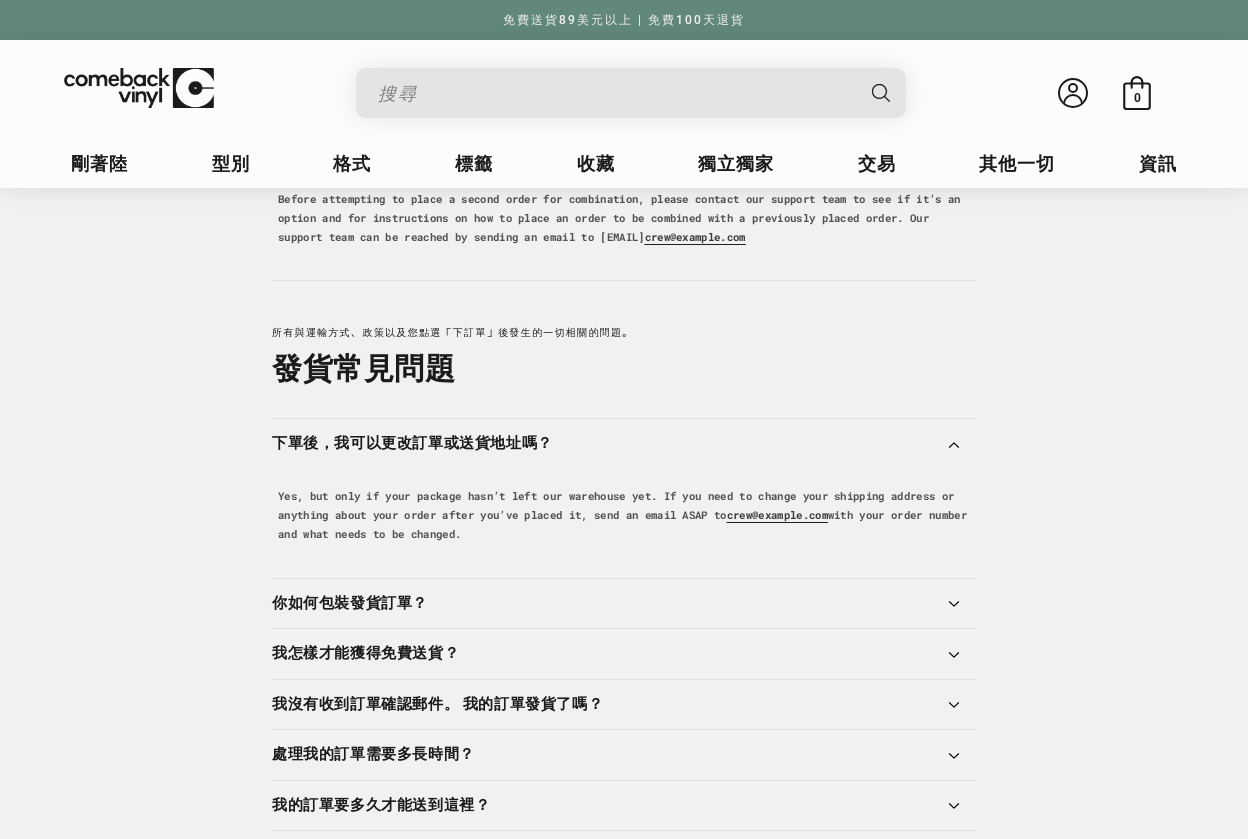 click on "所有與運輸方式、政策以及您點選「下訂單」後發生的一切相關的問題。
發貨常見問題
下單後，我可以更改訂單或送貨地址嗎？
Yes, but only if your package hasn’t left our warehouse yet. If you need to change your shipping address or anything about your order after you’ve placed it, send an email ASAP to  crew@comebackvinyl.com  with your order number and what needs to be changed.
你如何包裝發貨訂單？
click here ." at bounding box center [624, 723] 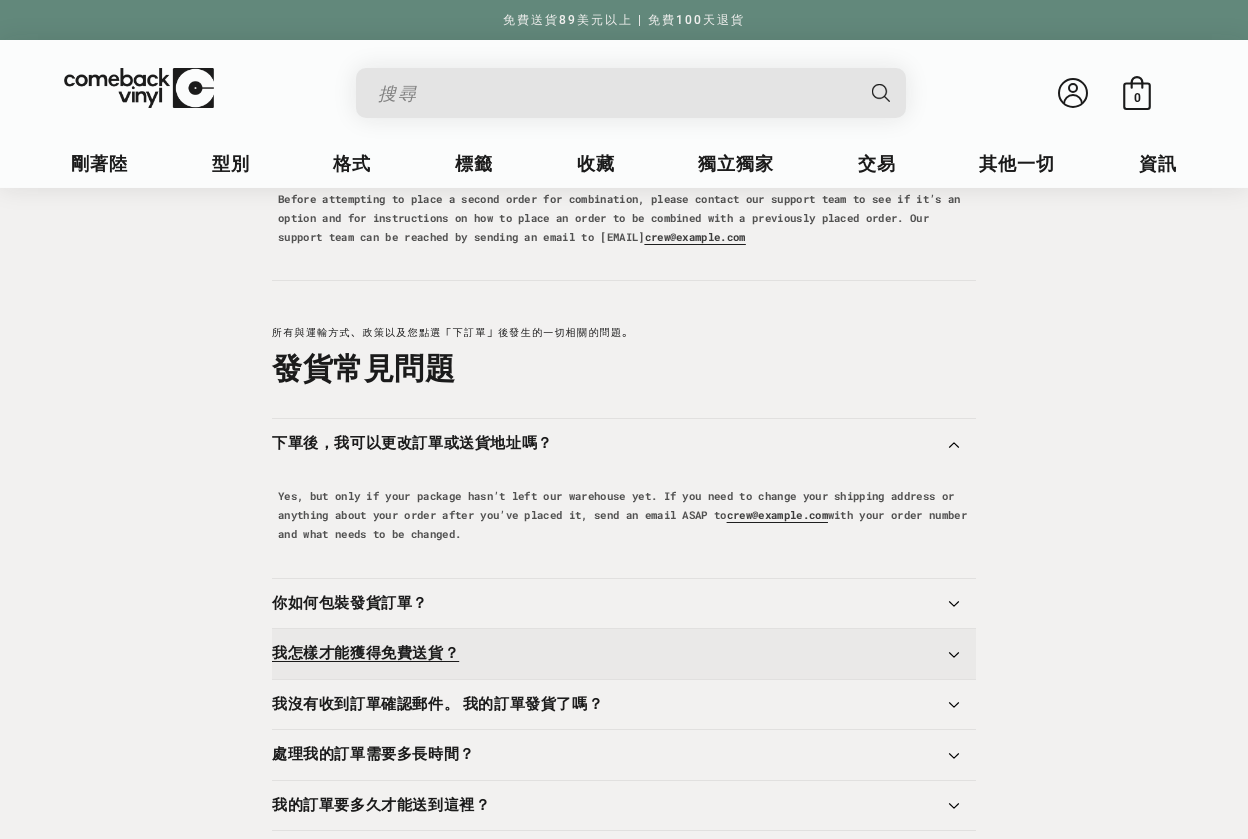 click on "我怎樣才能獲得免費送貨？" at bounding box center (624, 654) 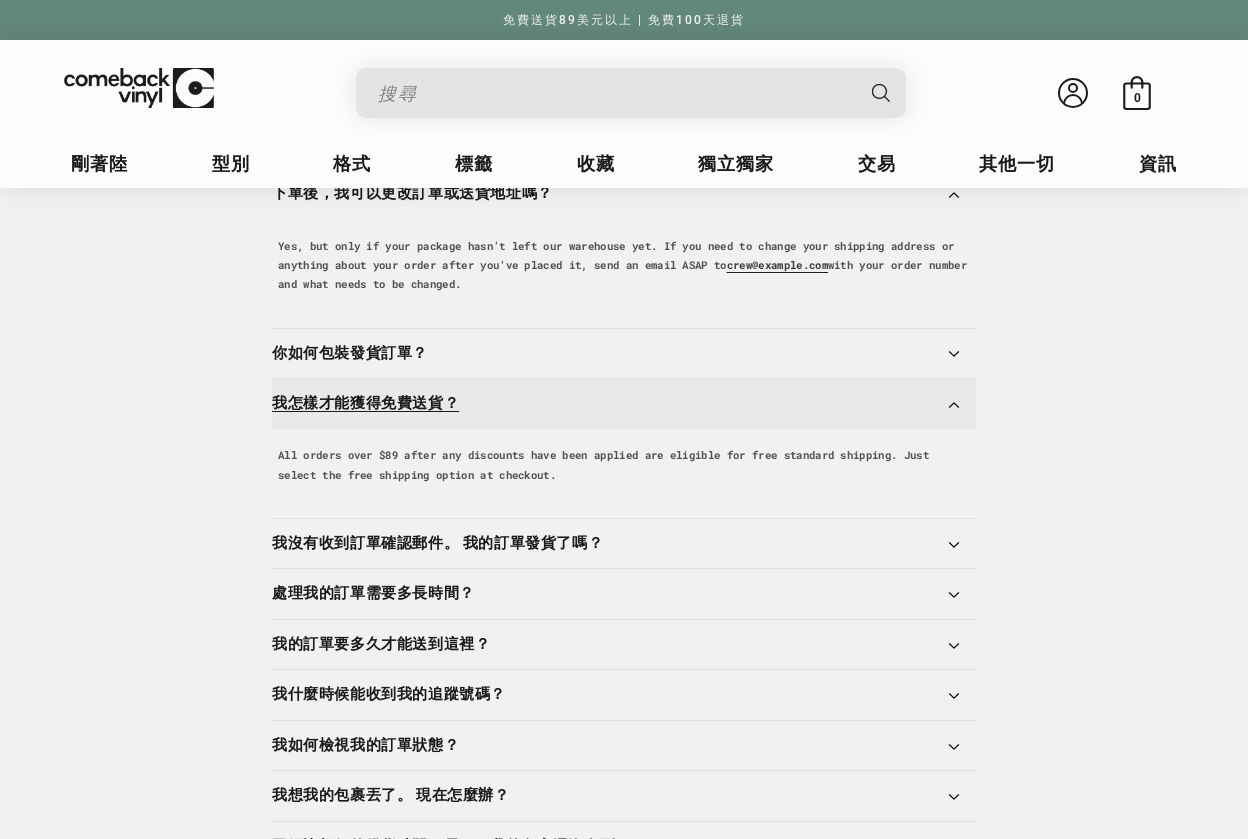 scroll, scrollTop: 1808, scrollLeft: 0, axis: vertical 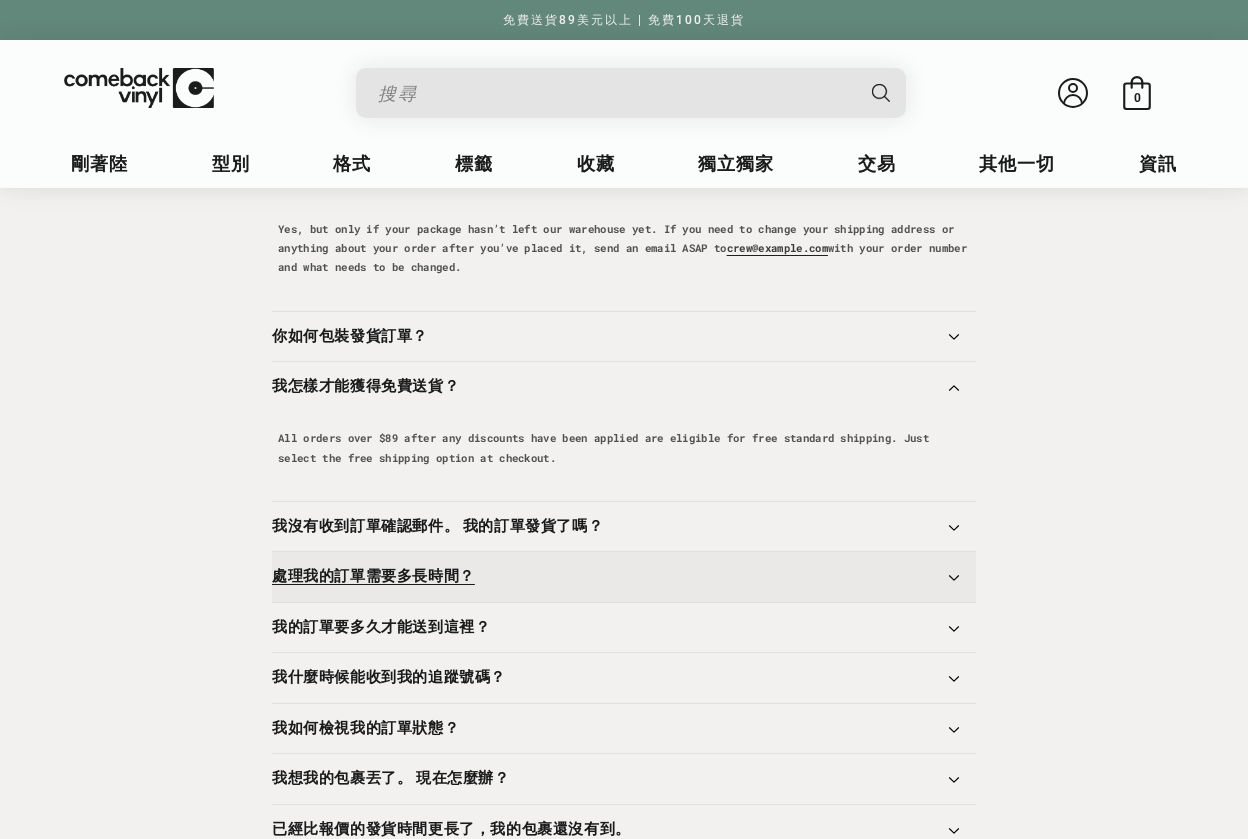 click on "處理我的訂單需要多長時間？" at bounding box center (624, 577) 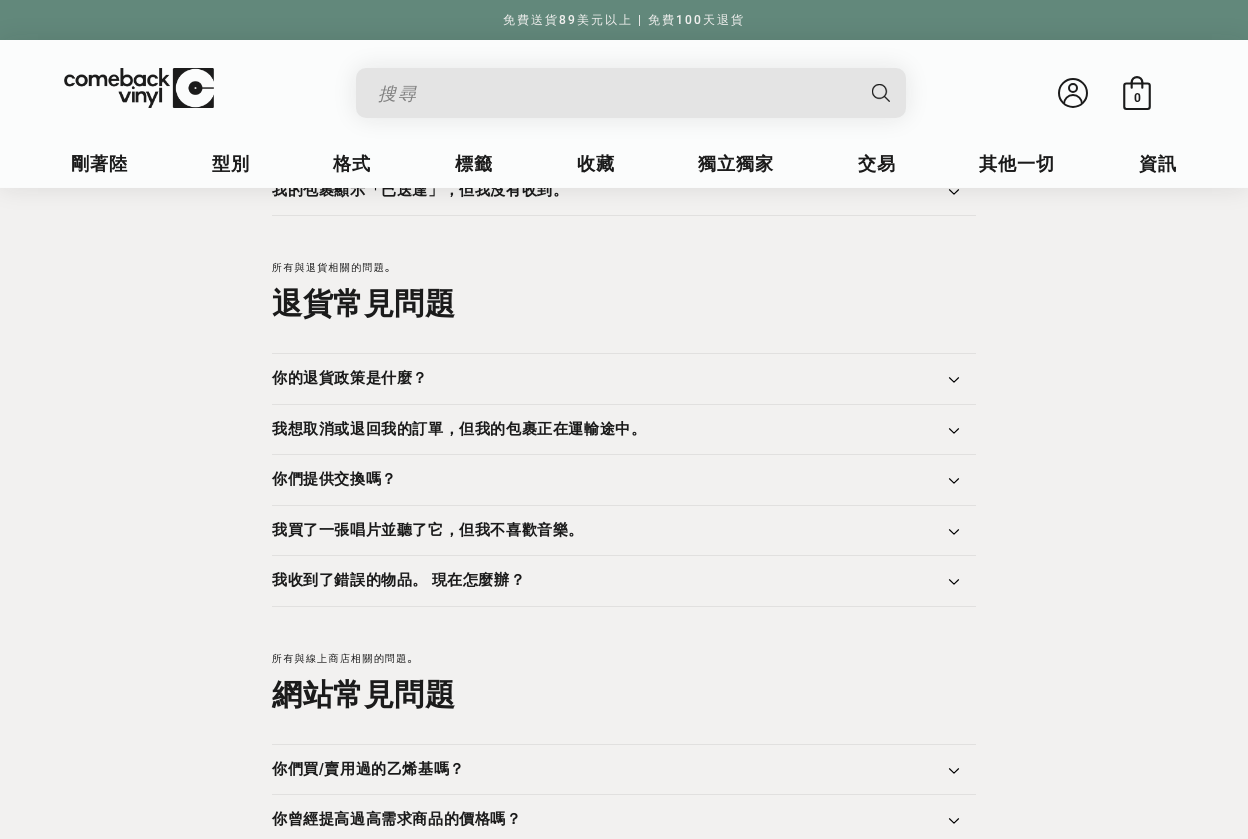 scroll, scrollTop: 2734, scrollLeft: 0, axis: vertical 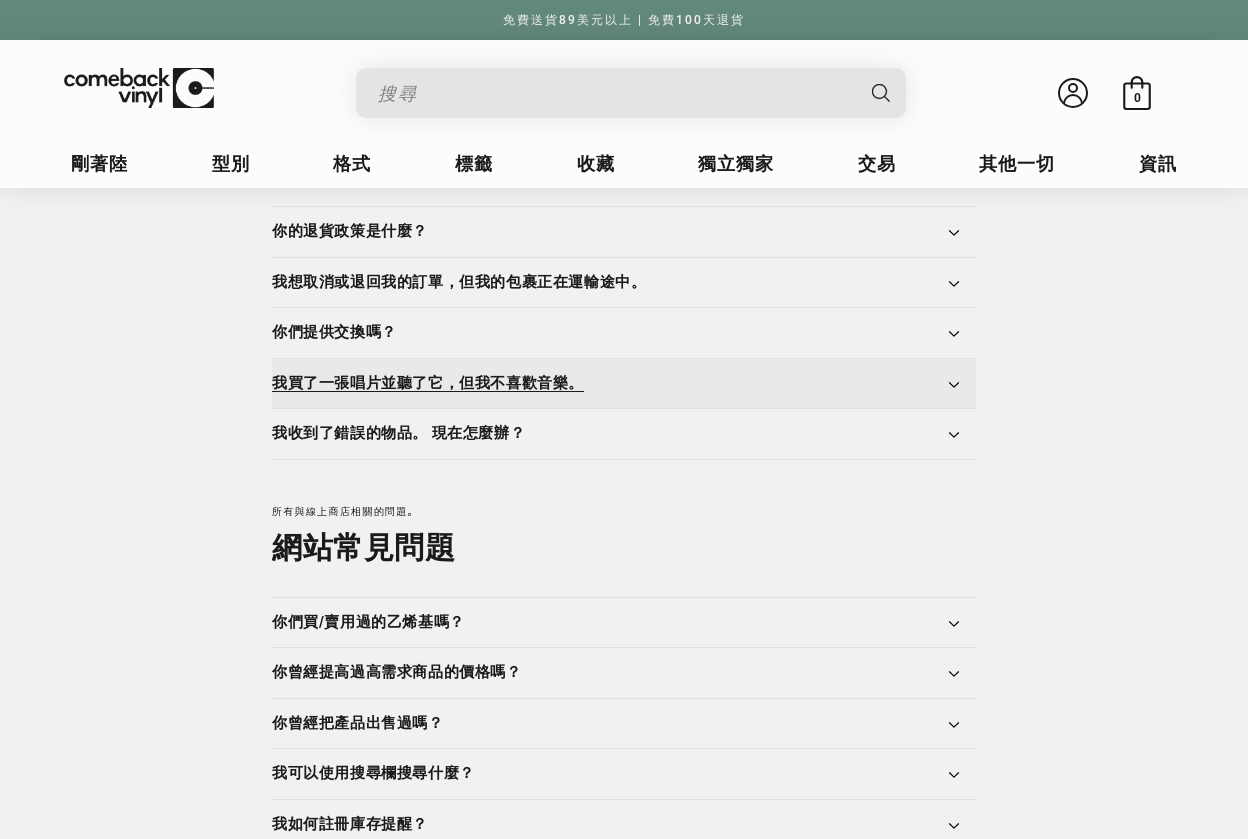 click on "我買了一張唱片並聽了它，但我不喜歡音樂。" at bounding box center [624, 384] 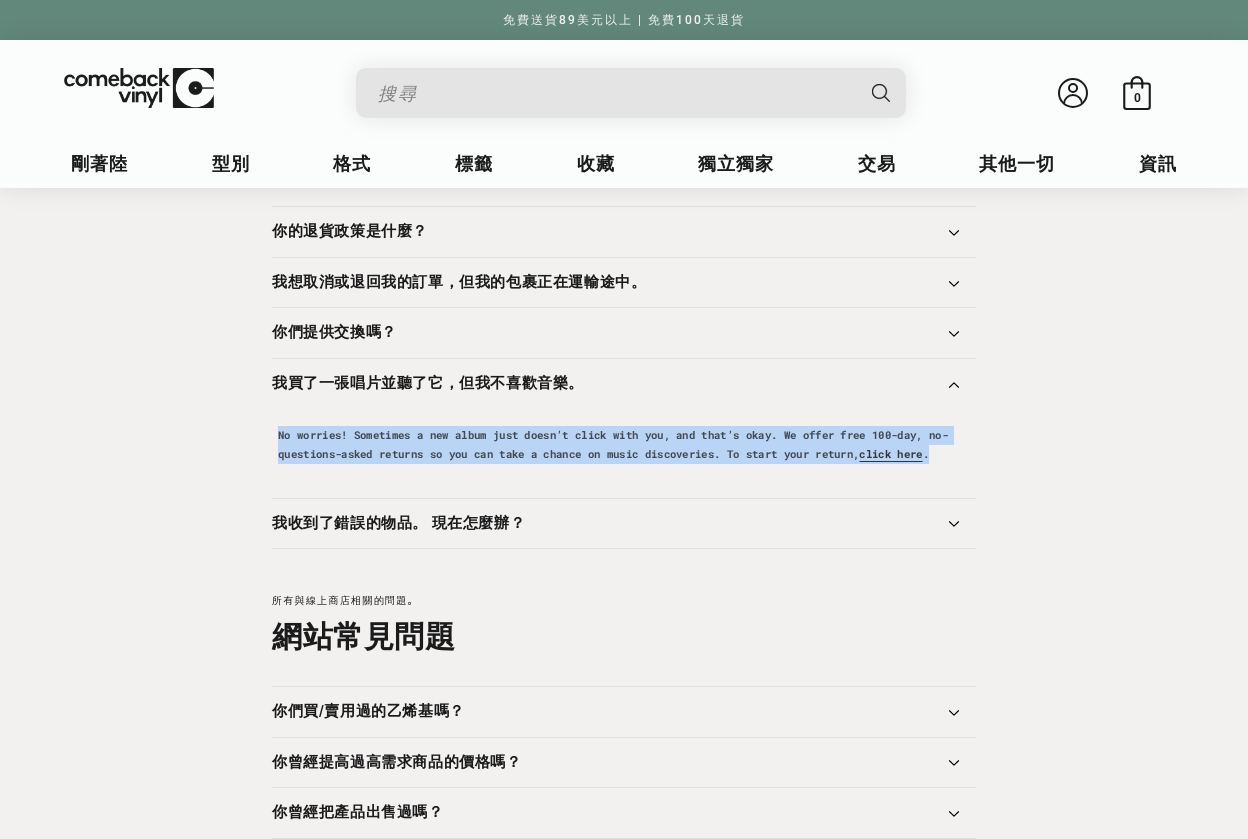 drag, startPoint x: 340, startPoint y: 477, endPoint x: 264, endPoint y: 439, distance: 84.97058 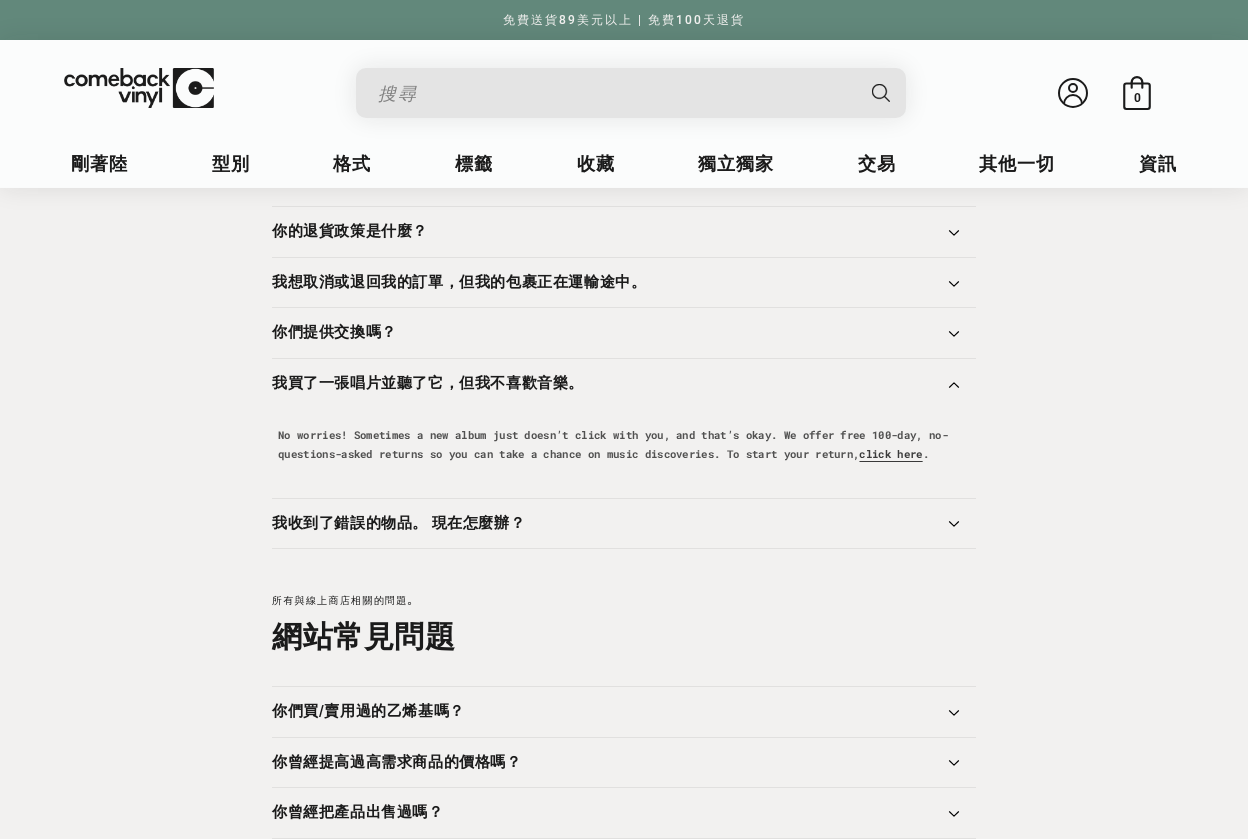 click on "所有與線上商店相關的問題。
網站常見問題
你們買/賣用過的乙烯基嗎？
We used to, but we stopped buying used vinyl at the beginning of 2023 and stopped selling used vinyl at the beginning of 2024 in order to focus on providing the best possible selection of new vinyl titles.
你曾經提高過高需求商品的價格嗎？
We do not. All of our products are priced at MSRP or lower. For more information on how we price, check out  this article ." at bounding box center [624, 861] 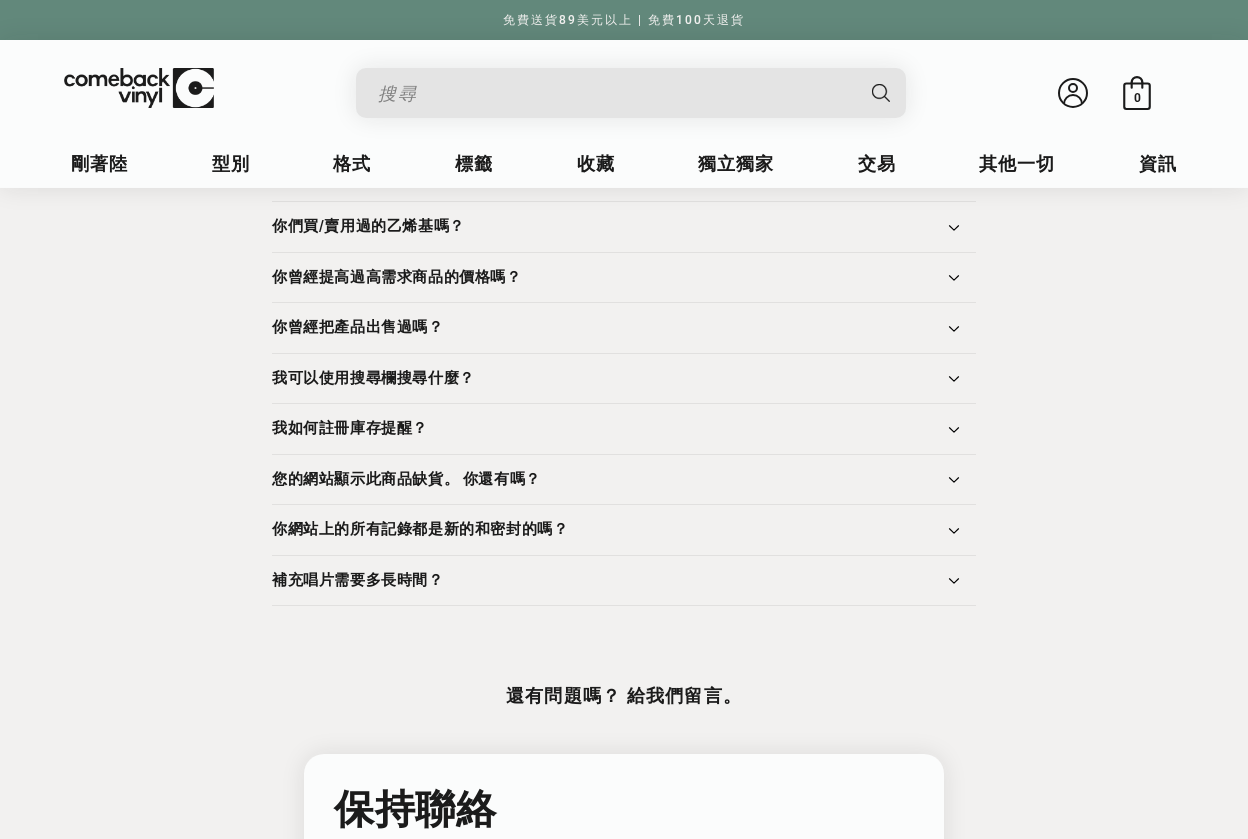 scroll, scrollTop: 3243, scrollLeft: 0, axis: vertical 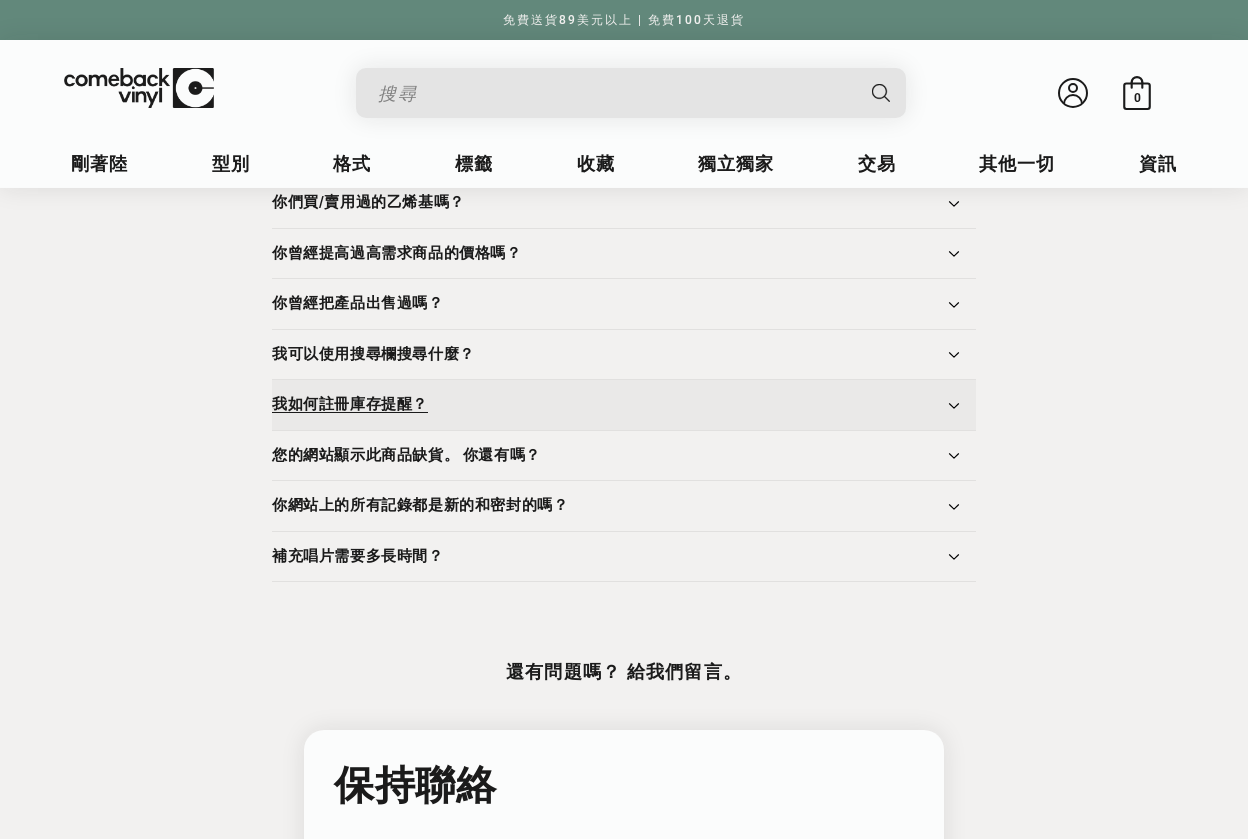 click on "我如何註冊庫存提醒？" at bounding box center (624, 405) 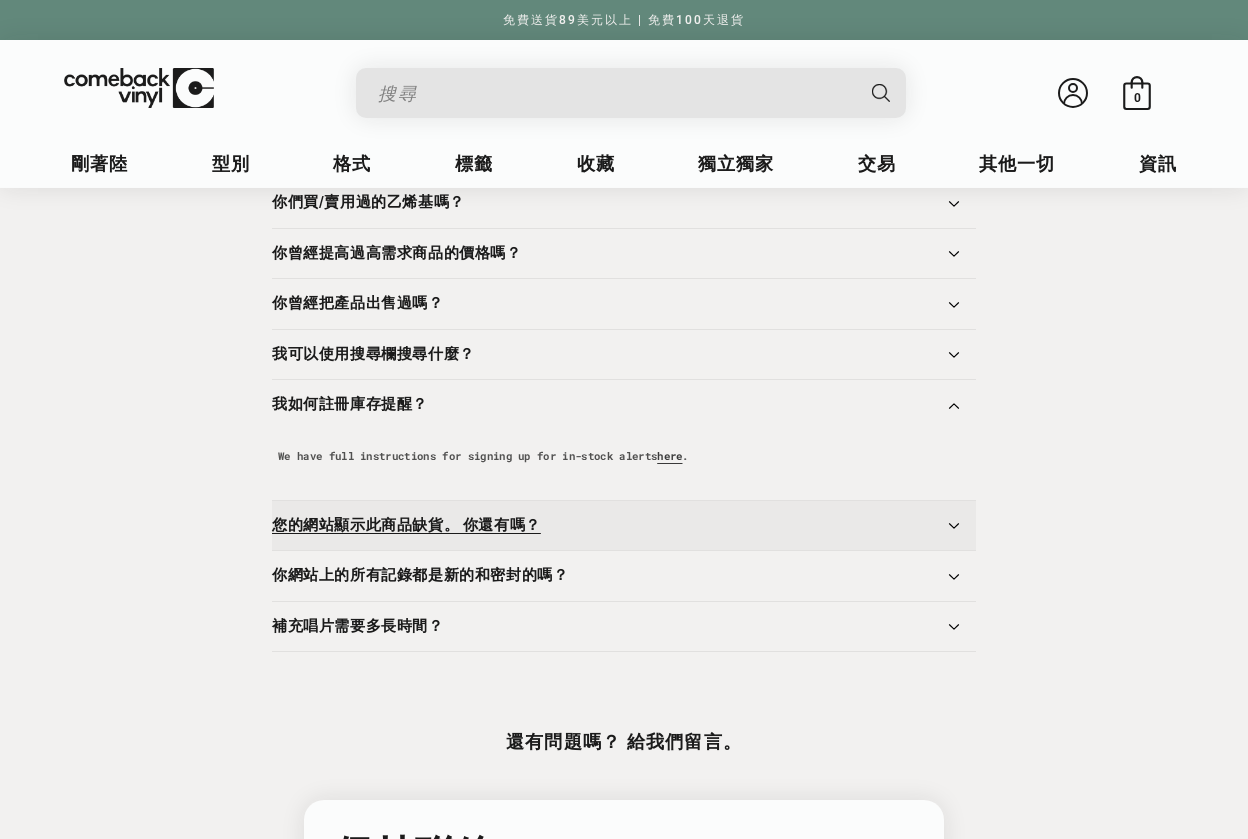 click on "您的網站顯示此商品缺貨。 你還有嗎？" at bounding box center [624, 526] 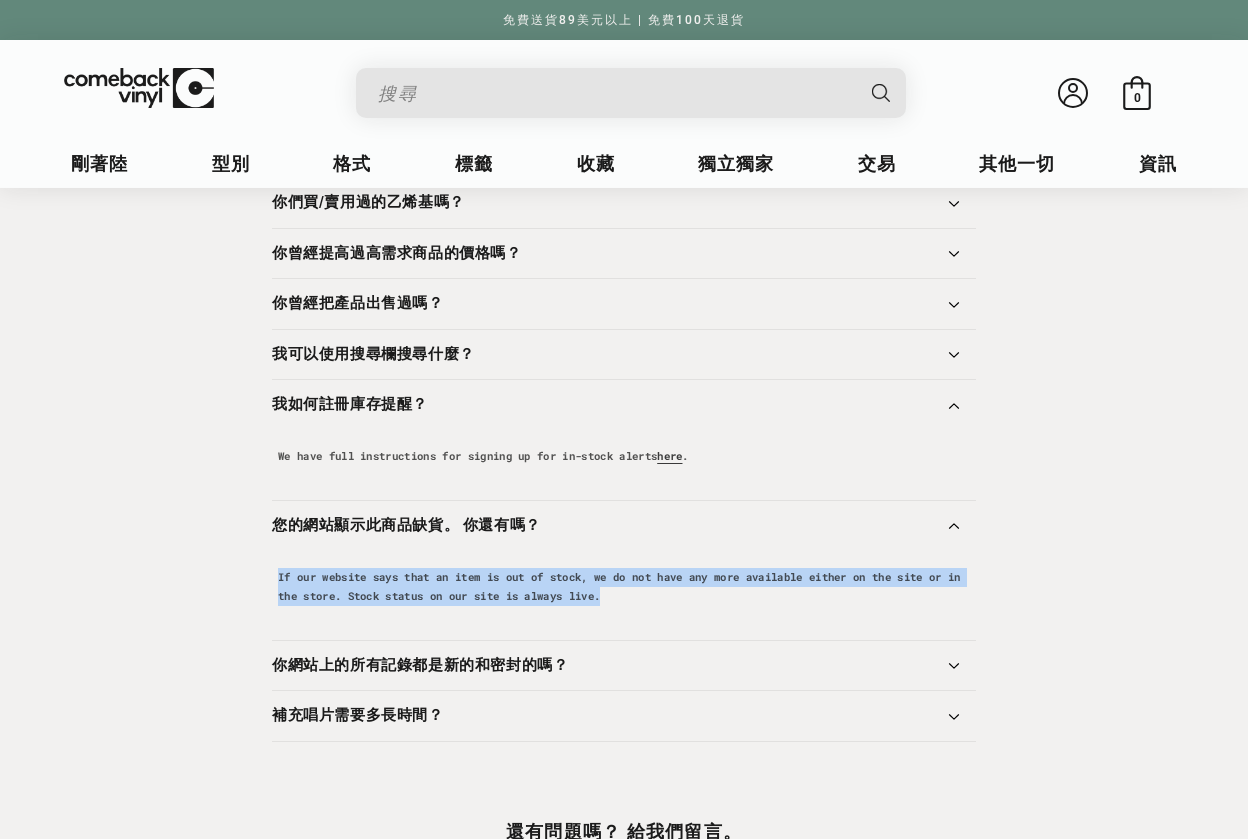drag, startPoint x: 675, startPoint y: 606, endPoint x: 246, endPoint y: 595, distance: 429.141 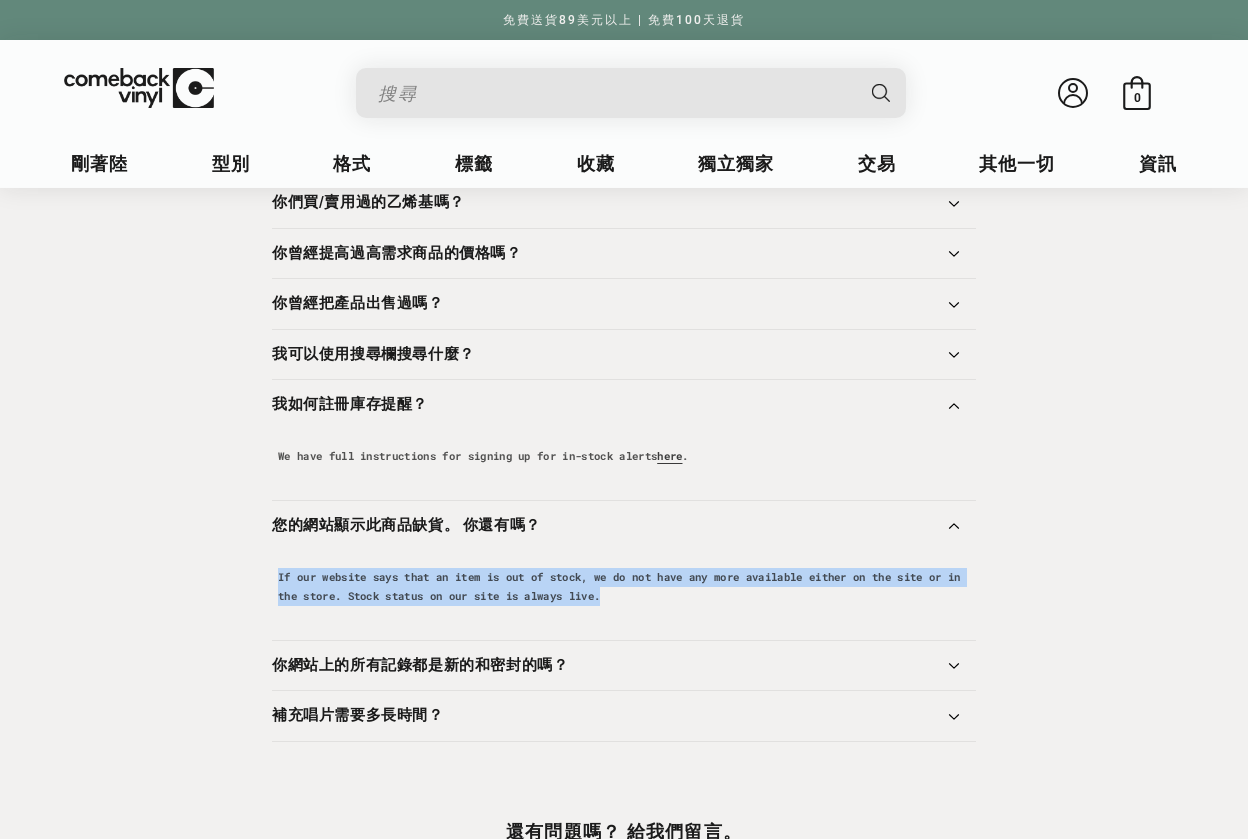 click on "所有與線上商店相關的問題。
網站常見問題
你們買/賣用過的乙烯基嗎？
We used to, but we stopped buying used vinyl at the beginning of 2023 and stopped selling used vinyl at the beginning of 2024 in order to focus on providing the best possible selection of new vinyl titles.
你曾經提高過高需求商品的價格嗎？
We do not. All of our products are priced at MSRP or lower. For more information on how we price, check out  this article ." at bounding box center (624, 431) 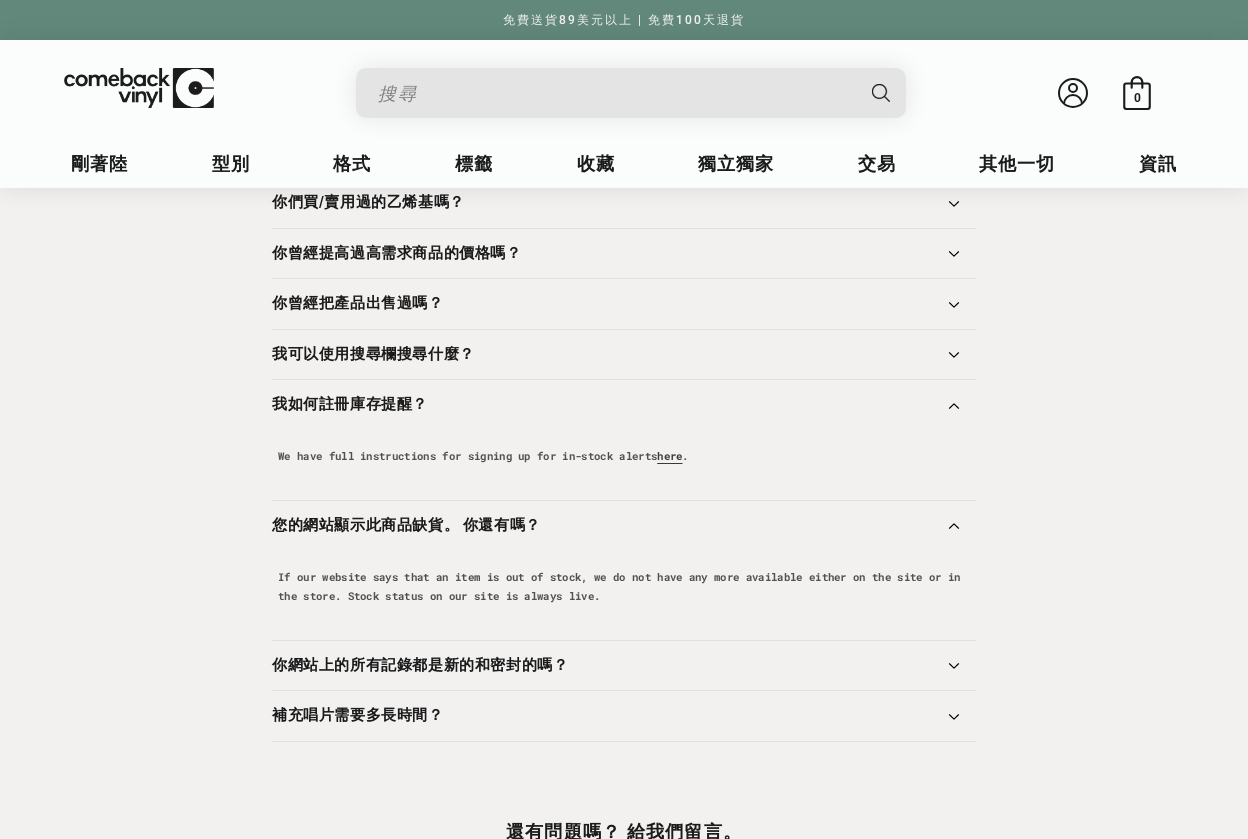 click on "所有與線上商店相關的問題。
網站常見問題
你們買/賣用過的乙烯基嗎？
We used to, but we stopped buying used vinyl at the beginning of 2023 and stopped selling used vinyl at the beginning of 2024 in order to focus on providing the best possible selection of new vinyl titles.
你曾經提高過高需求商品的價格嗎？
We do not. All of our products are priced at MSRP or lower. For more information on how we price, check out  this article ." at bounding box center (624, 431) 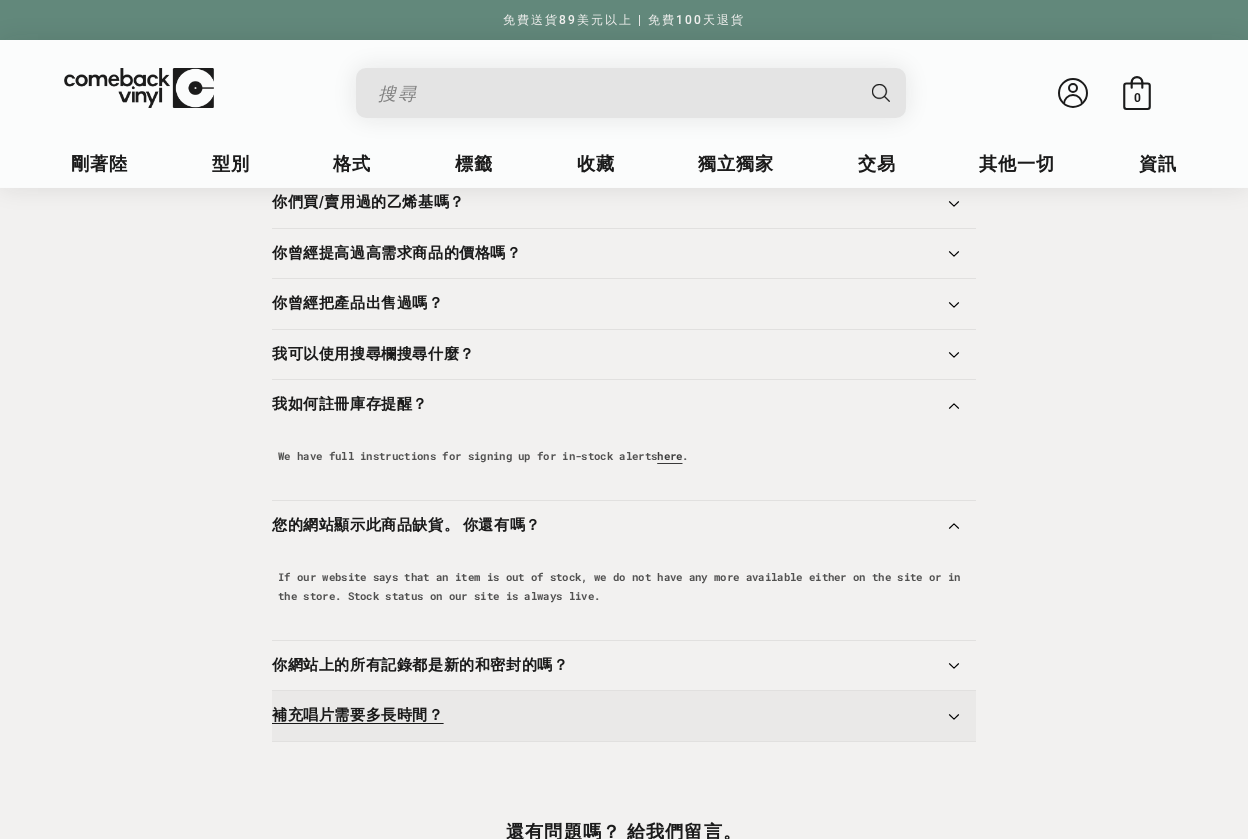 click on "補充唱片需要多長時間？" at bounding box center [624, 716] 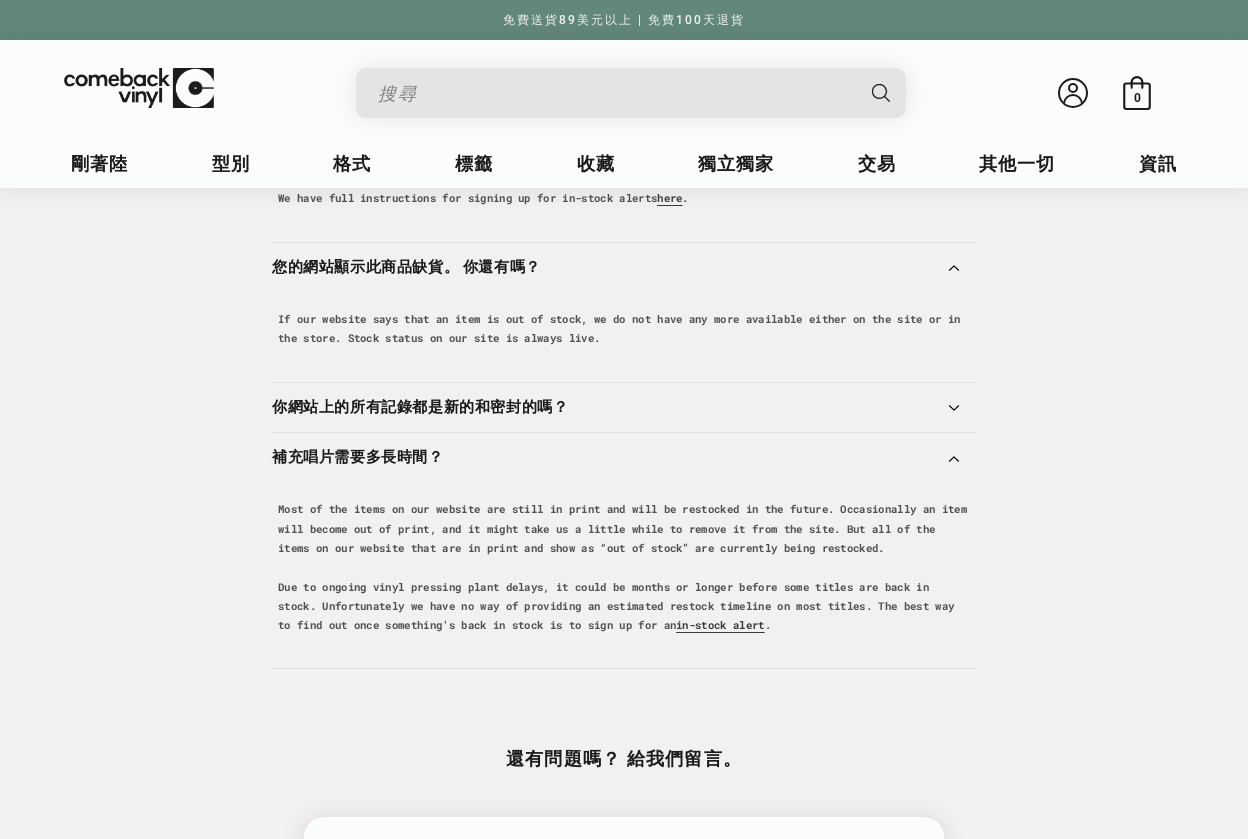 scroll, scrollTop: 3506, scrollLeft: 0, axis: vertical 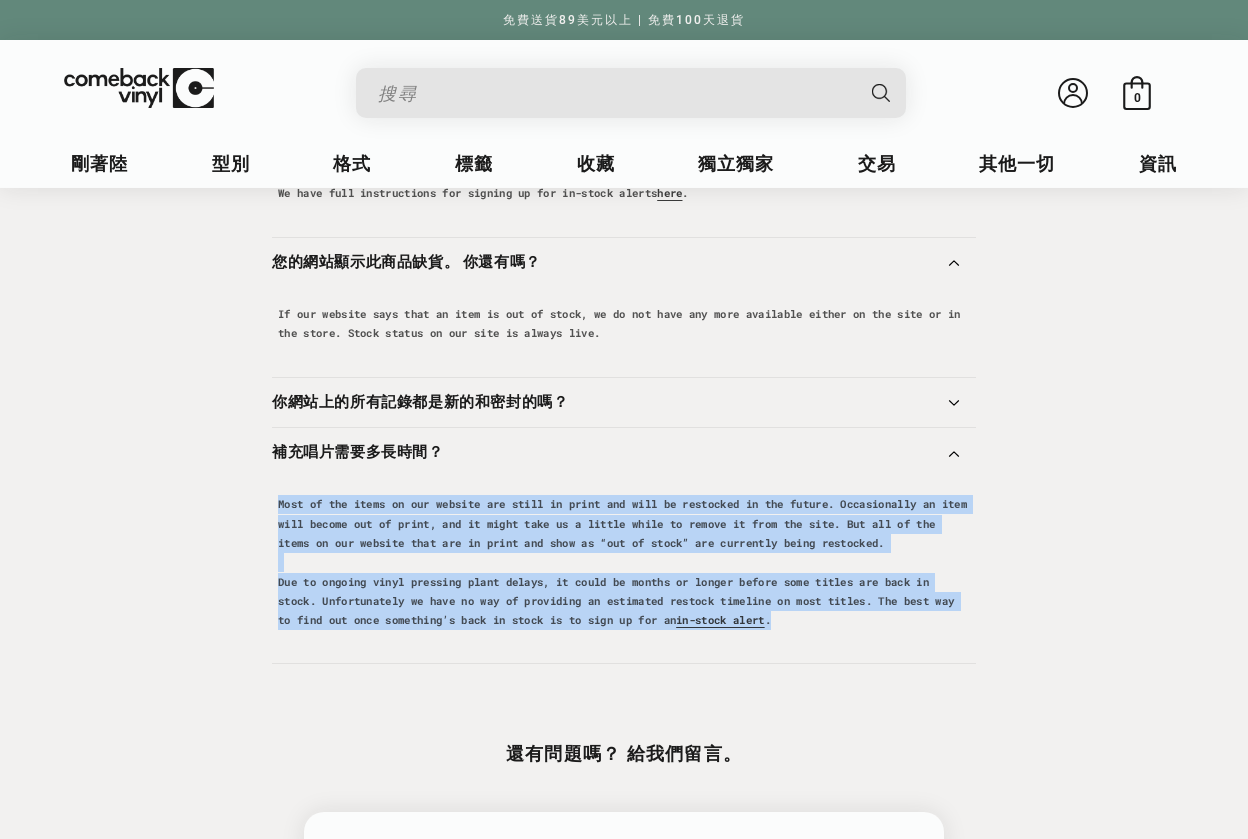 drag, startPoint x: 906, startPoint y: 656, endPoint x: 267, endPoint y: 520, distance: 653.3123 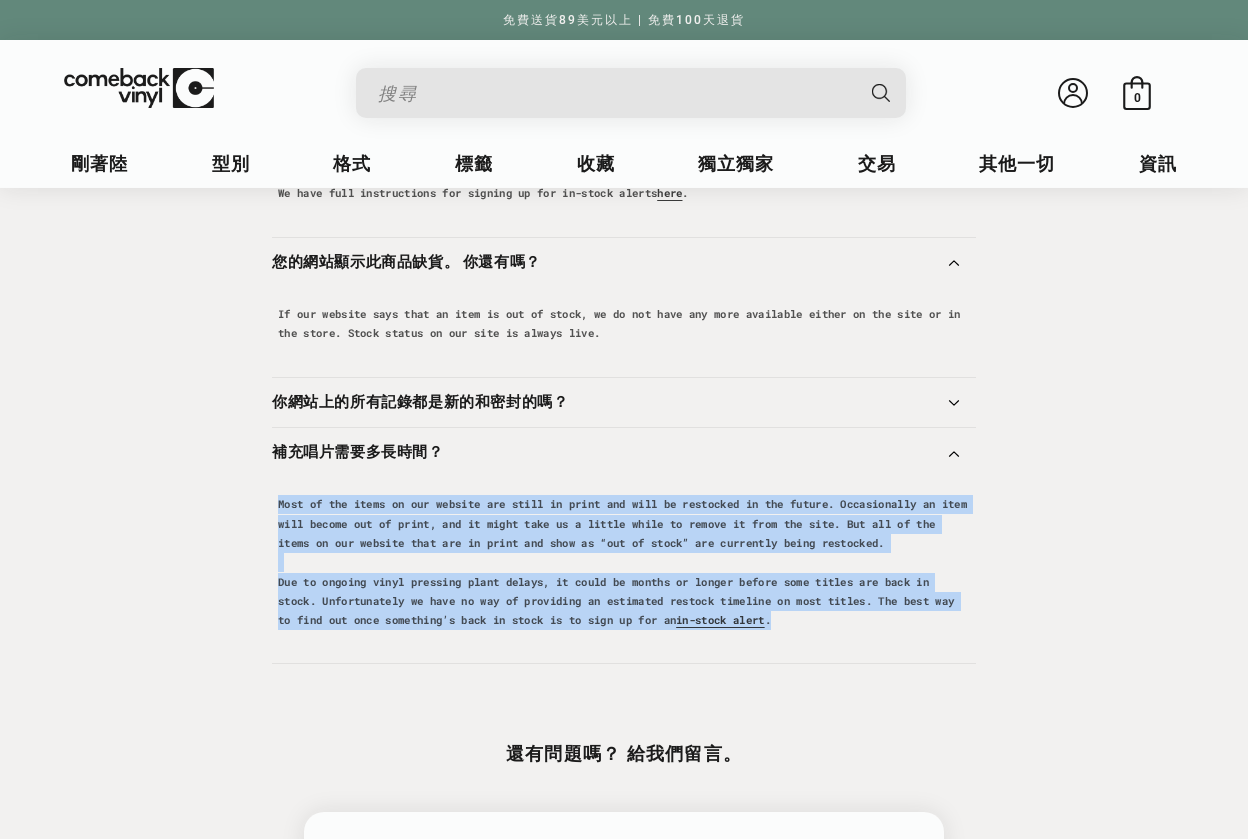 click on "所有與線上商店相關的問題。
網站常見問題
你們買/賣用過的乙烯基嗎？
We used to, but we stopped buying used vinyl at the beginning of 2023 and stopped selling used vinyl at the beginning of 2024 in order to focus on providing the best possible selection of new vinyl titles.
你曾經提高過高需求商品的價格嗎？
We do not. All of our products are priced at MSRP or lower. For more information on how we price, check out  this article ." at bounding box center [624, 243] 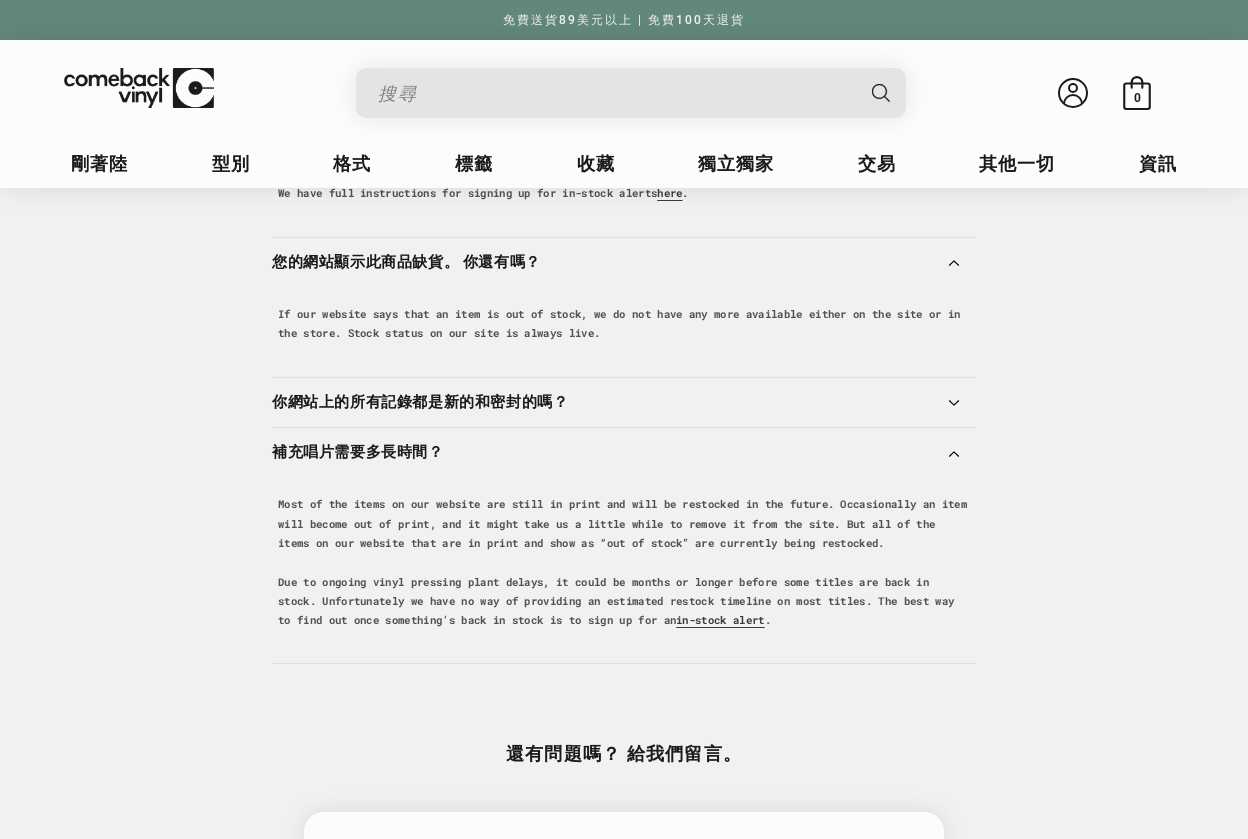click on "所有與線上商店相關的問題。
網站常見問題
你們買/賣用過的乙烯基嗎？
We used to, but we stopped buying used vinyl at the beginning of 2023 and stopped selling used vinyl at the beginning of 2024 in order to focus on providing the best possible selection of new vinyl titles.
你曾經提高過高需求商品的價格嗎？
We do not. All of our products are priced at MSRP or lower. For more information on how we price, check out  this article ." at bounding box center [624, 261] 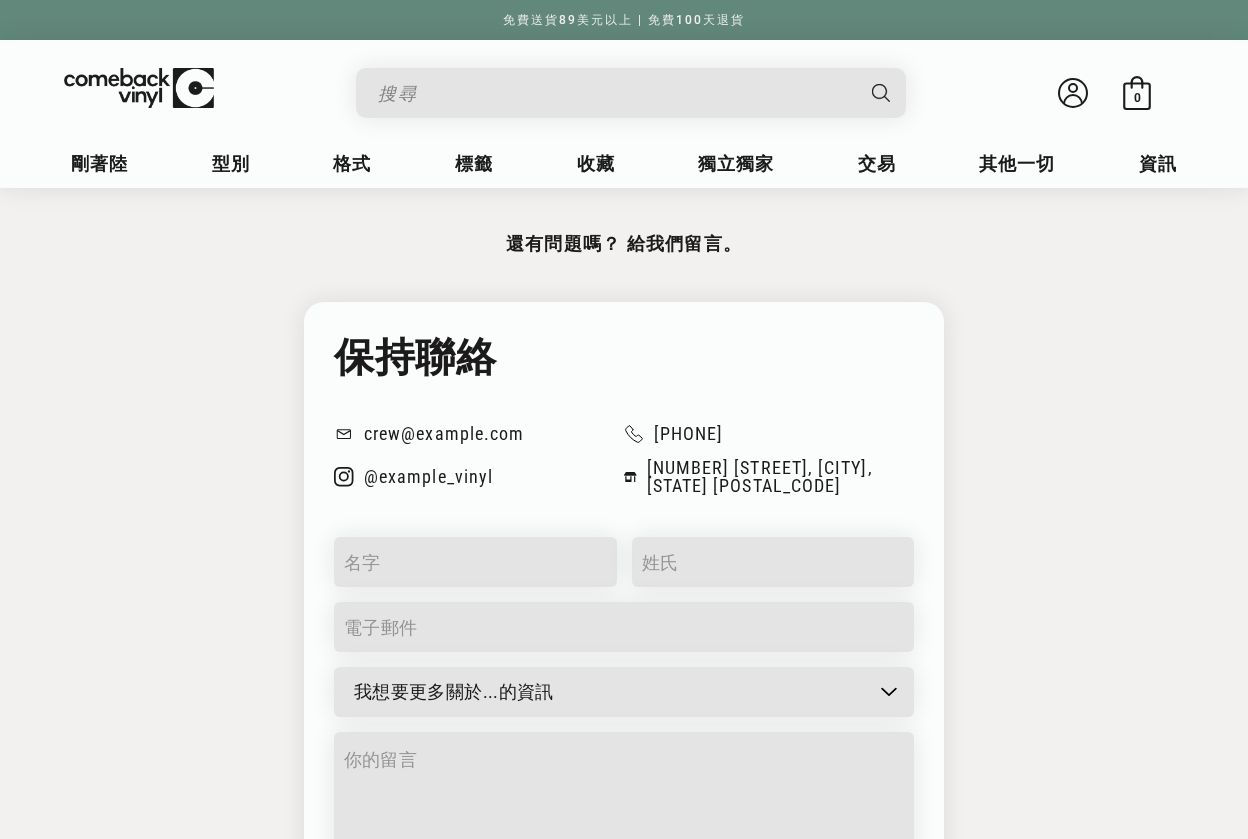 scroll, scrollTop: 4271, scrollLeft: 0, axis: vertical 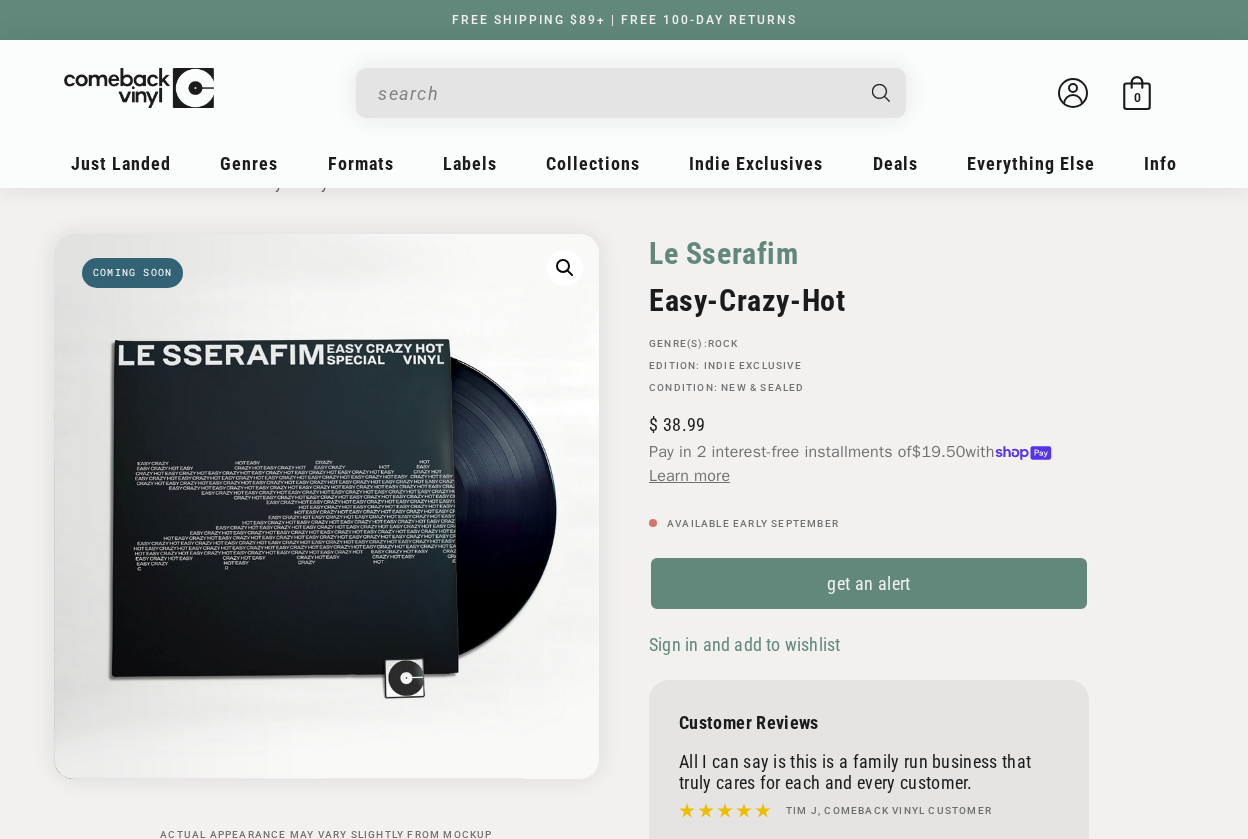 click on "Le Sserafim" at bounding box center [724, 253] 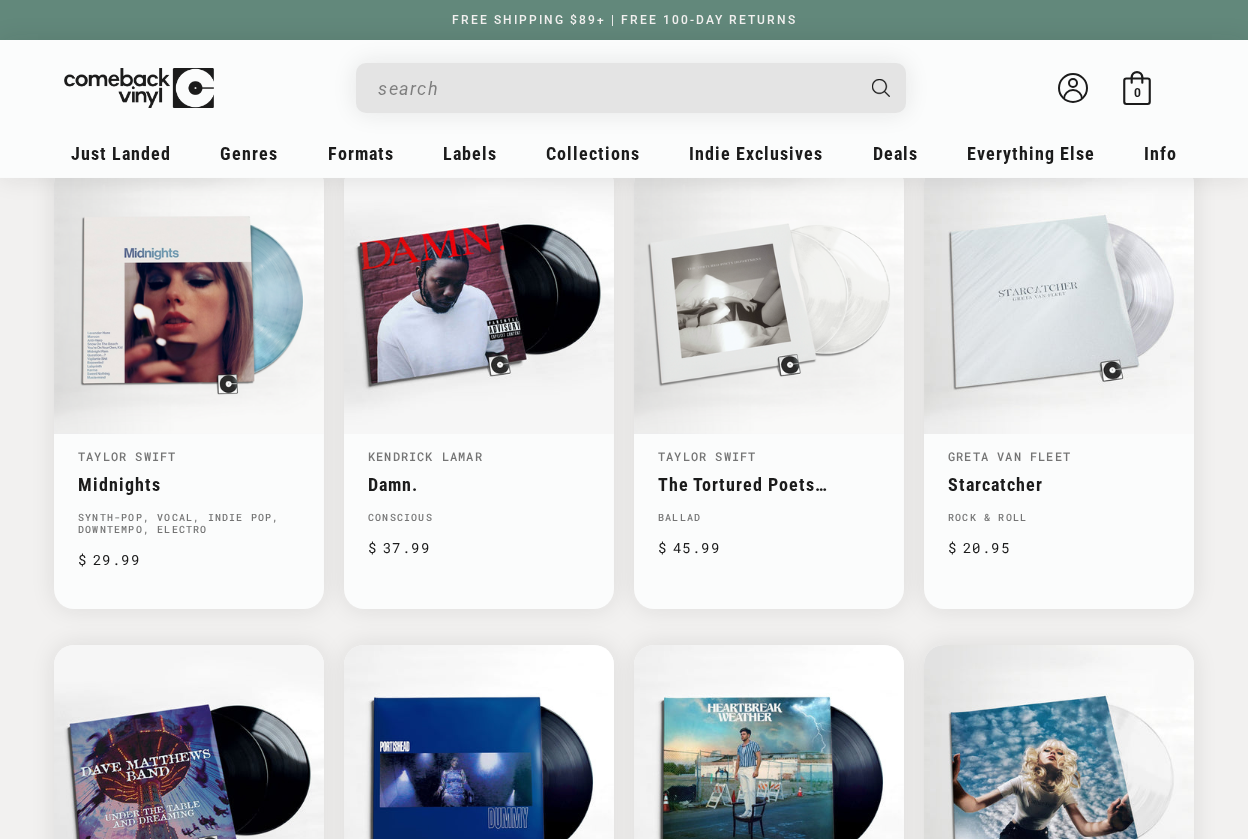 scroll, scrollTop: 786, scrollLeft: 0, axis: vertical 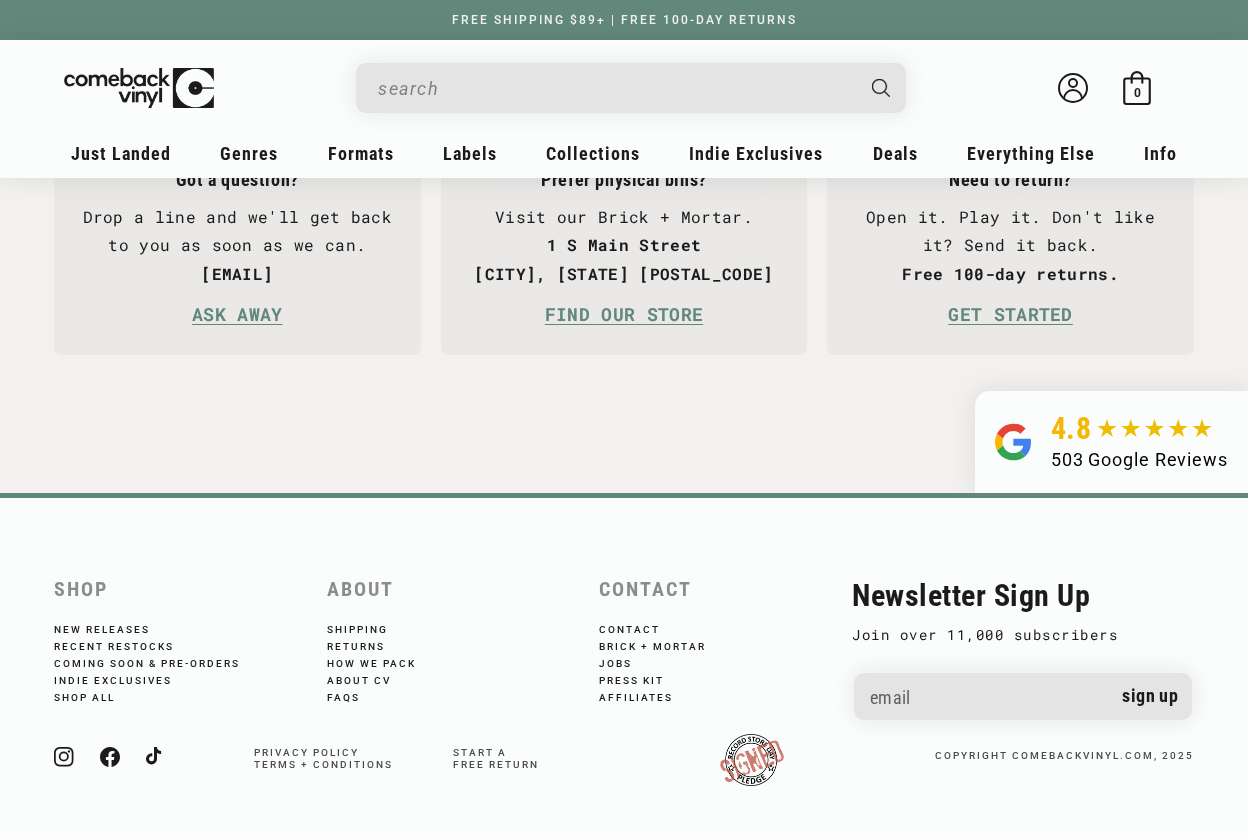 click on "4.8
503 Google Reviews" at bounding box center [1111, 442] 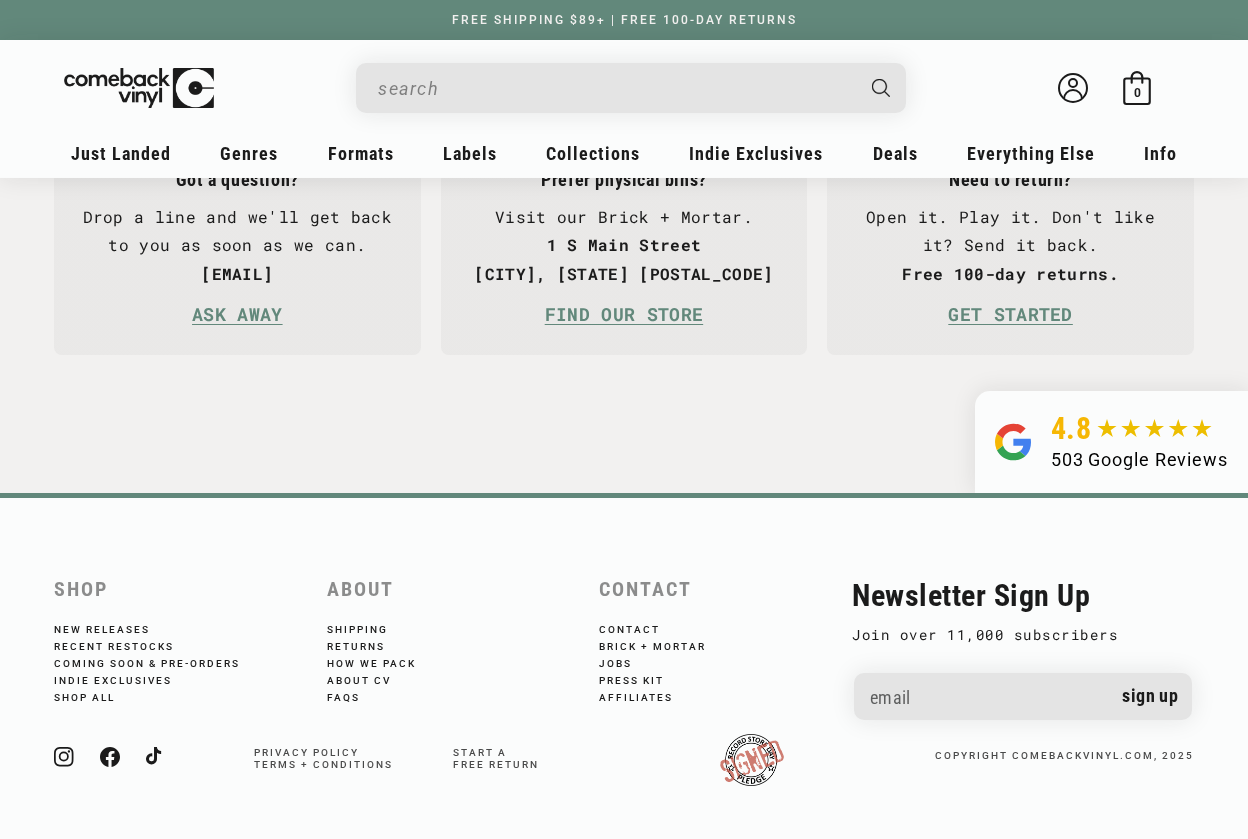 scroll, scrollTop: 0, scrollLeft: 1248, axis: horizontal 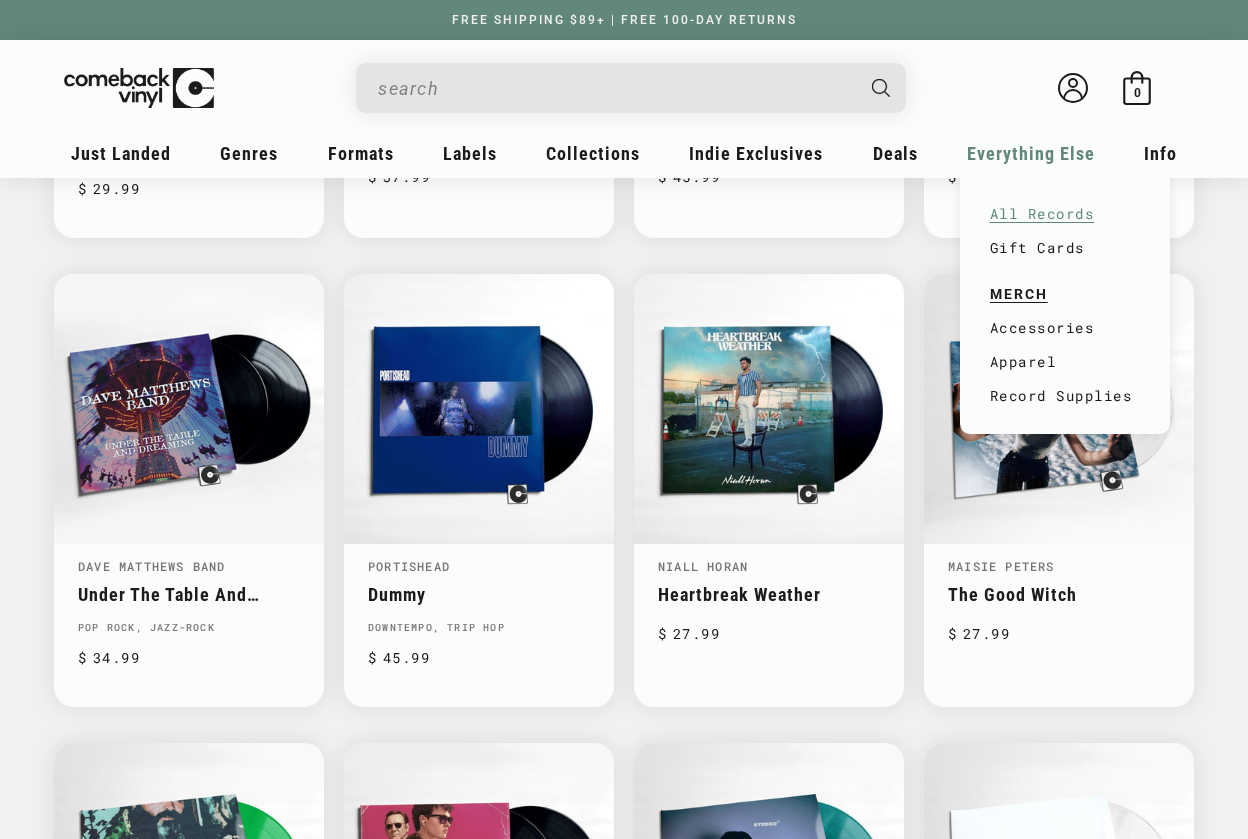 click on "All Records" at bounding box center (1065, 214) 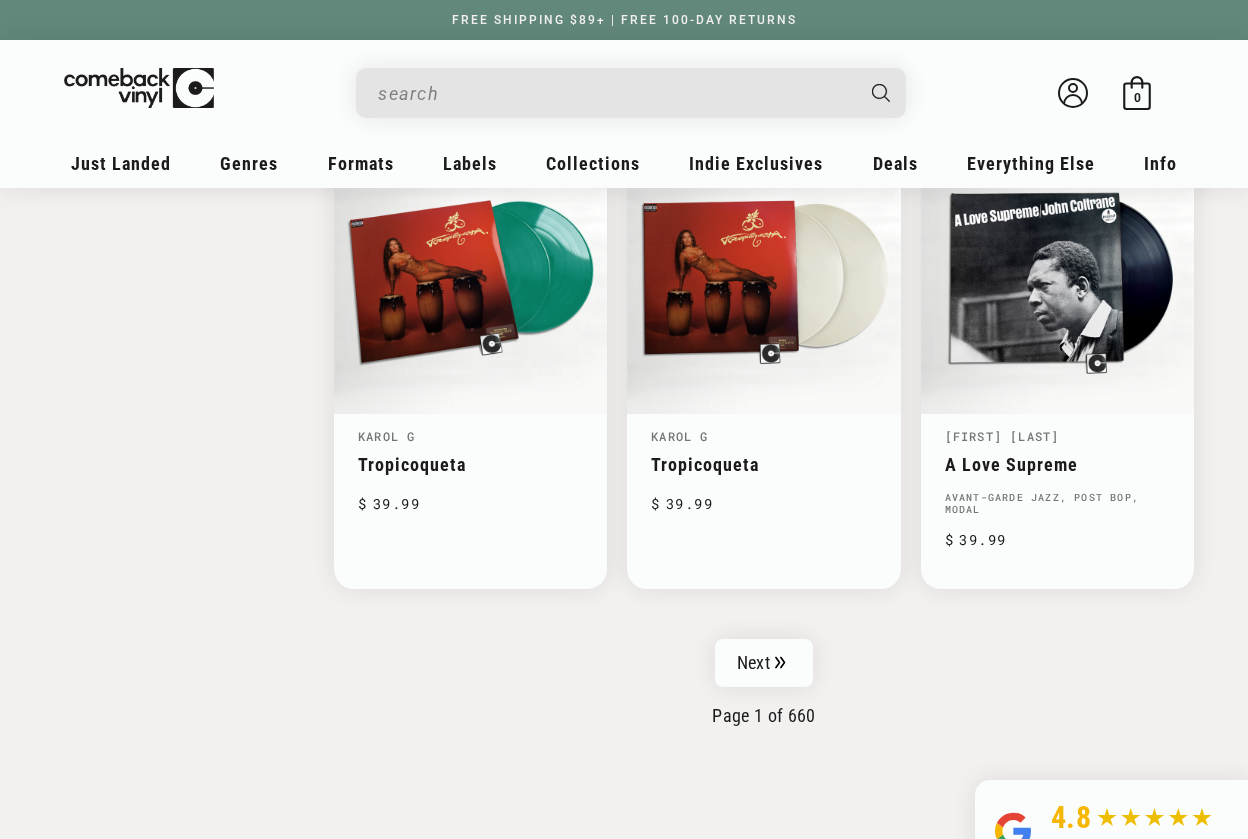 scroll, scrollTop: 3122, scrollLeft: 0, axis: vertical 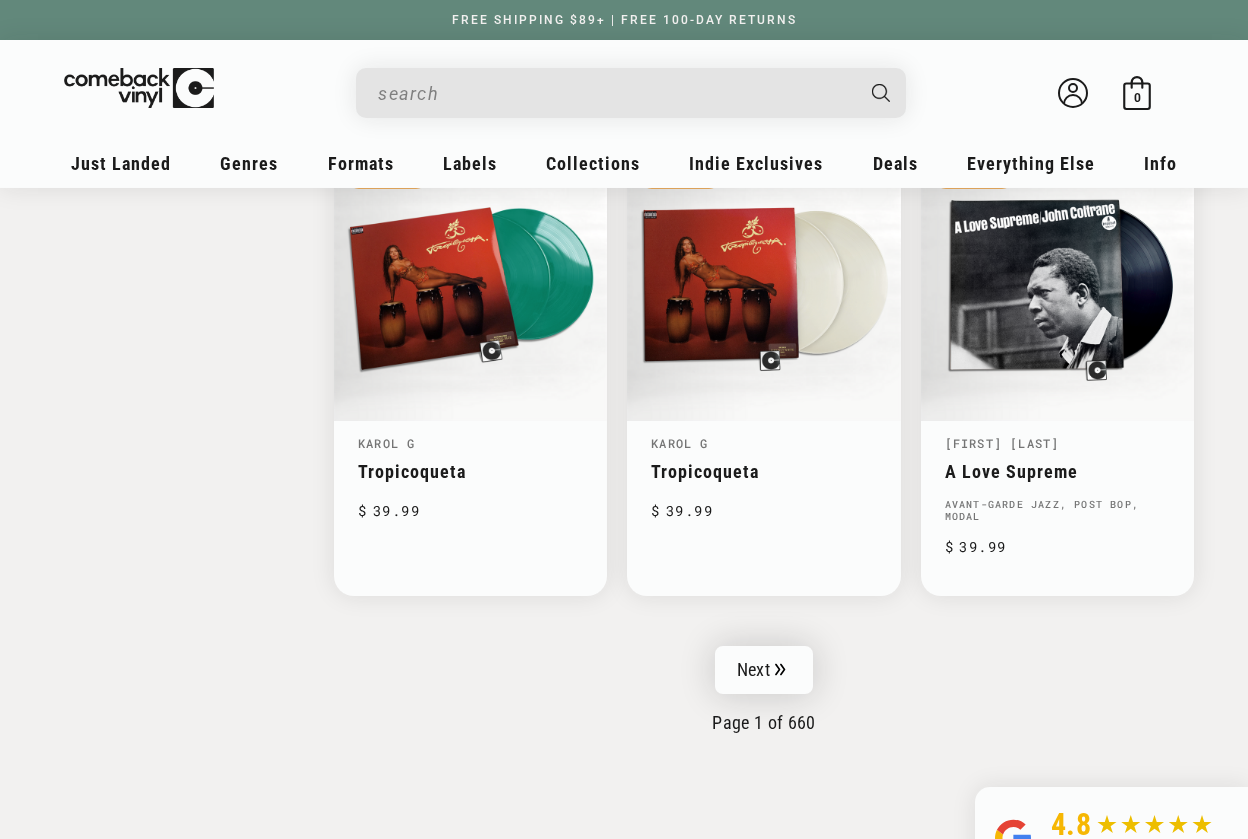 click on "Next" at bounding box center [764, 670] 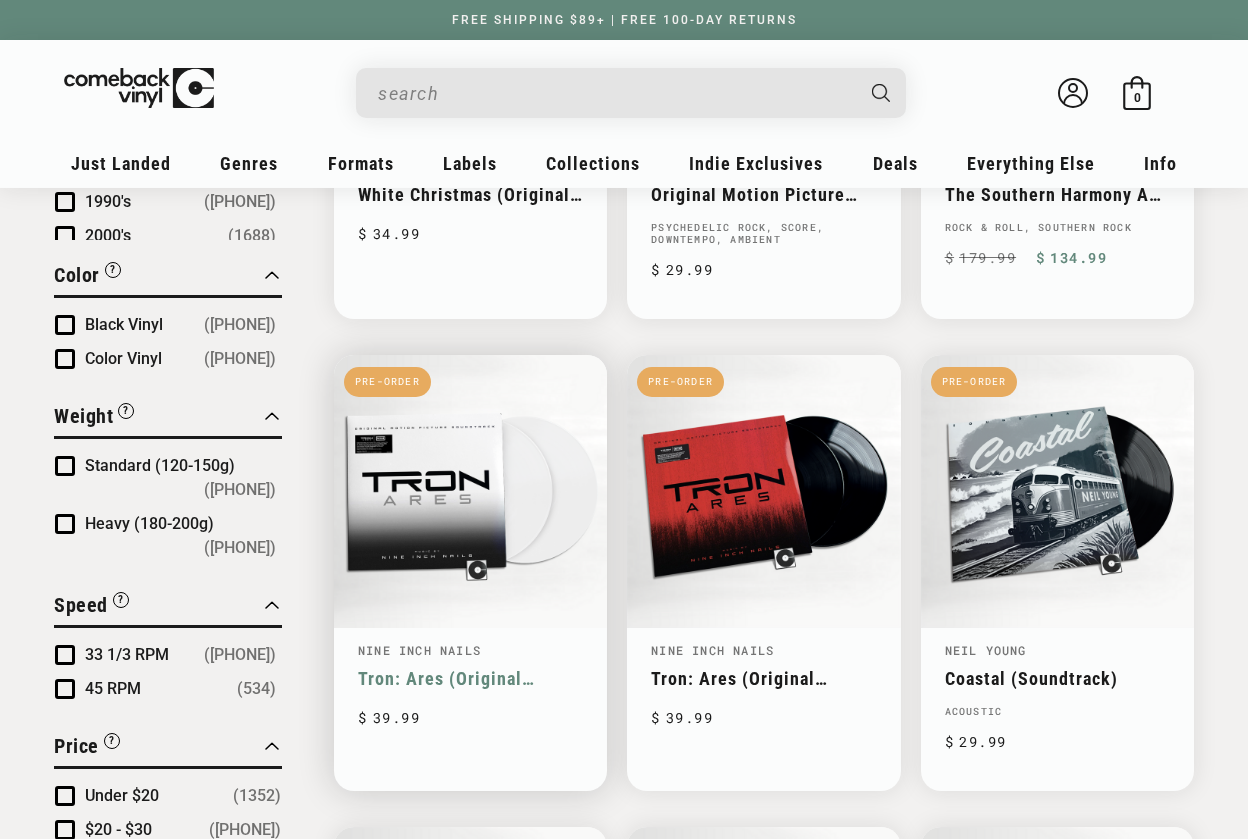 scroll, scrollTop: 1311, scrollLeft: 0, axis: vertical 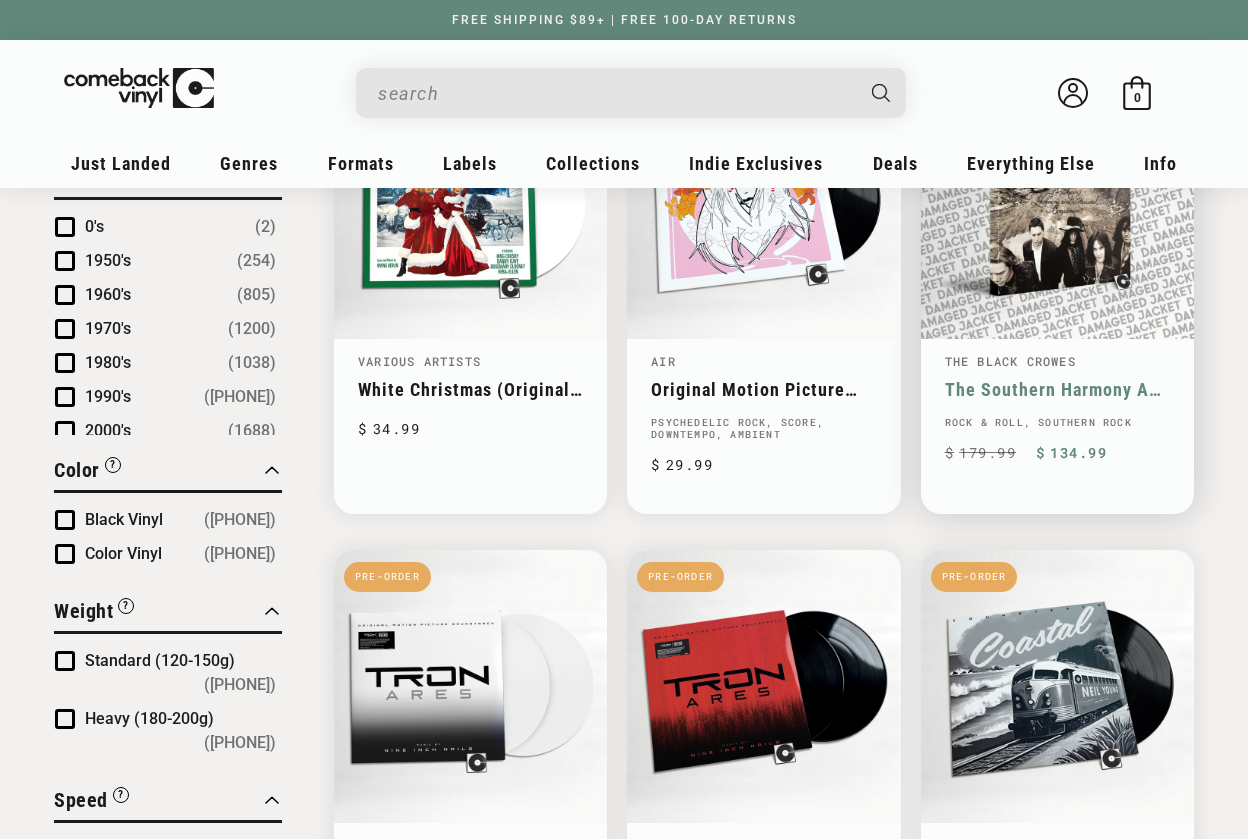 click on "The Southern Harmony And Musical Companion" at bounding box center (1057, 389) 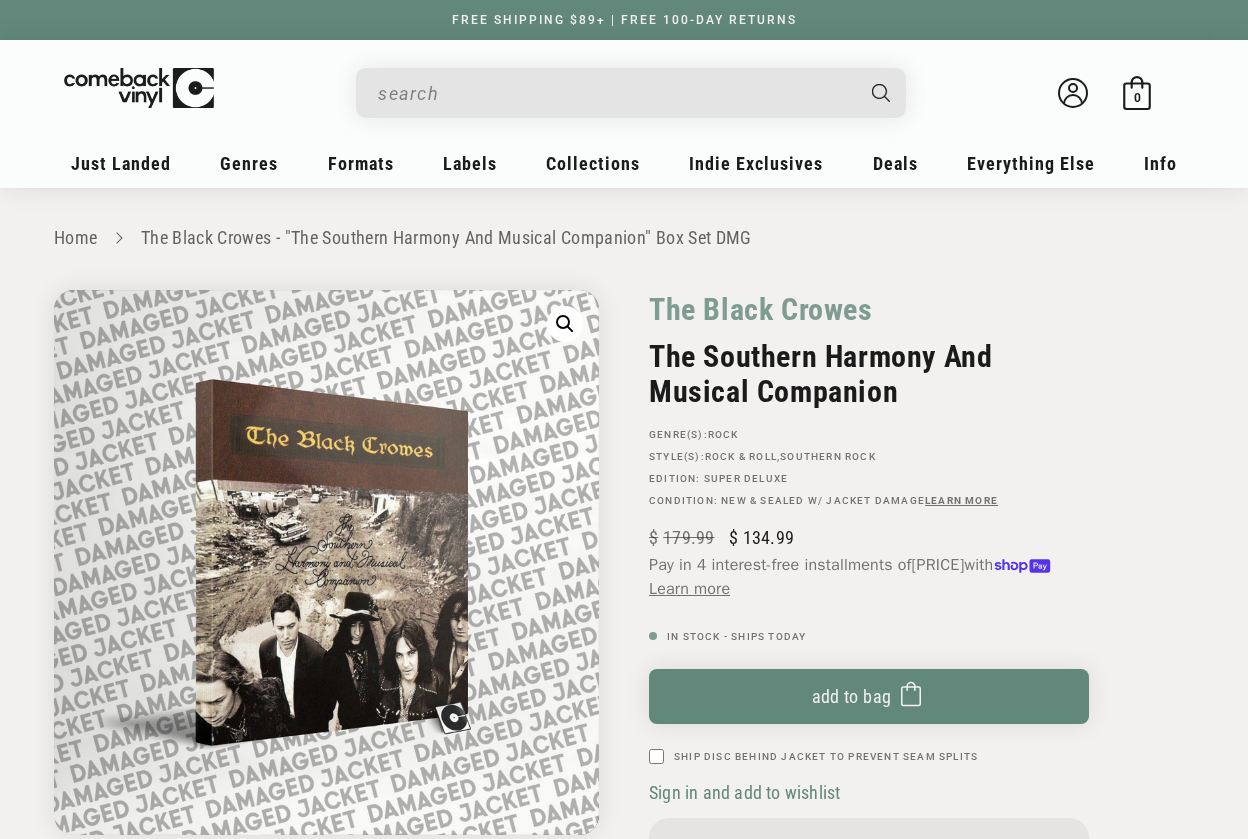scroll, scrollTop: 0, scrollLeft: 0, axis: both 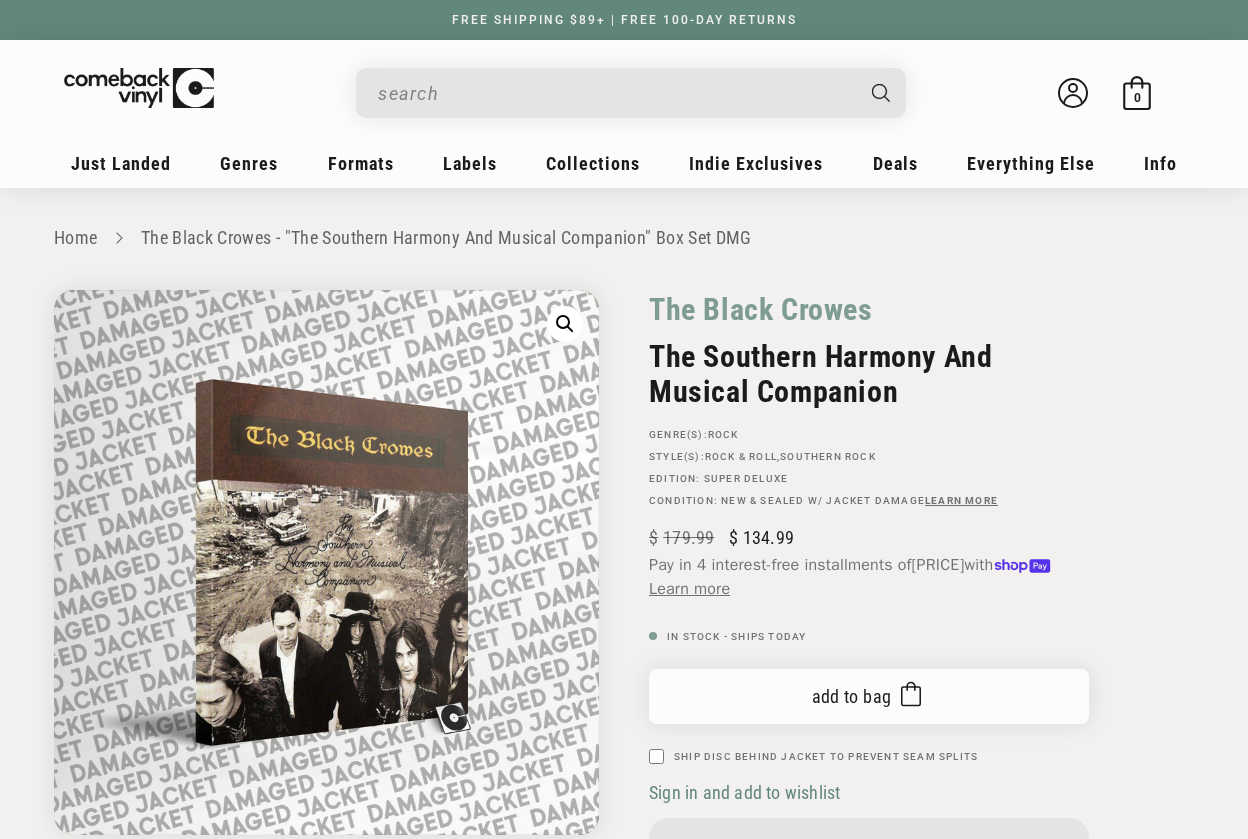 click on "Add to bag
Added to bag" at bounding box center (869, 696) 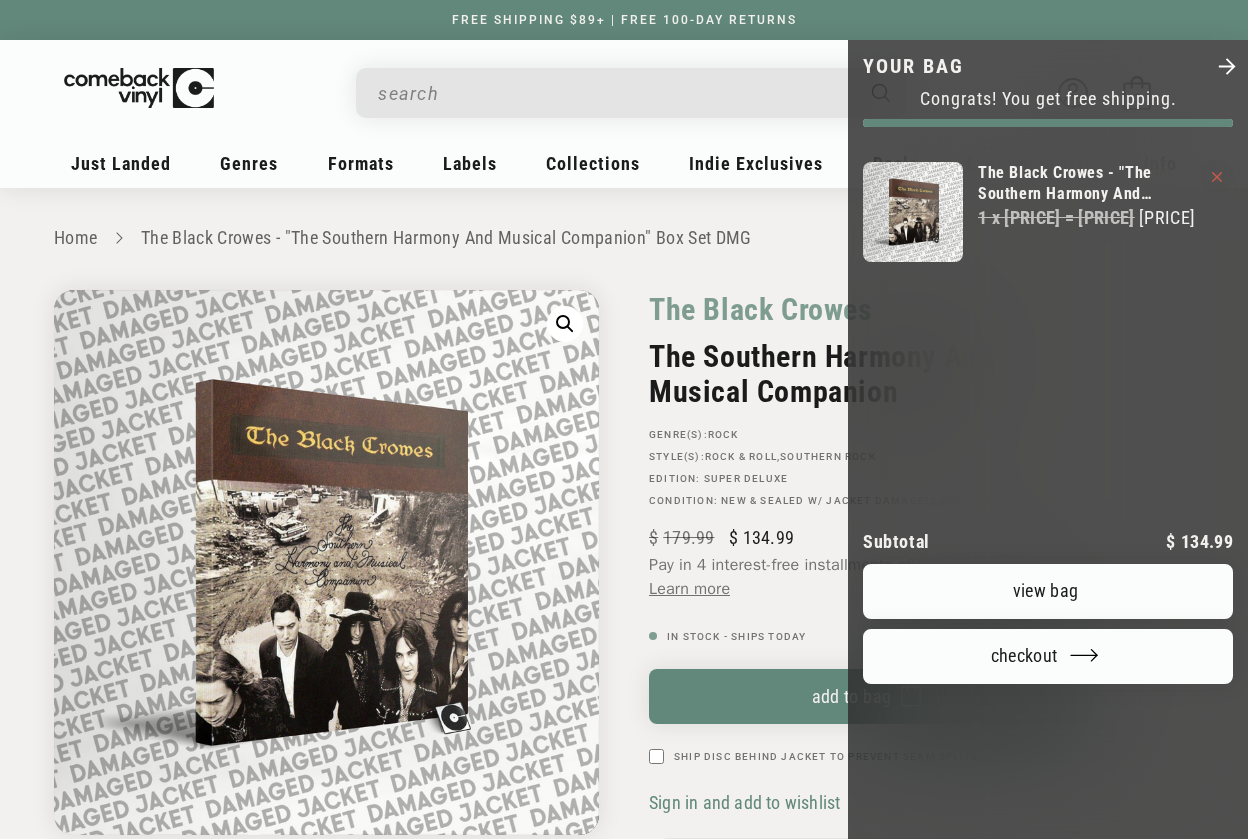 click on "View bag" at bounding box center [1048, 591] 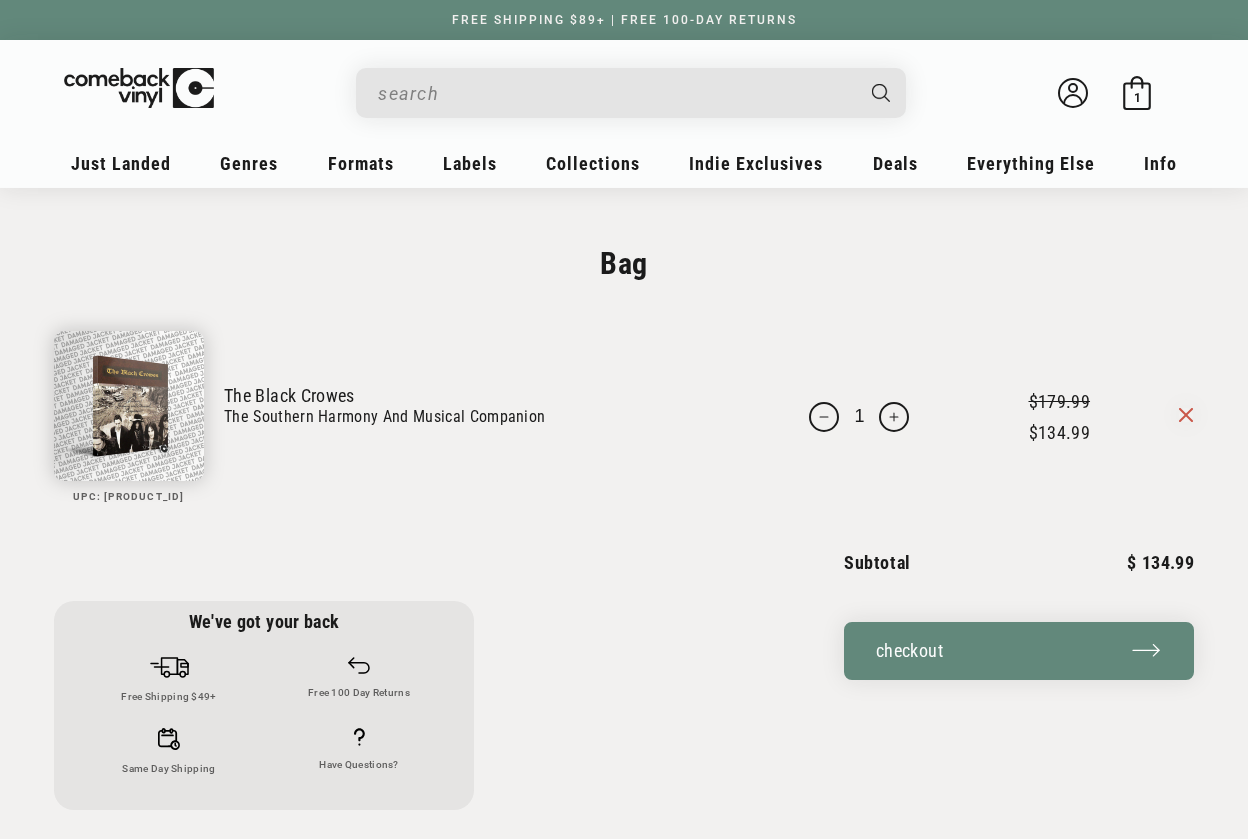 scroll, scrollTop: 0, scrollLeft: 0, axis: both 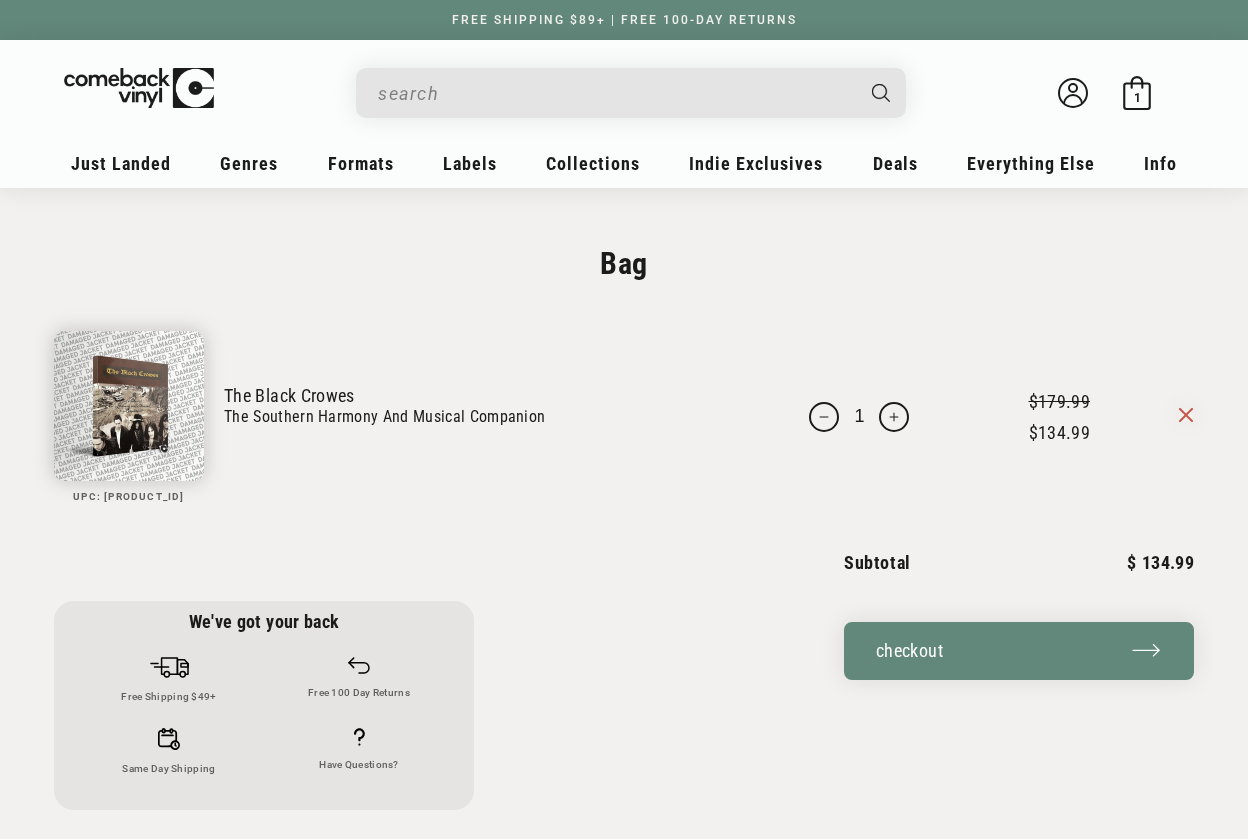 click on "Increase quantity for The Black Crowes - &quot;The Southern Harmony And Musical Companion&quot; Box Set DMG" at bounding box center [894, 417] 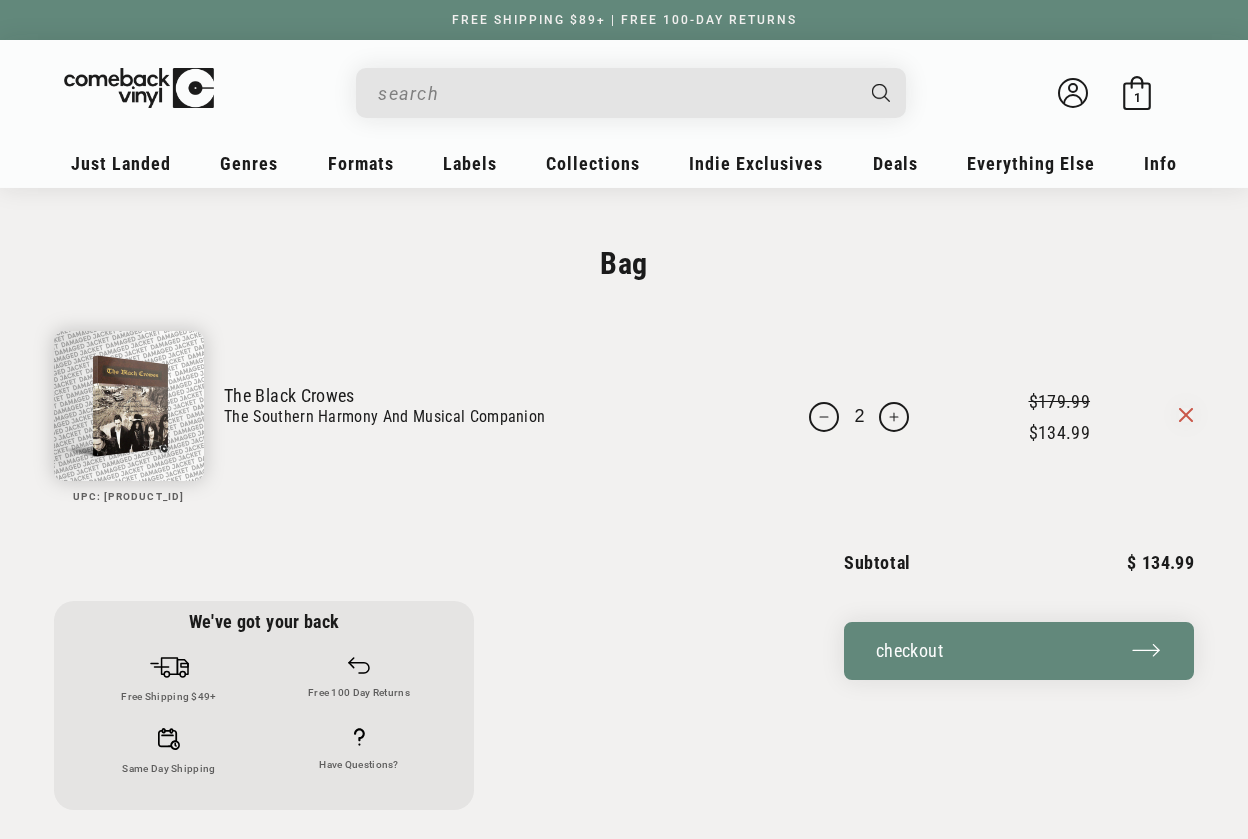 click on "Your bag
UPC: 602458349788-D
The Black Crowes
The Southern Harmony And Musical Companion" at bounding box center (624, 403) 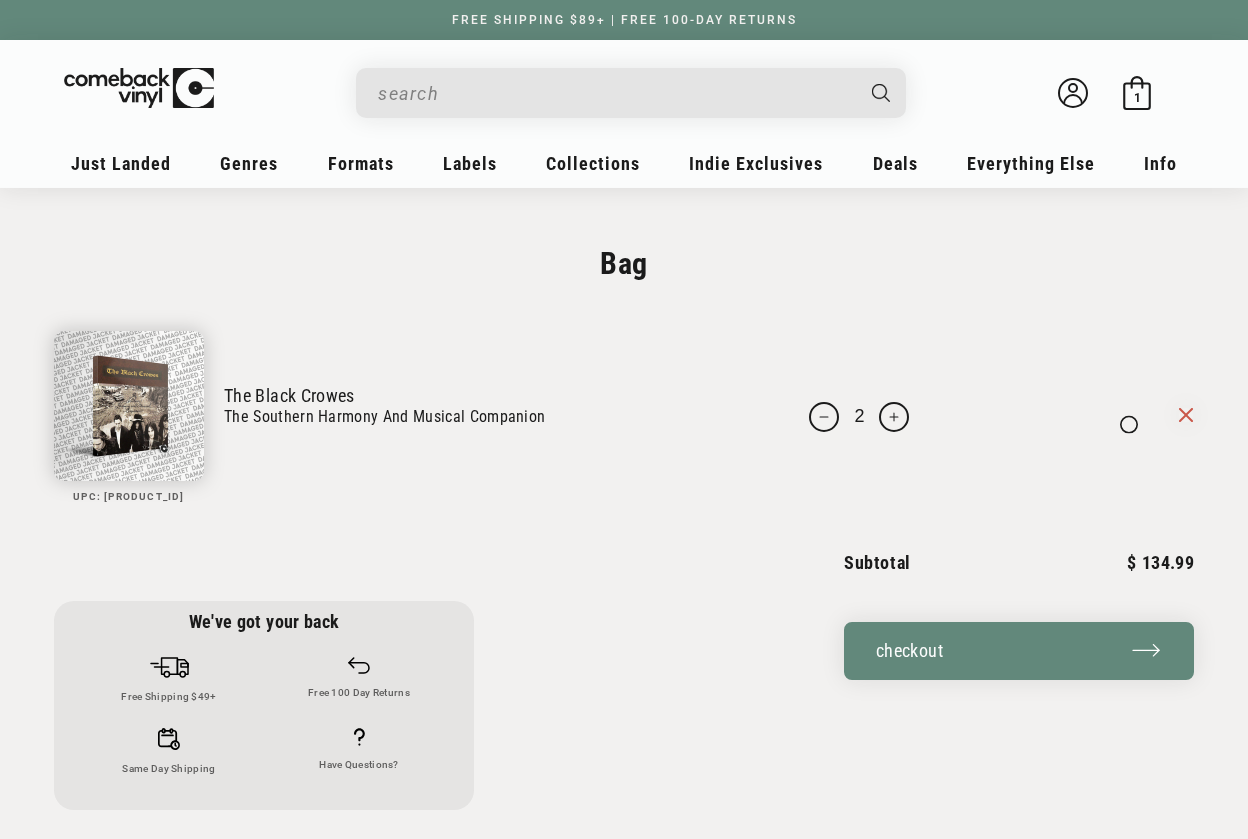 click on "Your bag
UPC: 602458349788-D
The Black Crowes
The Southern Harmony And Musical Companion" at bounding box center (624, 403) 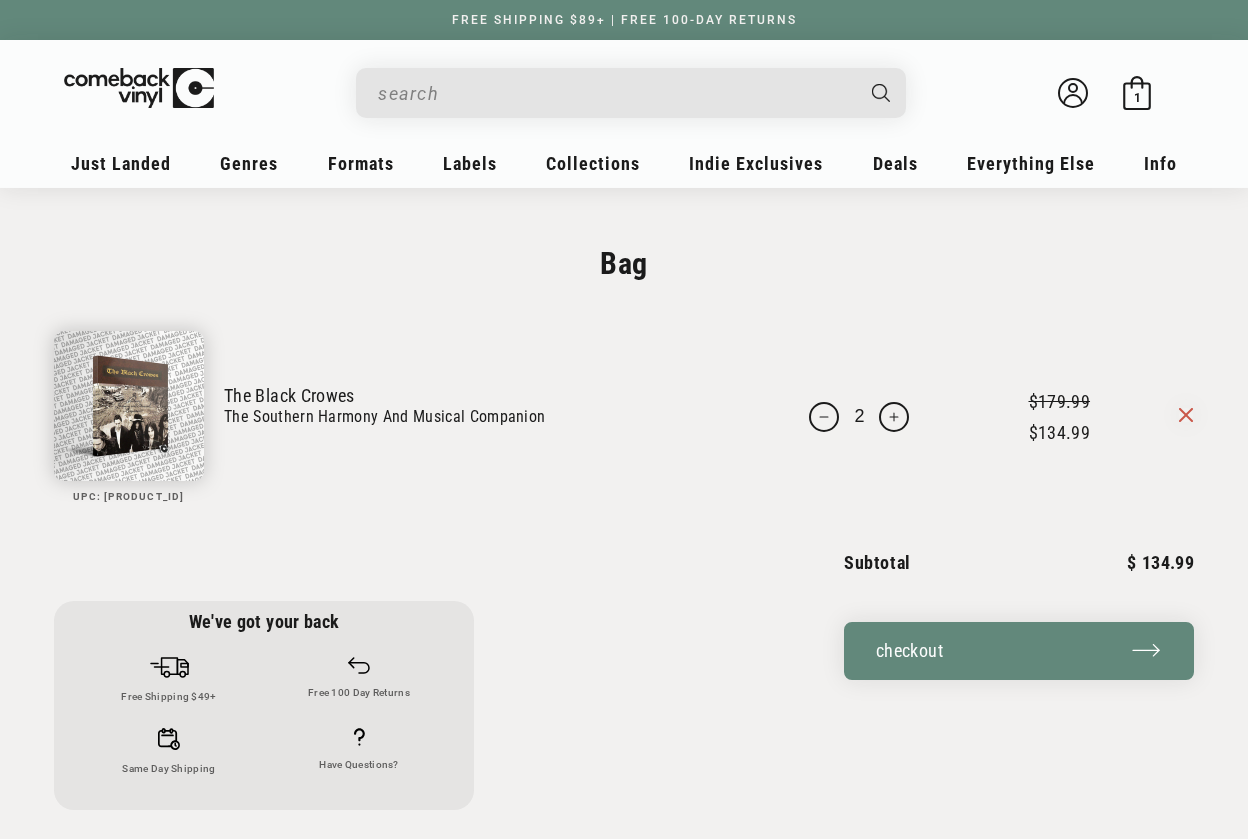 click on "Decrease quantity for The Black Crowes - &quot;The Southern Harmony And Musical Companion&quot; Box Set DMG
2
Increase quantity for The Black Crowes - &quot;The Southern Harmony And Musical Companion&quot; Box Set DMG" at bounding box center [859, 417] 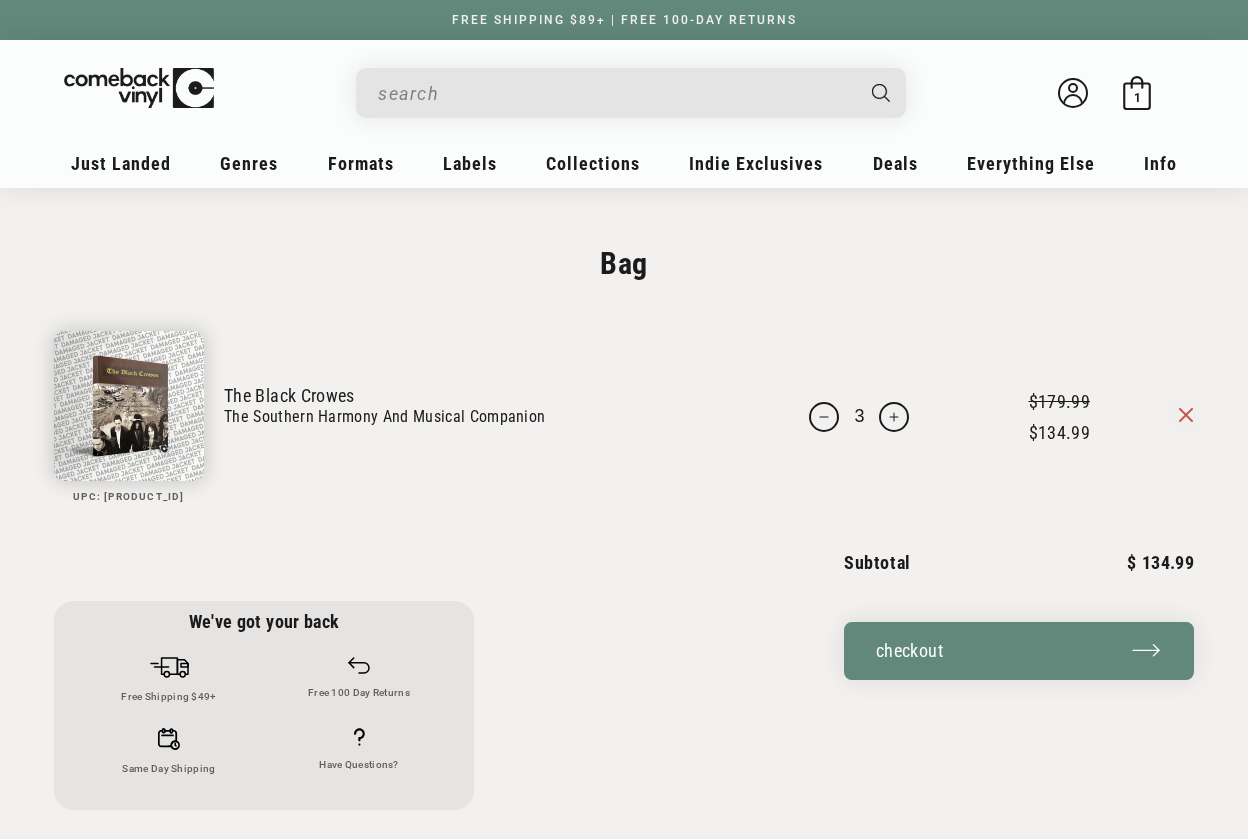 click on "Increase quantity for The Black Crowes - &quot;The Southern Harmony And Musical Companion&quot; Box Set DMG" at bounding box center [894, 417] 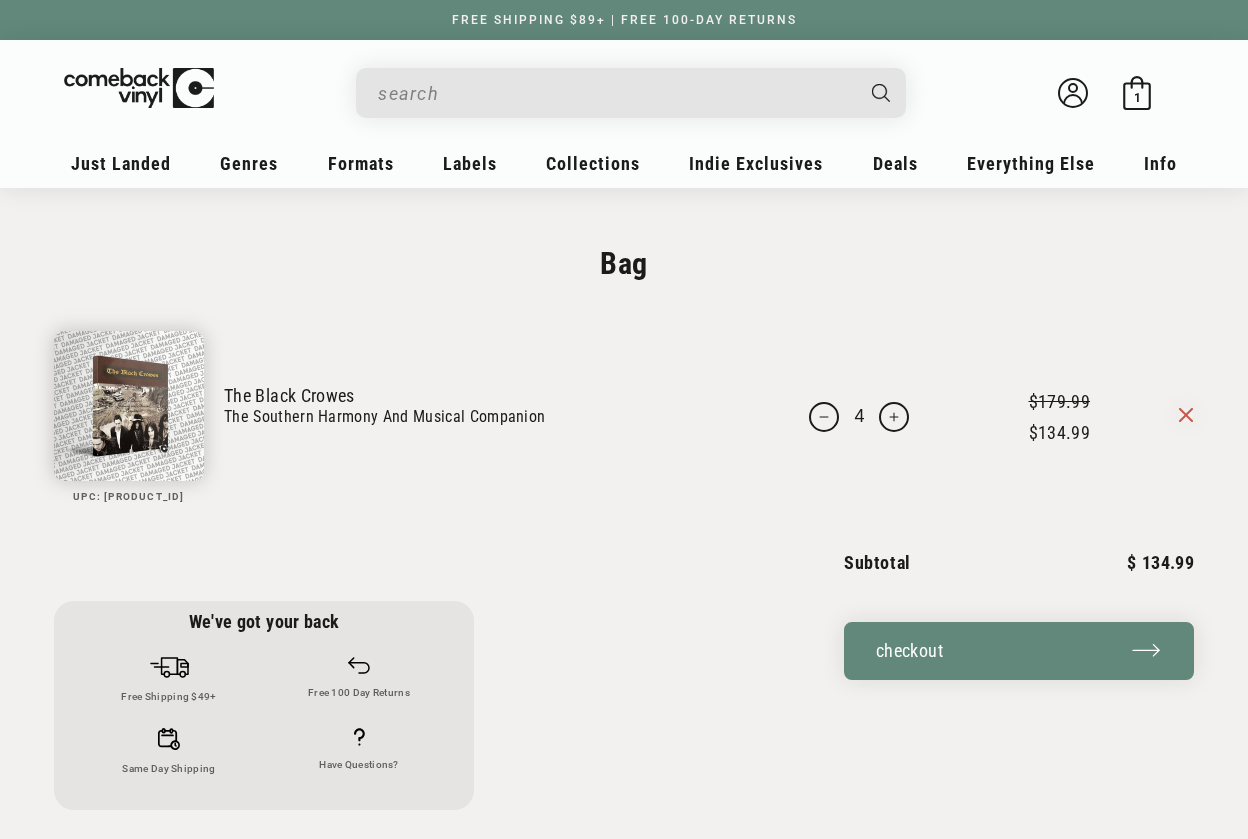 click on "Increase quantity for The Black Crowes - &quot;The Southern Harmony And Musical Companion&quot; Box Set DMG" at bounding box center [894, 417] 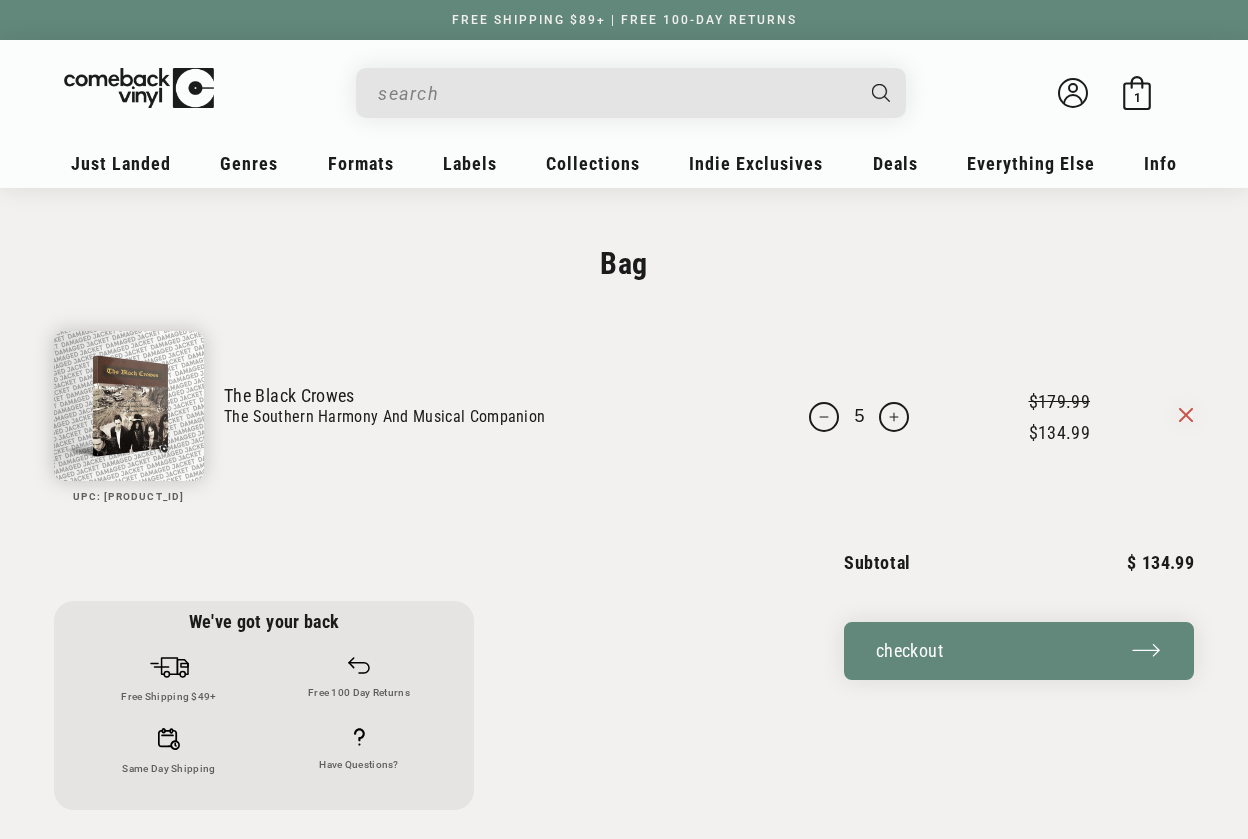 click on "Increase quantity for The Black Crowes - &quot;The Southern Harmony And Musical Companion&quot; Box Set DMG" at bounding box center [894, 417] 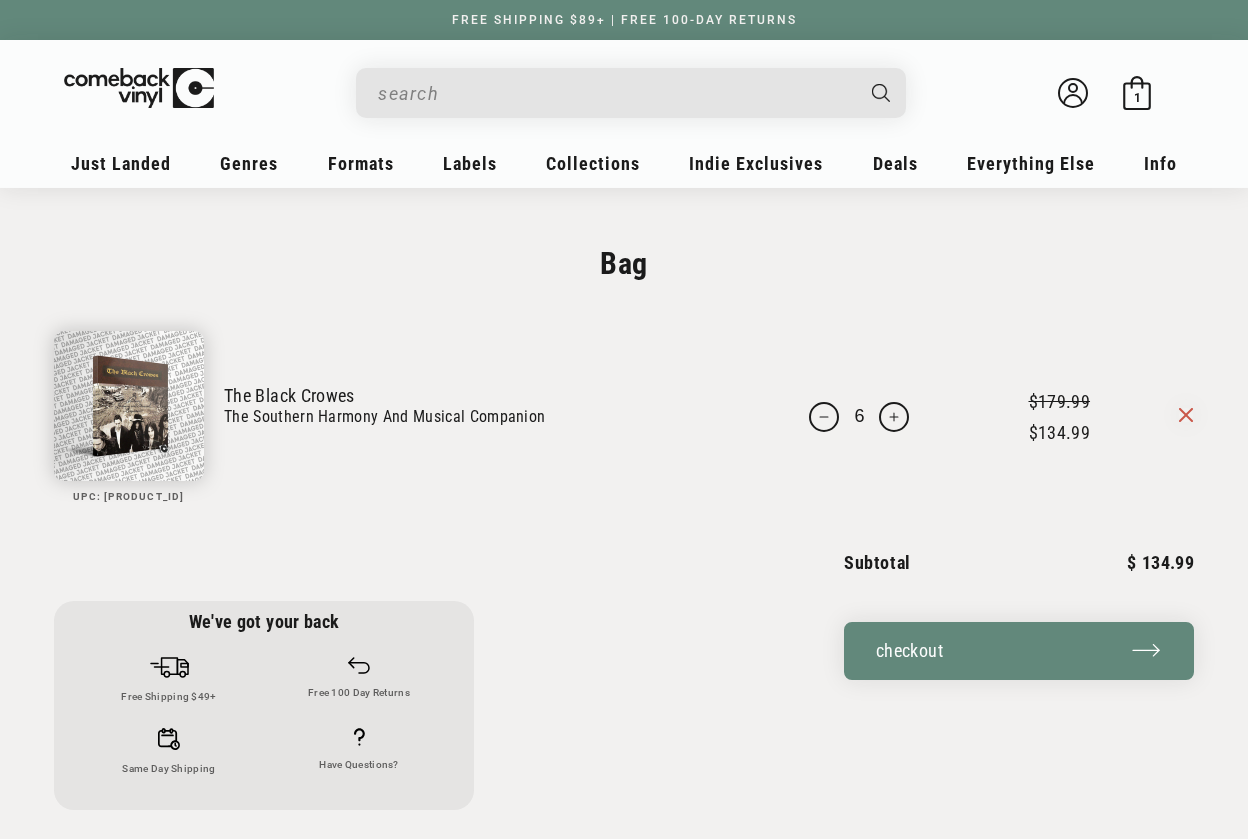 click on "Increase quantity for The Black Crowes - &quot;The Southern Harmony And Musical Companion&quot; Box Set DMG" at bounding box center (894, 417) 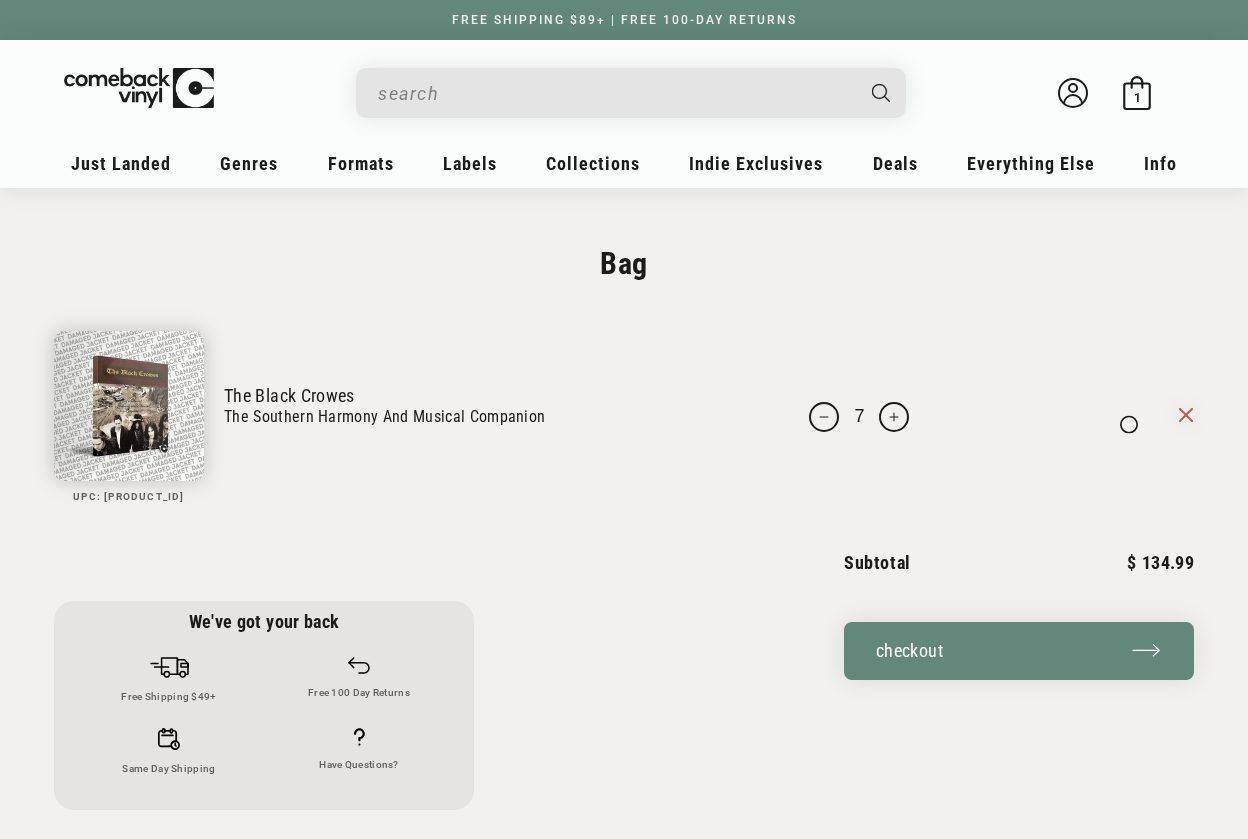 click on "Your bag
UPC: 602458349788-D
The Black Crowes
The Southern Harmony And Musical Companion" at bounding box center [624, 403] 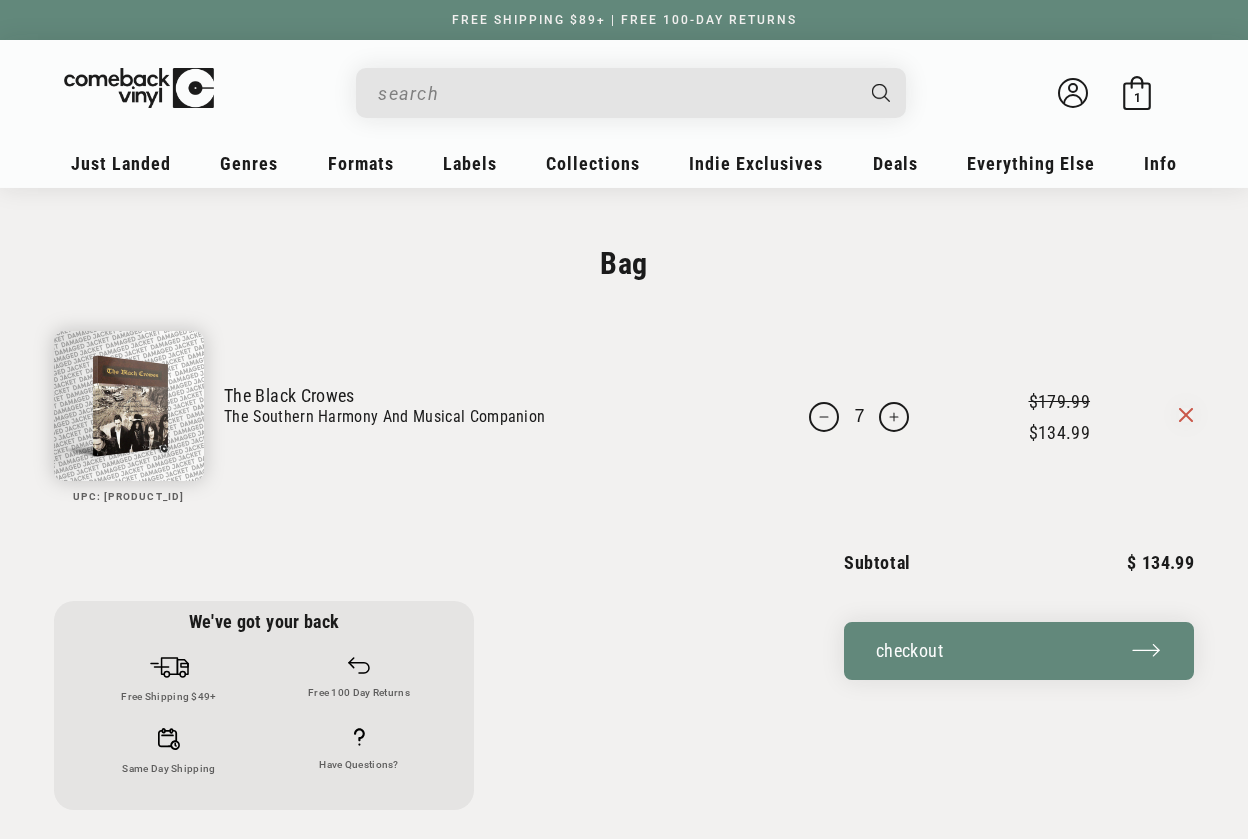 click on "Increase quantity for The Black Crowes - &quot;The Southern Harmony And Musical Companion&quot; Box Set DMG" at bounding box center [894, 417] 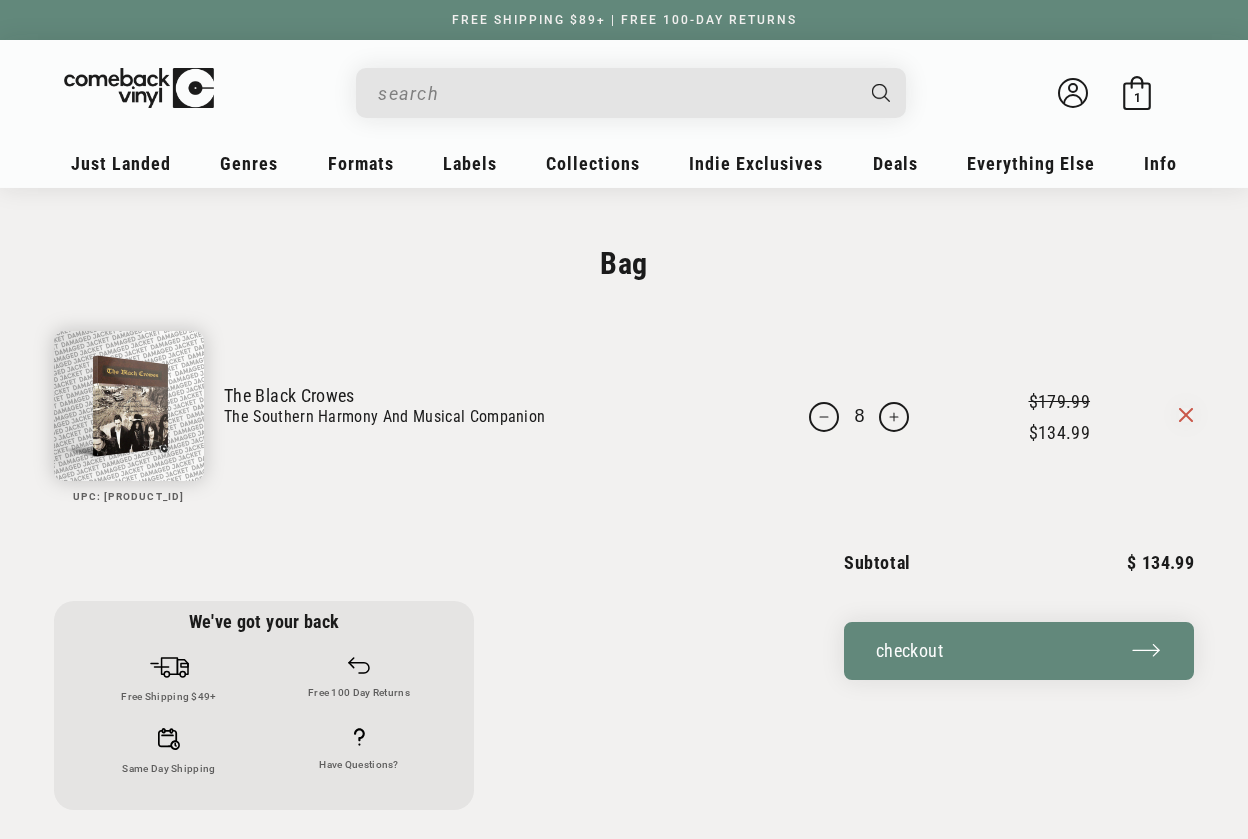 click on "Increase quantity for The Black Crowes - &quot;The Southern Harmony And Musical Companion&quot; Box Set DMG" at bounding box center [894, 417] 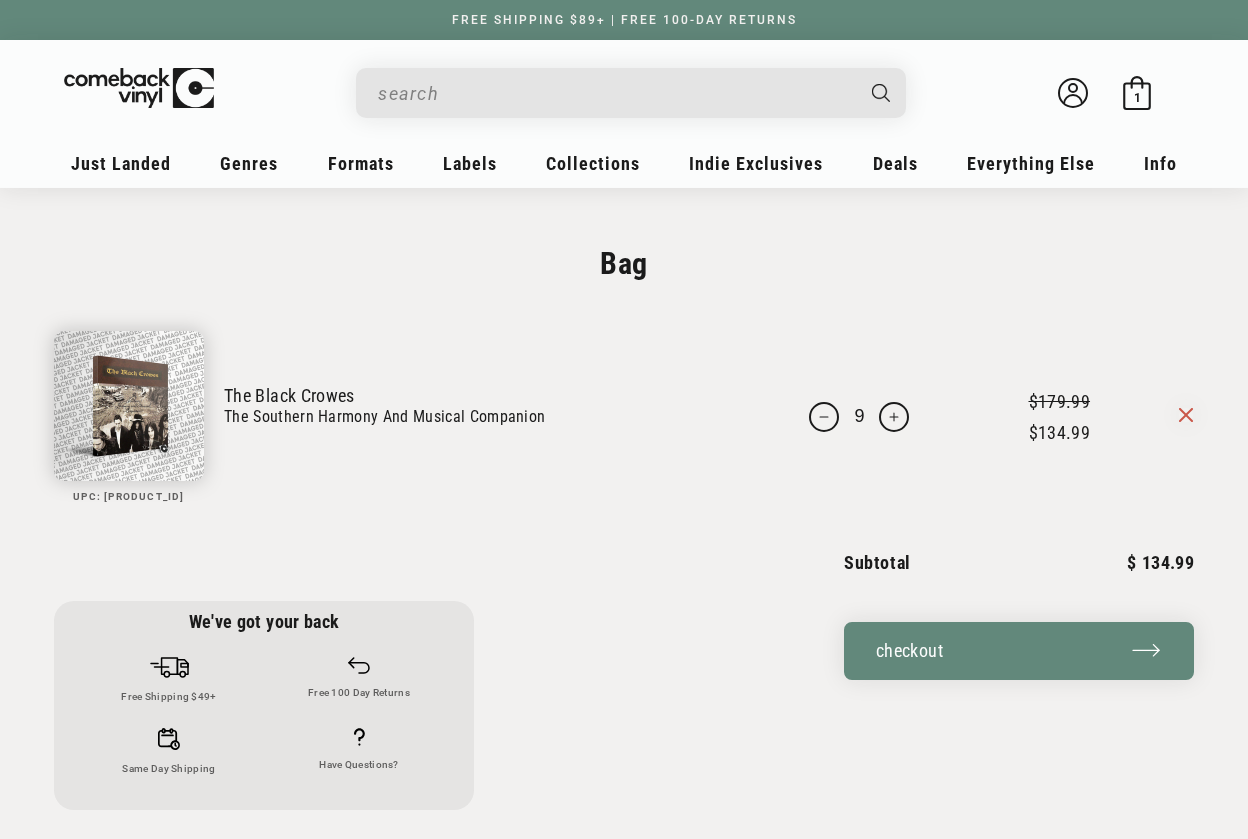 click on "Increase quantity for The Black Crowes - &quot;The Southern Harmony And Musical Companion&quot; Box Set DMG" at bounding box center (894, 417) 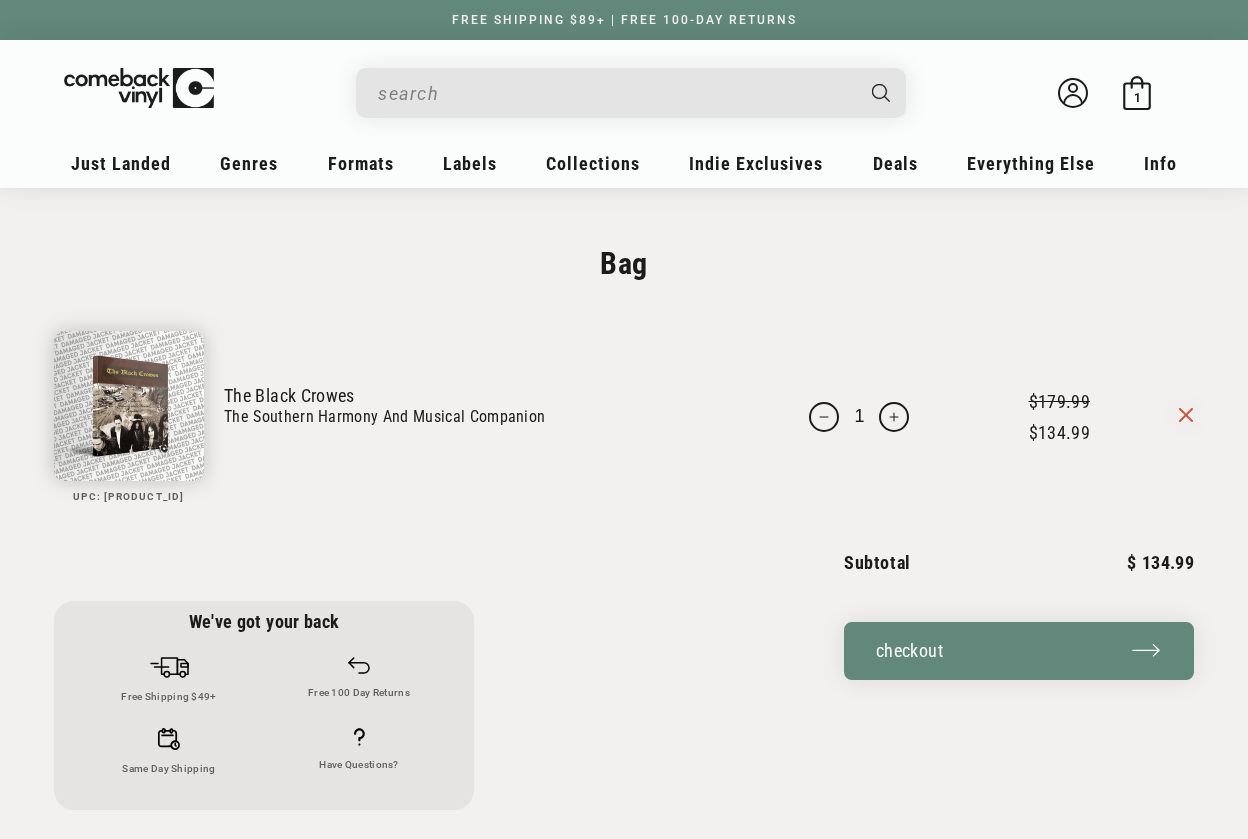 click on "Increase quantity for The Black Crowes - &quot;The Southern Harmony And Musical Companion&quot; Box Set DMG" at bounding box center [894, 417] 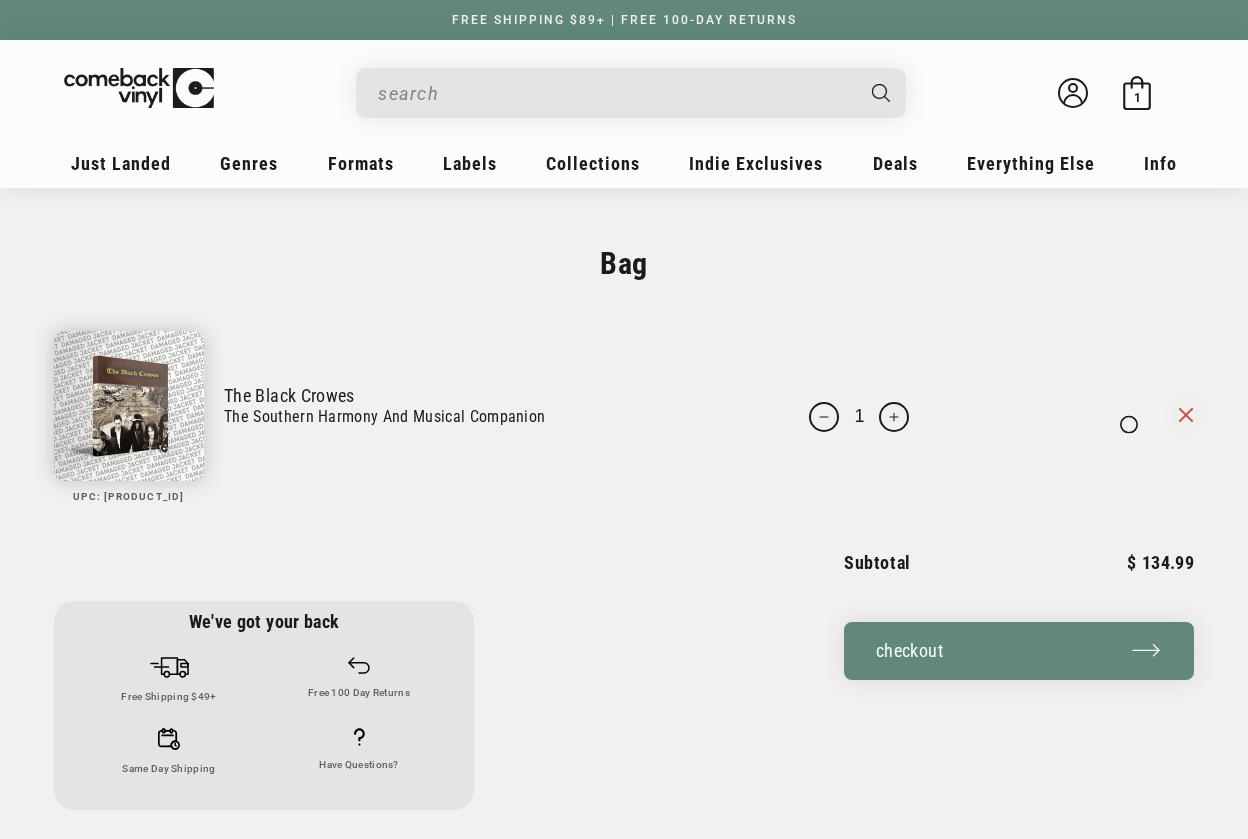 click on "Your bag
UPC: 602458349788-D
The Black Crowes
The Southern Harmony And Musical Companion" at bounding box center [624, 403] 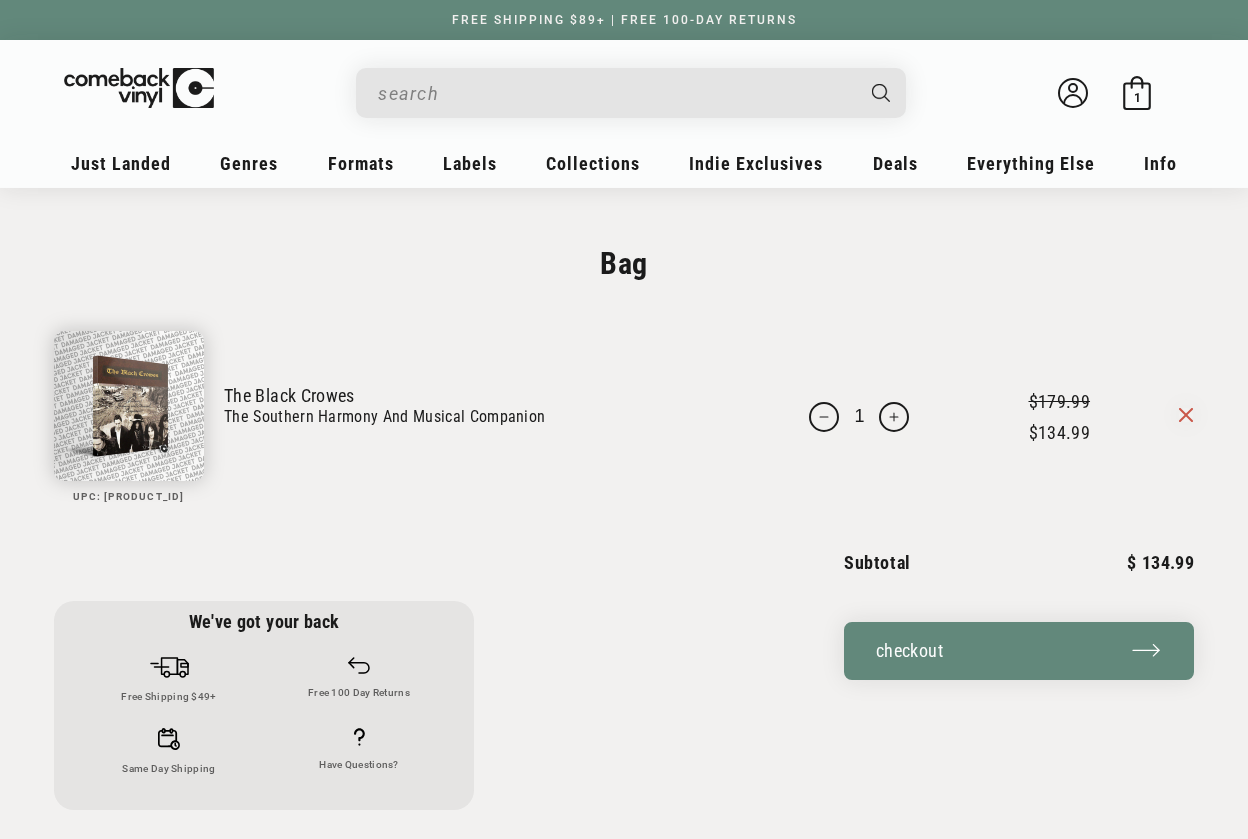 click on "Increase quantity for The Black Crowes - &quot;The Southern Harmony And Musical Companion&quot; Box Set DMG" at bounding box center [894, 417] 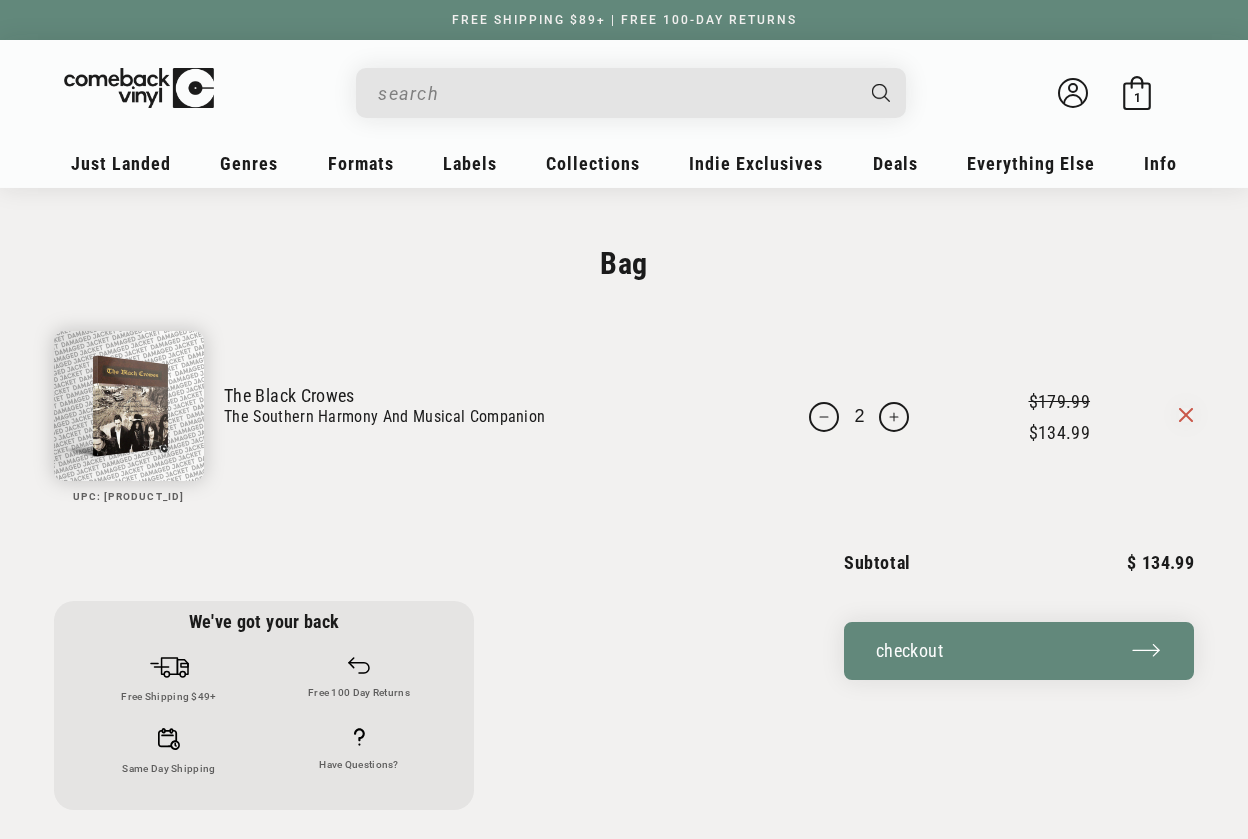 click on "Increase quantity for The Black Crowes - &quot;The Southern Harmony And Musical Companion&quot; Box Set DMG" at bounding box center [894, 417] 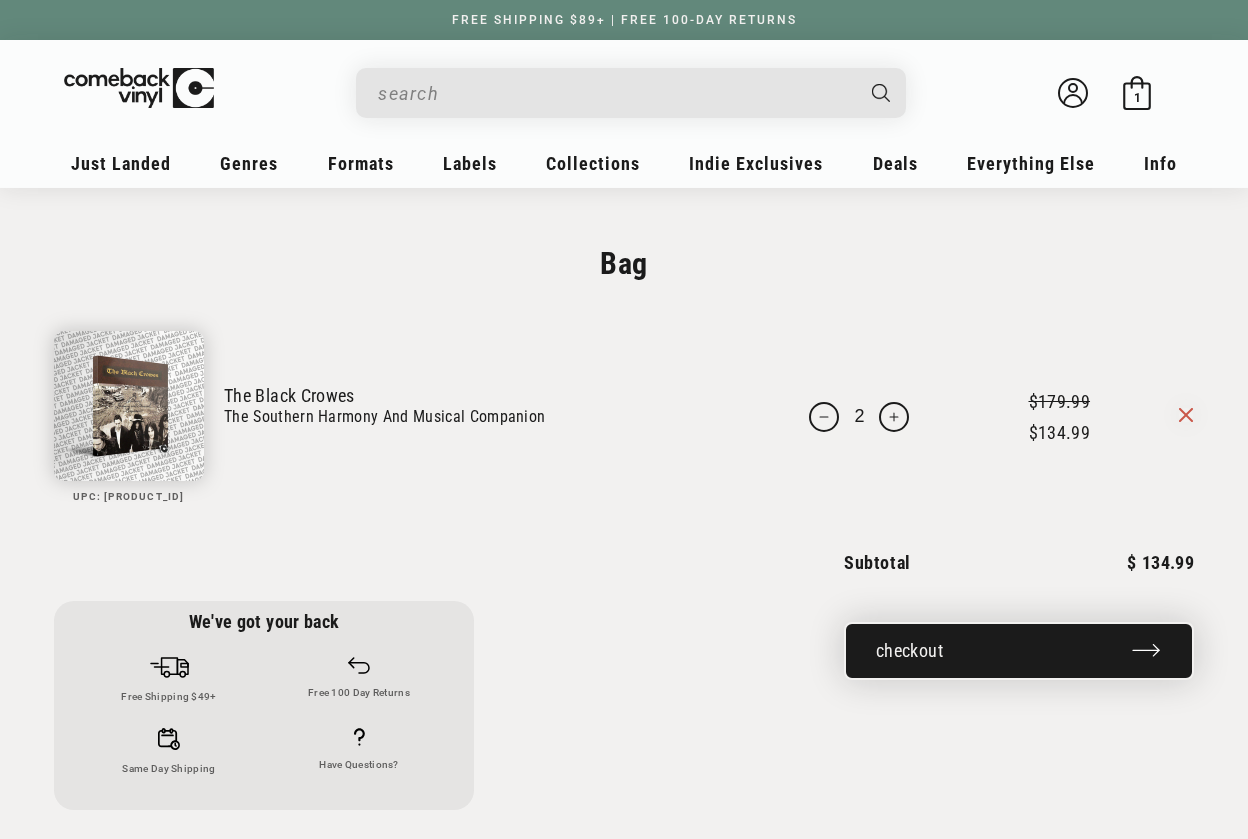 click on "Checkout" at bounding box center (1019, 651) 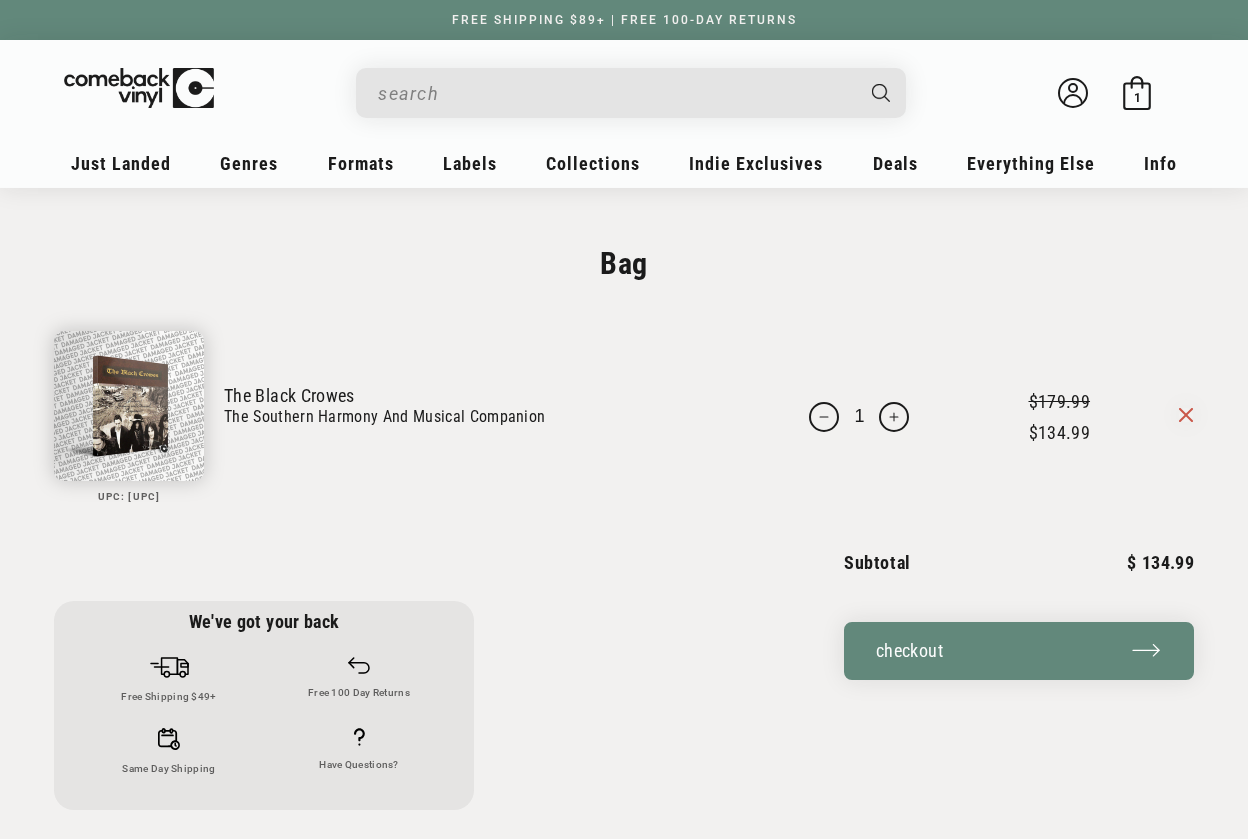 scroll, scrollTop: 0, scrollLeft: 0, axis: both 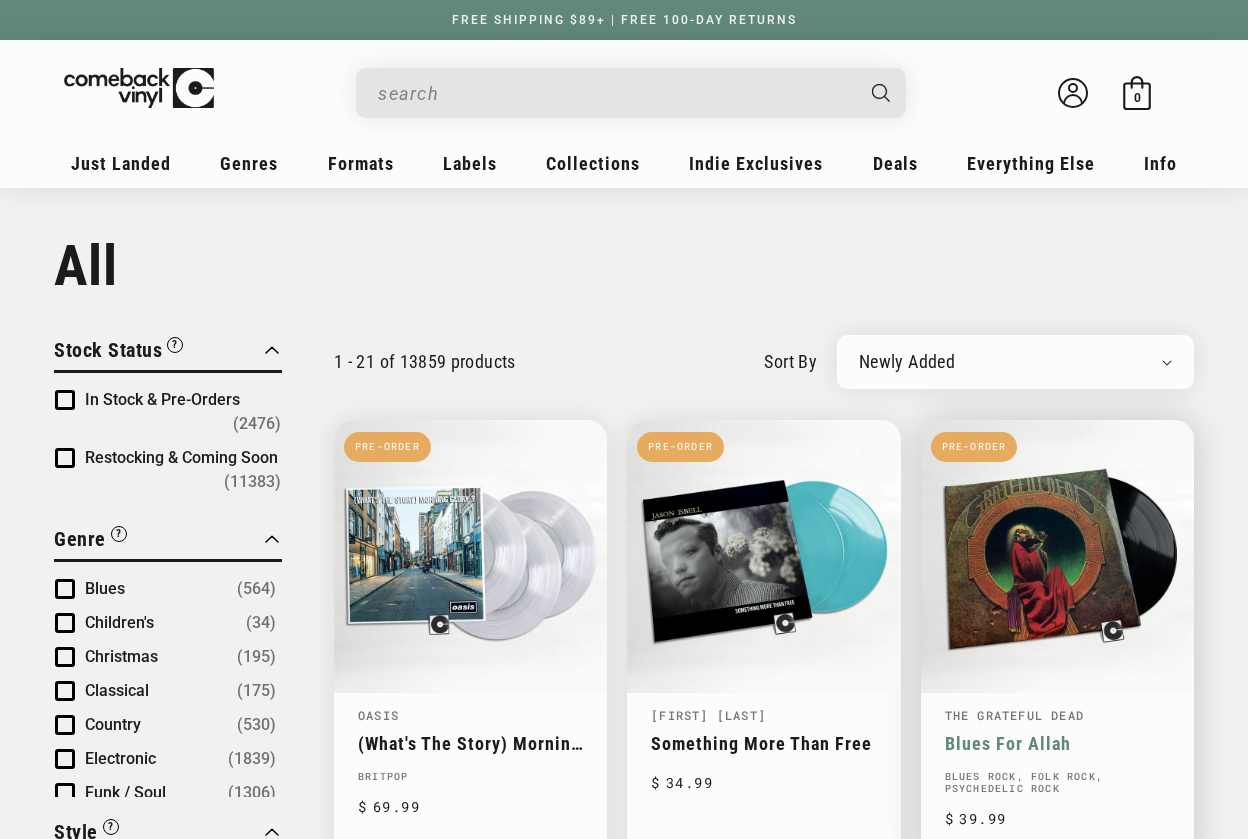 click on "Blues For Allah" at bounding box center [1057, 743] 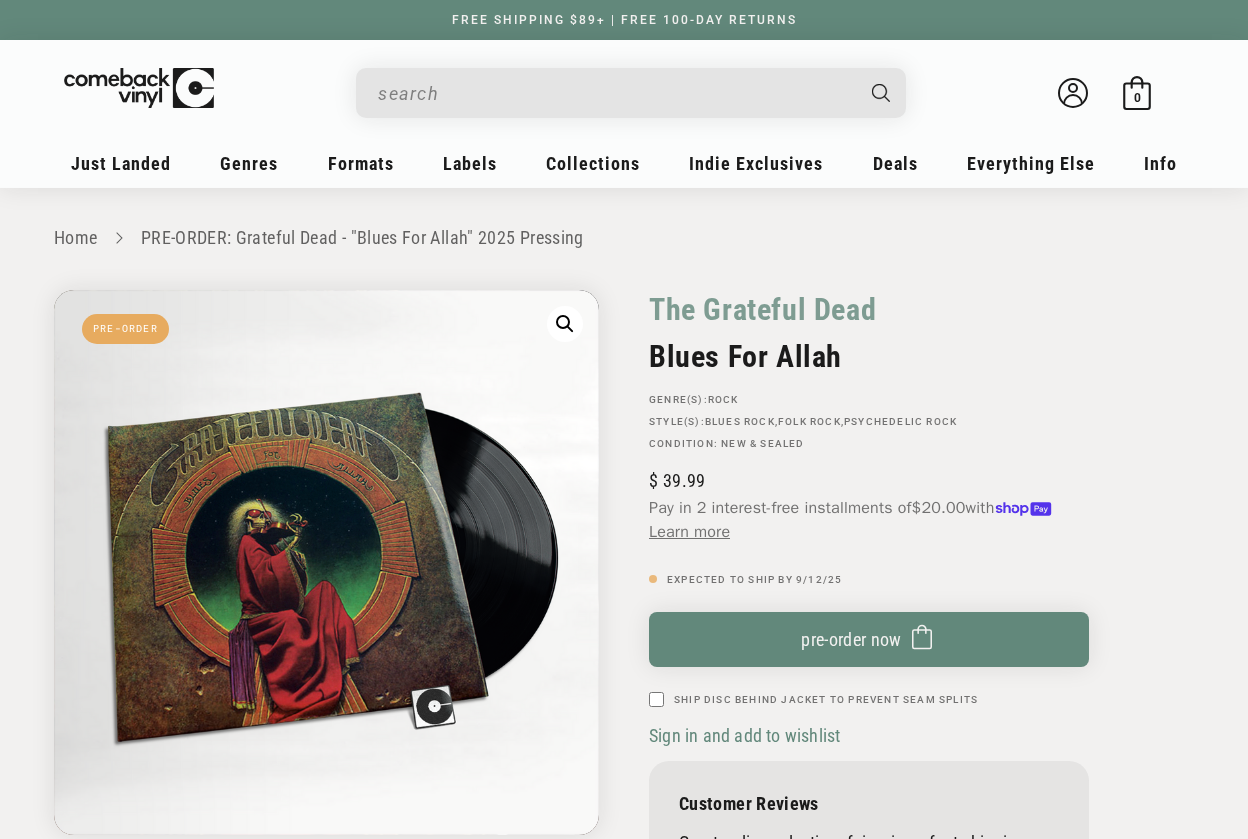scroll, scrollTop: 0, scrollLeft: 0, axis: both 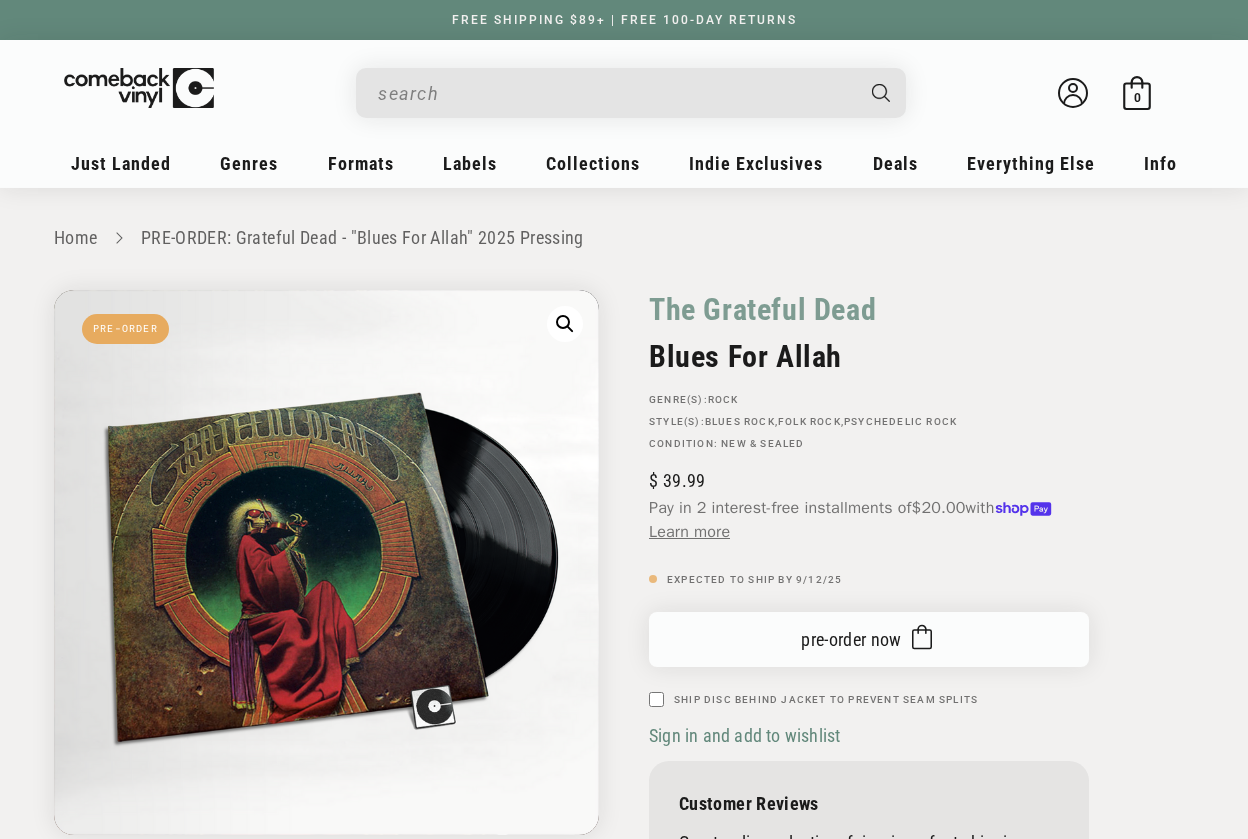 click at bounding box center [917, 639] 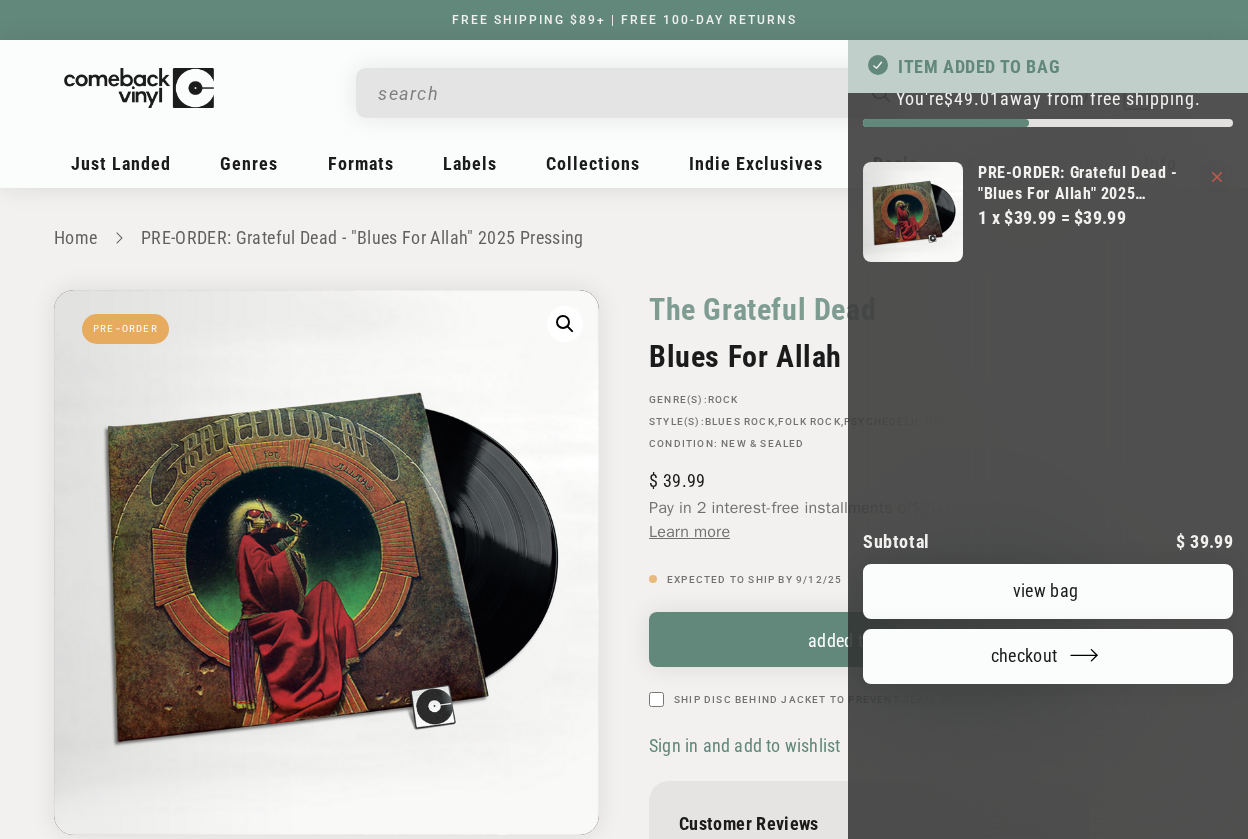 click on "View bag" at bounding box center [1048, 591] 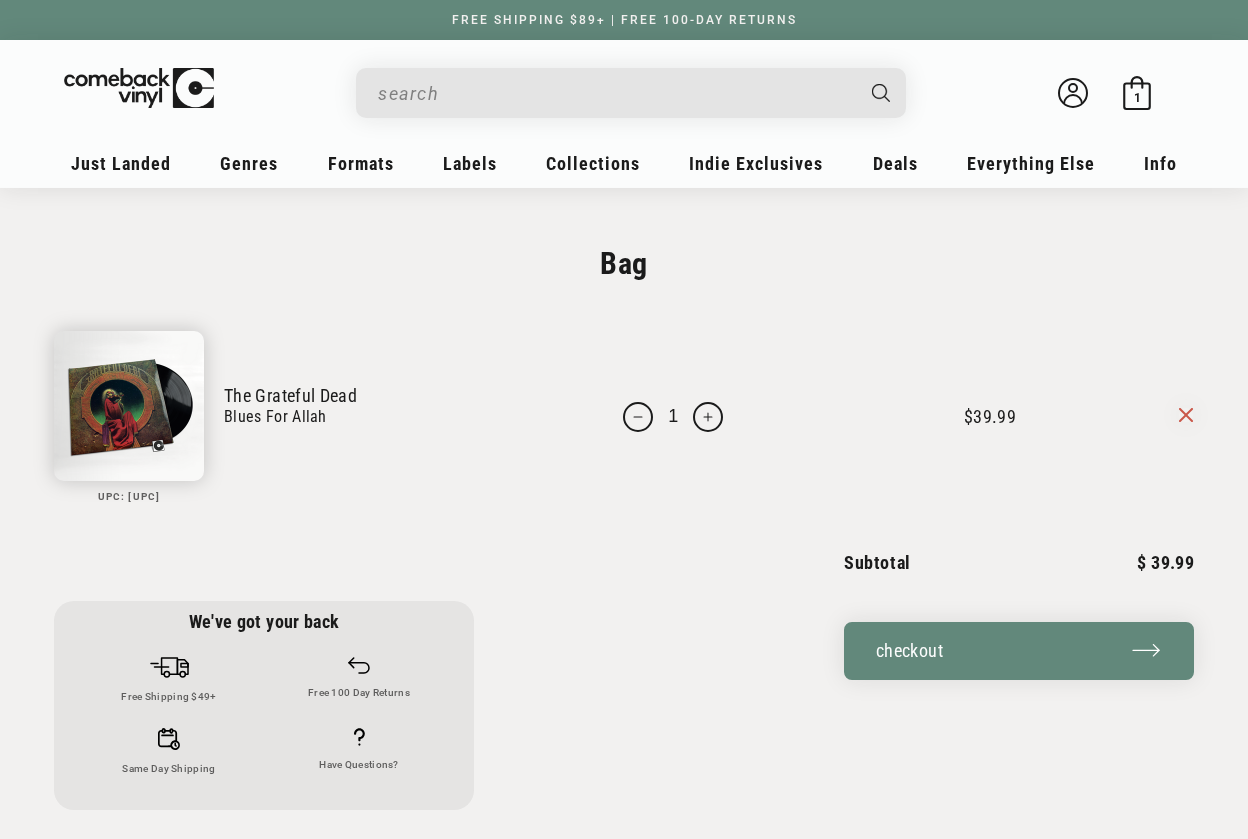 scroll, scrollTop: 0, scrollLeft: 0, axis: both 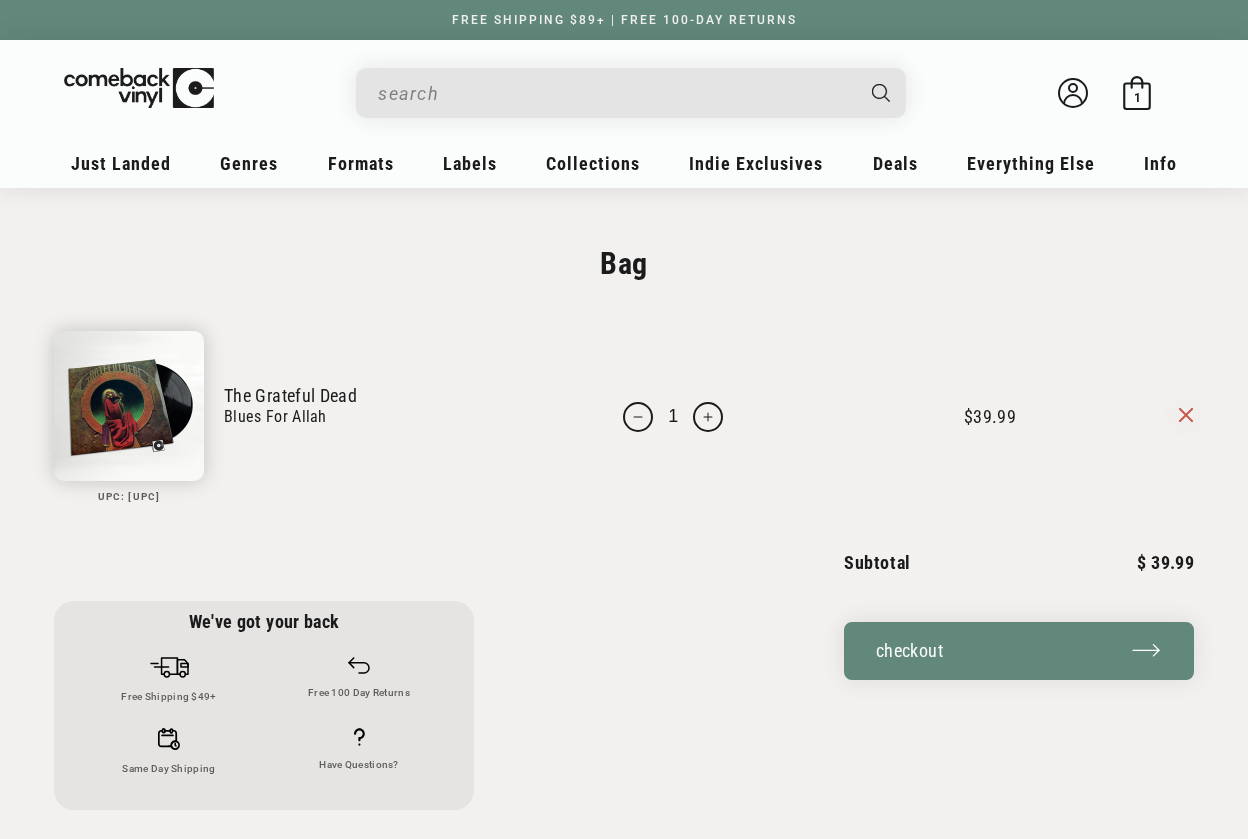click on "Increase quantity for PRE-ORDER: Grateful Dead - &quot;Blues For Allah&quot; 2025 Pressing" at bounding box center (708, 417) 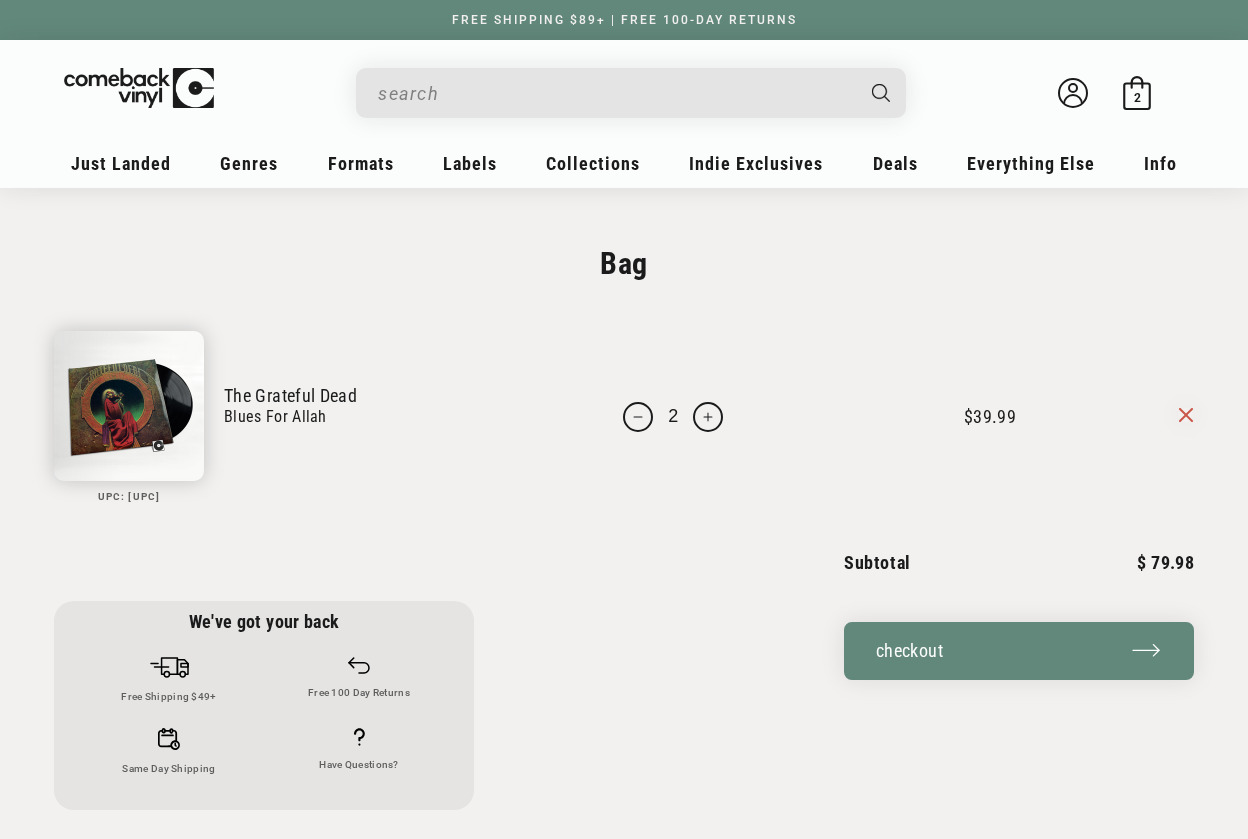 click on "Increase quantity for PRE-ORDER: Grateful Dead - &quot;Blues For Allah&quot; 2025 Pressing" at bounding box center [708, 417] 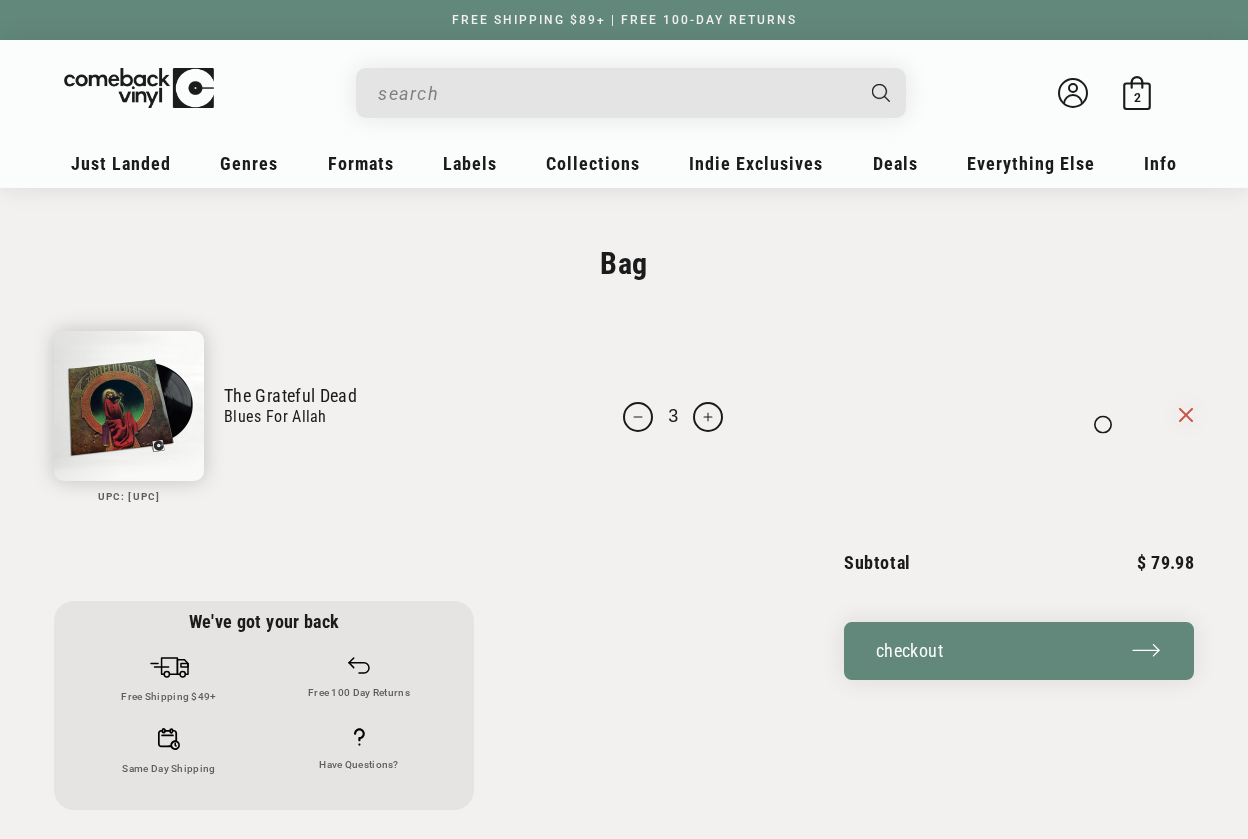 click on "Your bag
UPC: 603497816286
The Grateful Dead
Blues For Allah" at bounding box center [624, 403] 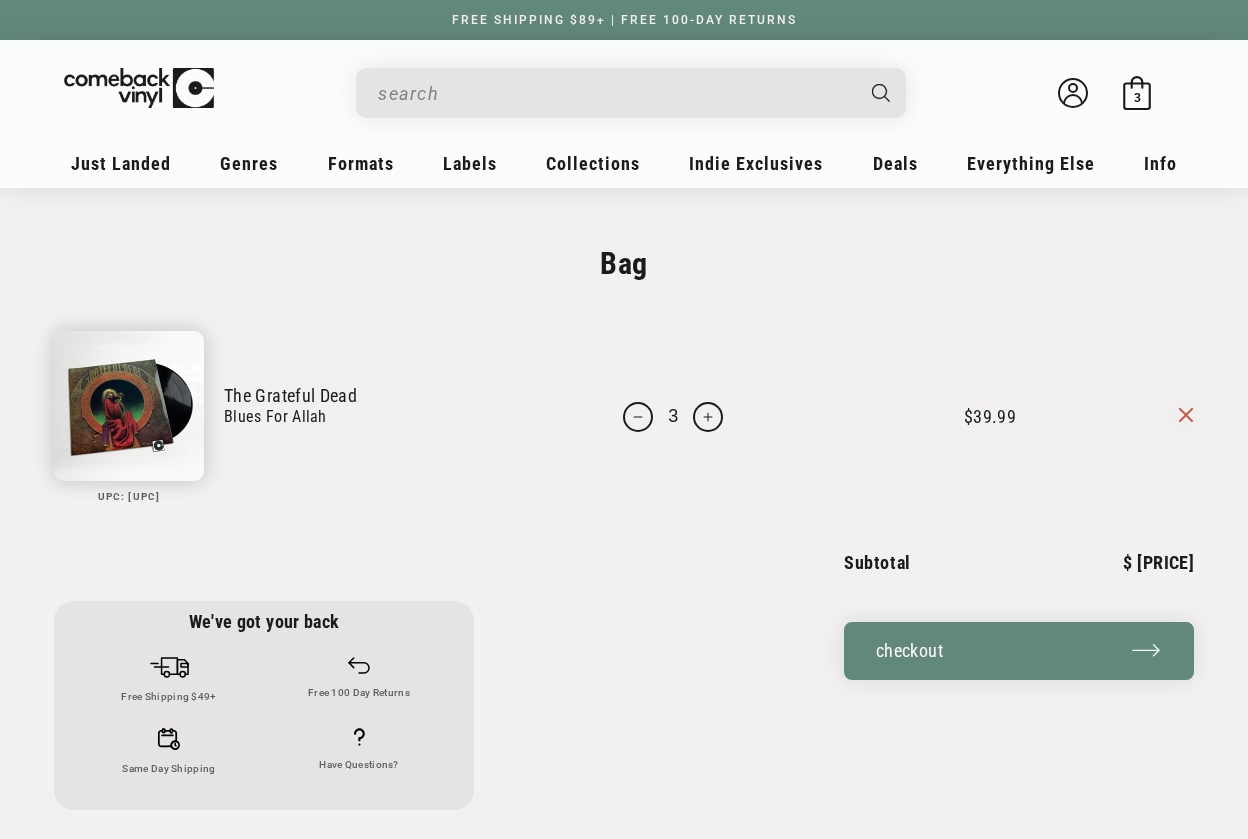 click on "Increase quantity for PRE-ORDER: Grateful Dead - &quot;Blues For Allah&quot; 2025 Pressing" at bounding box center (708, 417) 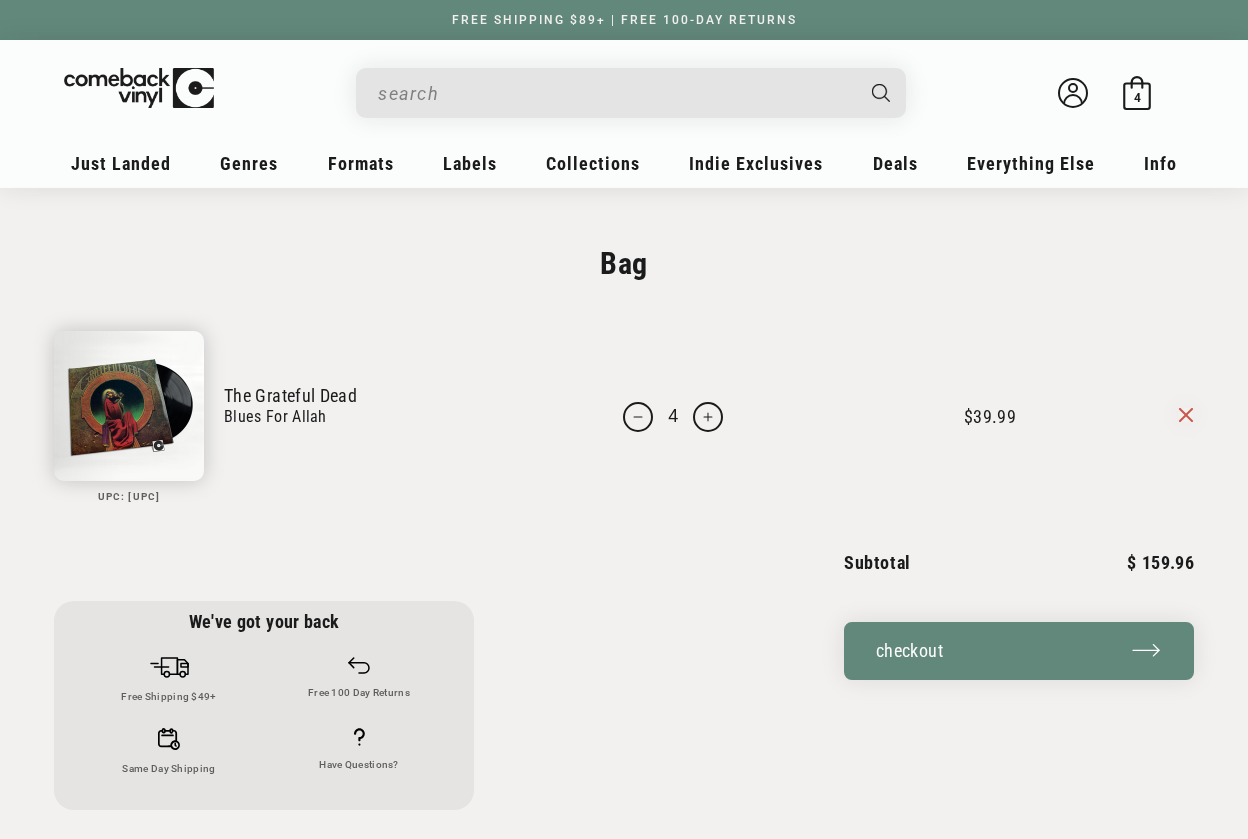 click on "Increase quantity for PRE-ORDER: Grateful Dead - &quot;Blues For Allah&quot; 2025 Pressing" at bounding box center (708, 417) 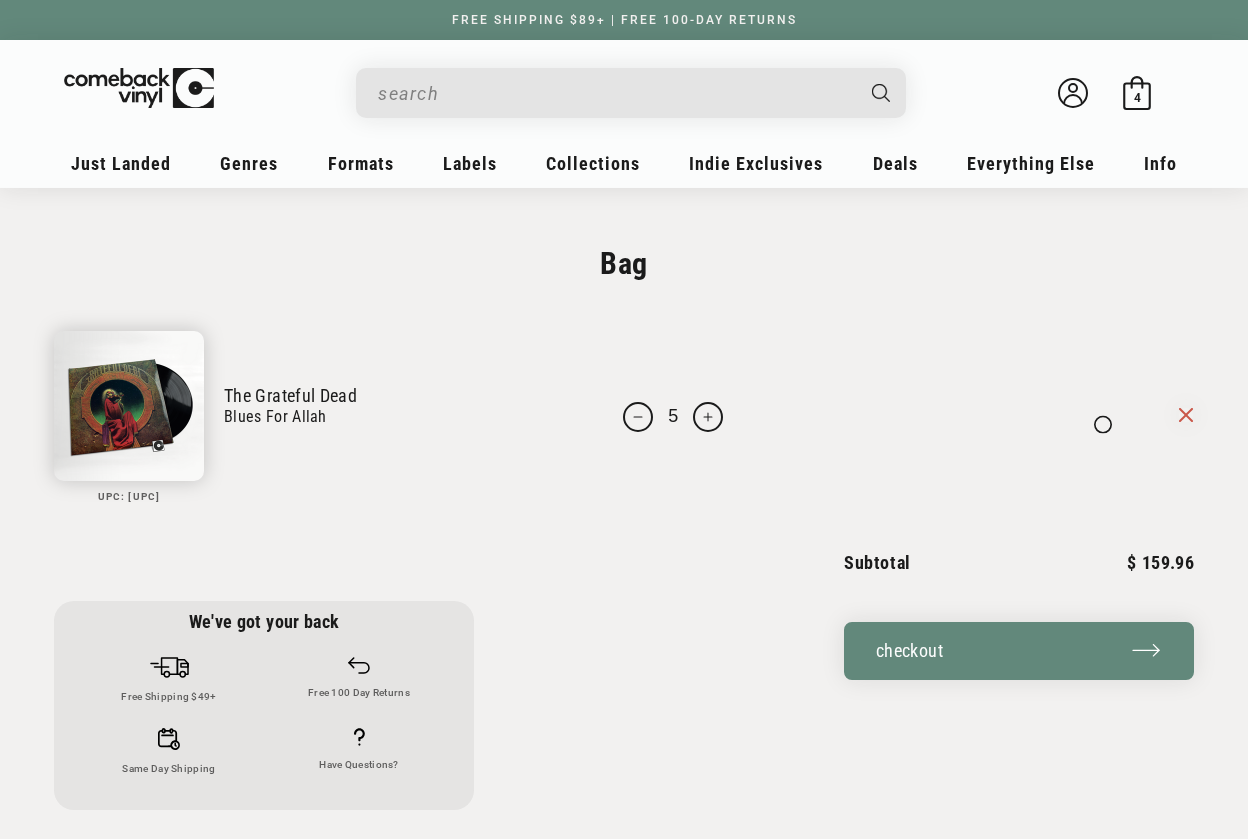 click on "Your bag
UPC: 603497816286
The Grateful Dead
Blues For Allah" at bounding box center [624, 403] 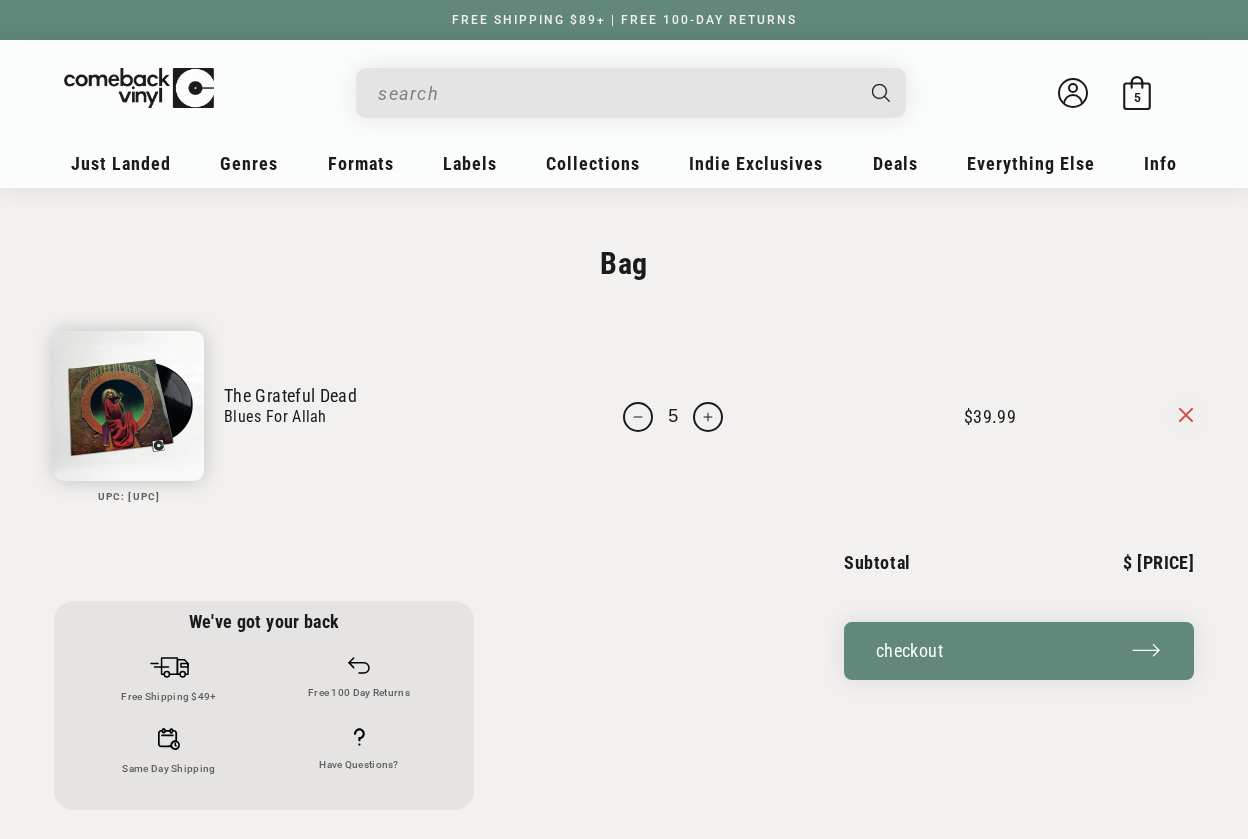 click on "Increase quantity for PRE-ORDER: Grateful Dead - &quot;Blues For Allah&quot; 2025 Pressing" at bounding box center (708, 417) 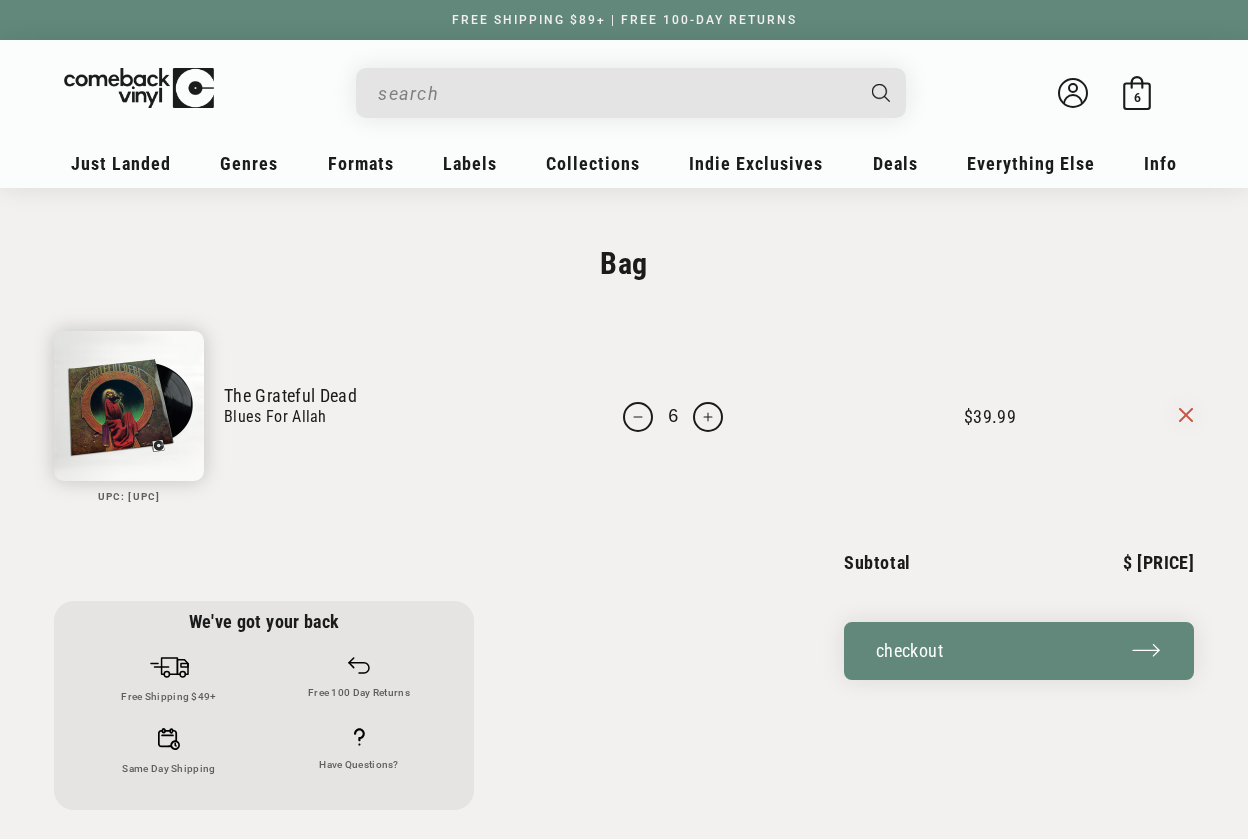 click on "Increase quantity for PRE-ORDER: Grateful Dead - &quot;Blues For Allah&quot; 2025 Pressing" at bounding box center (708, 417) 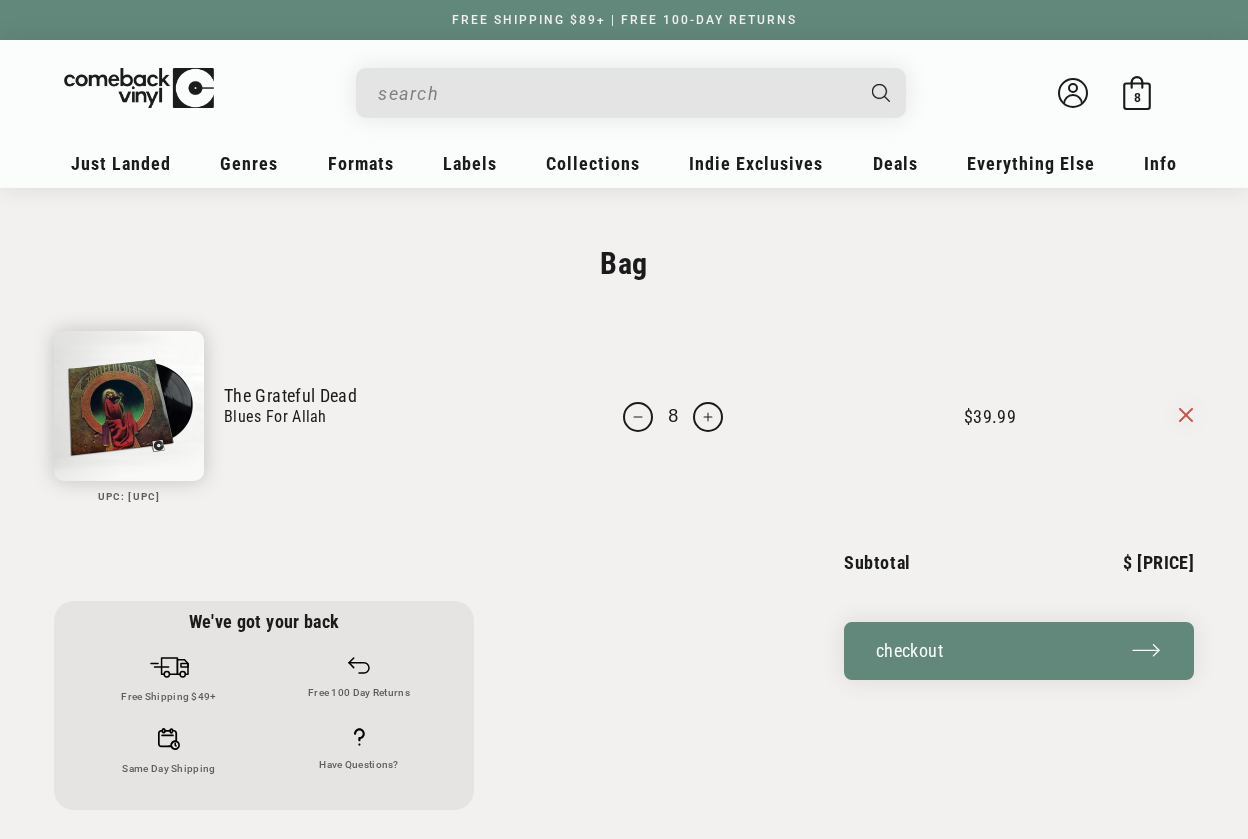 click on "Increase quantity for PRE-ORDER: Grateful Dead - &quot;Blues For Allah&quot; 2025 Pressing" at bounding box center [708, 417] 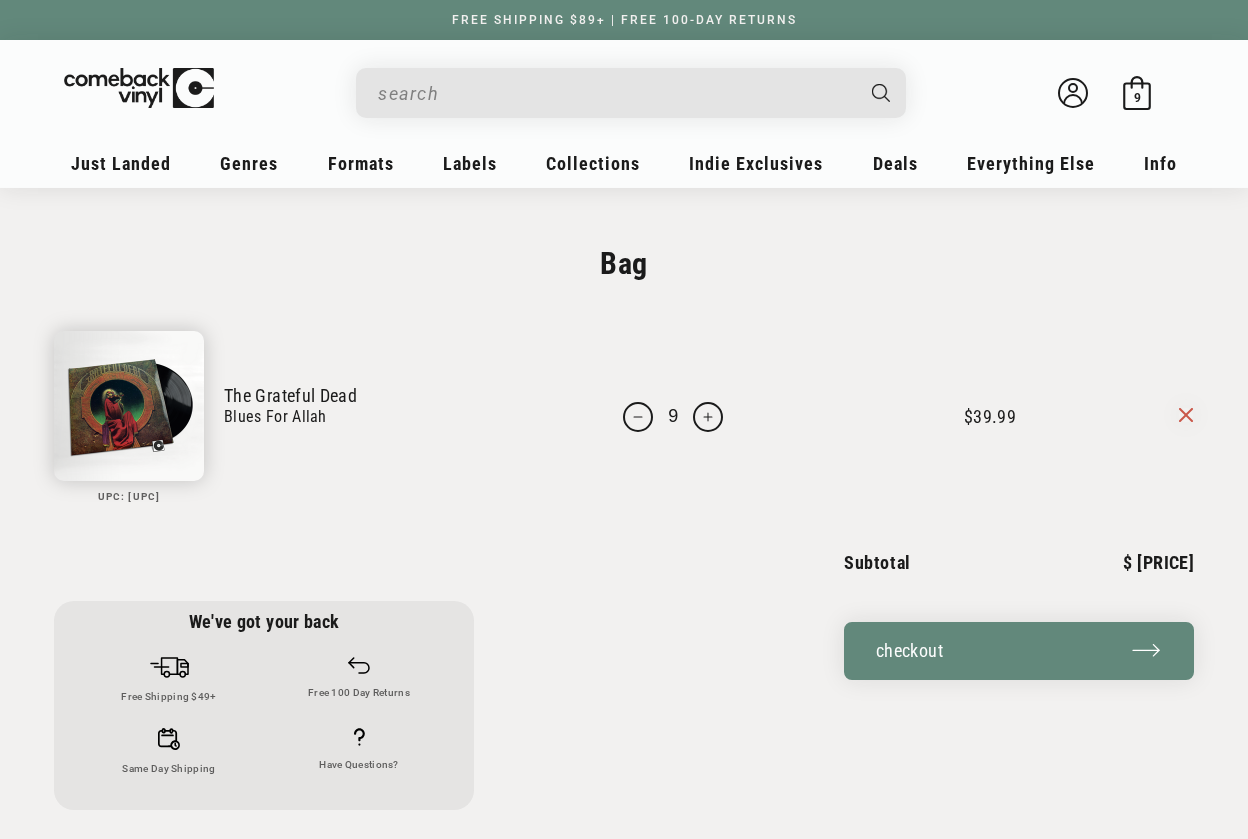 click on "Increase quantity for PRE-ORDER: Grateful Dead - &quot;Blues For Allah&quot; 2025 Pressing" at bounding box center [708, 417] 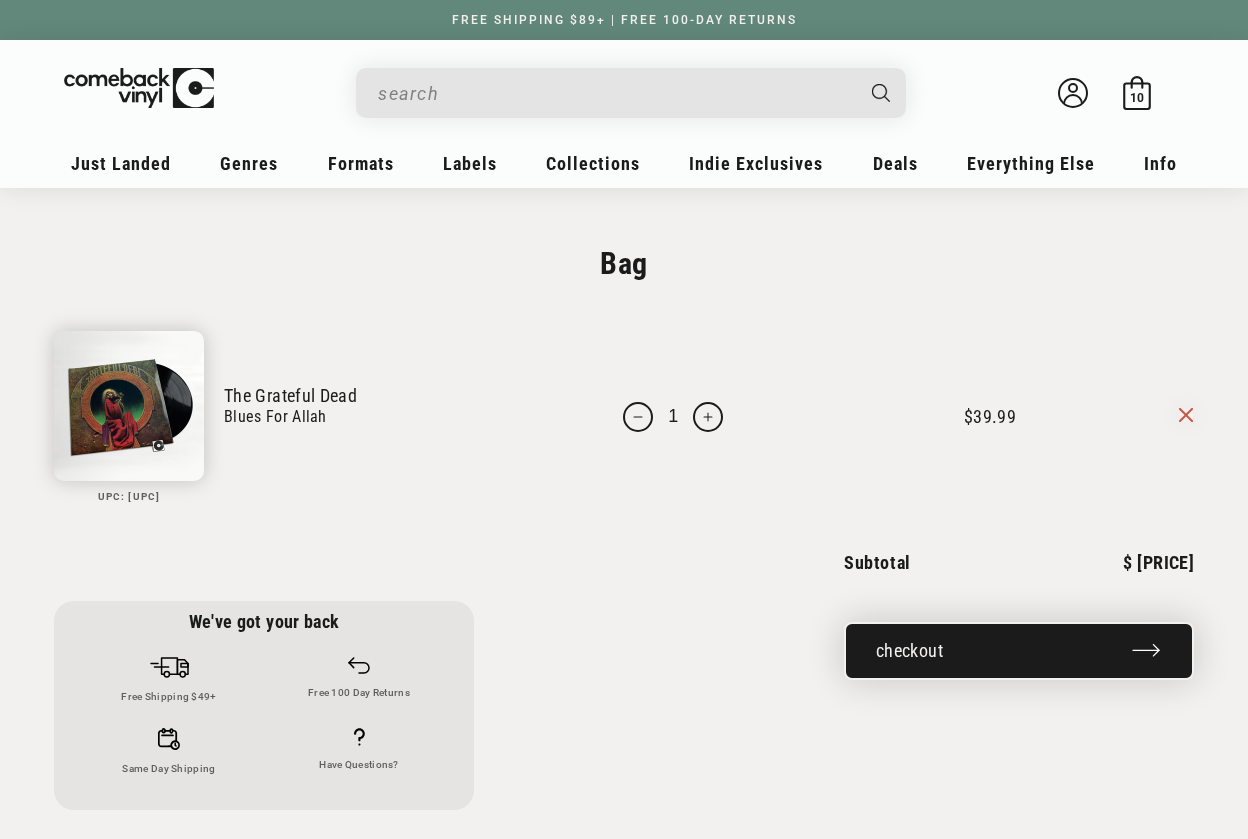 click on "Checkout" at bounding box center (1019, 651) 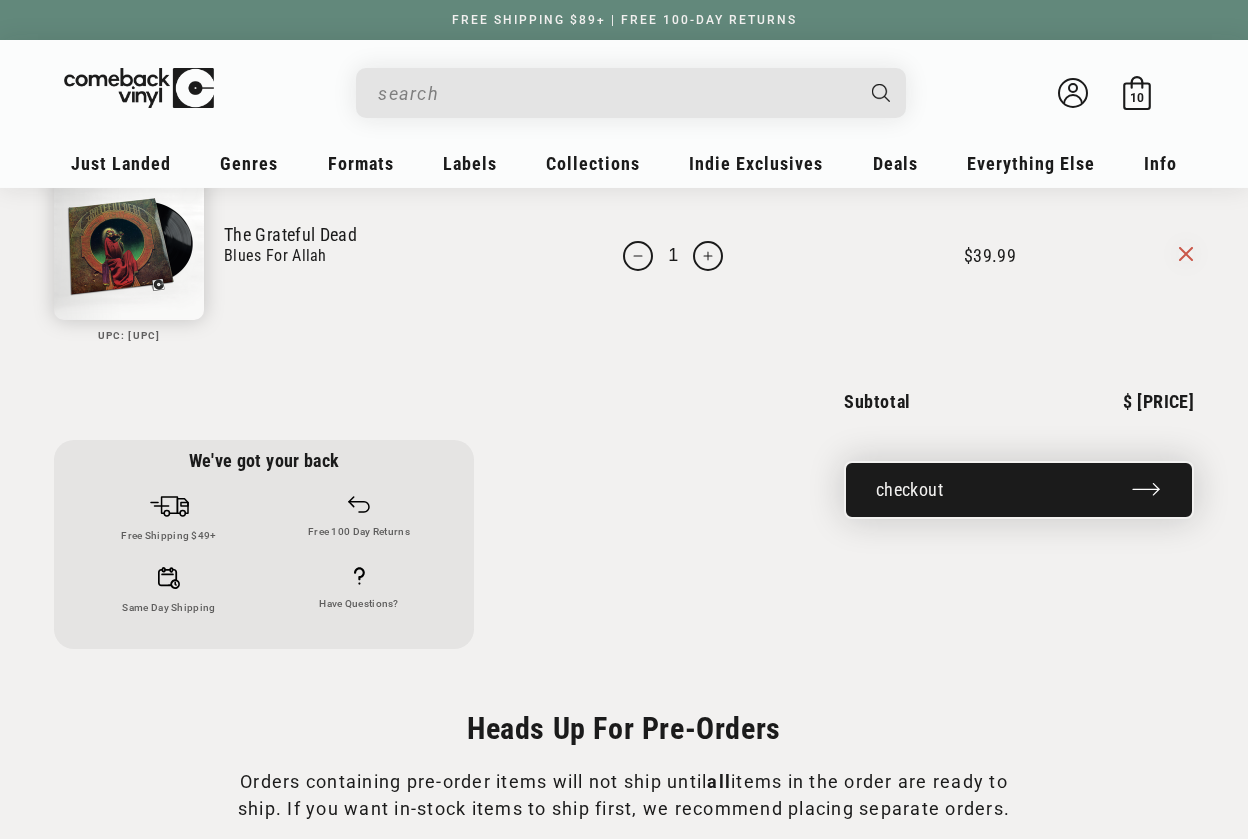 scroll, scrollTop: 188, scrollLeft: 0, axis: vertical 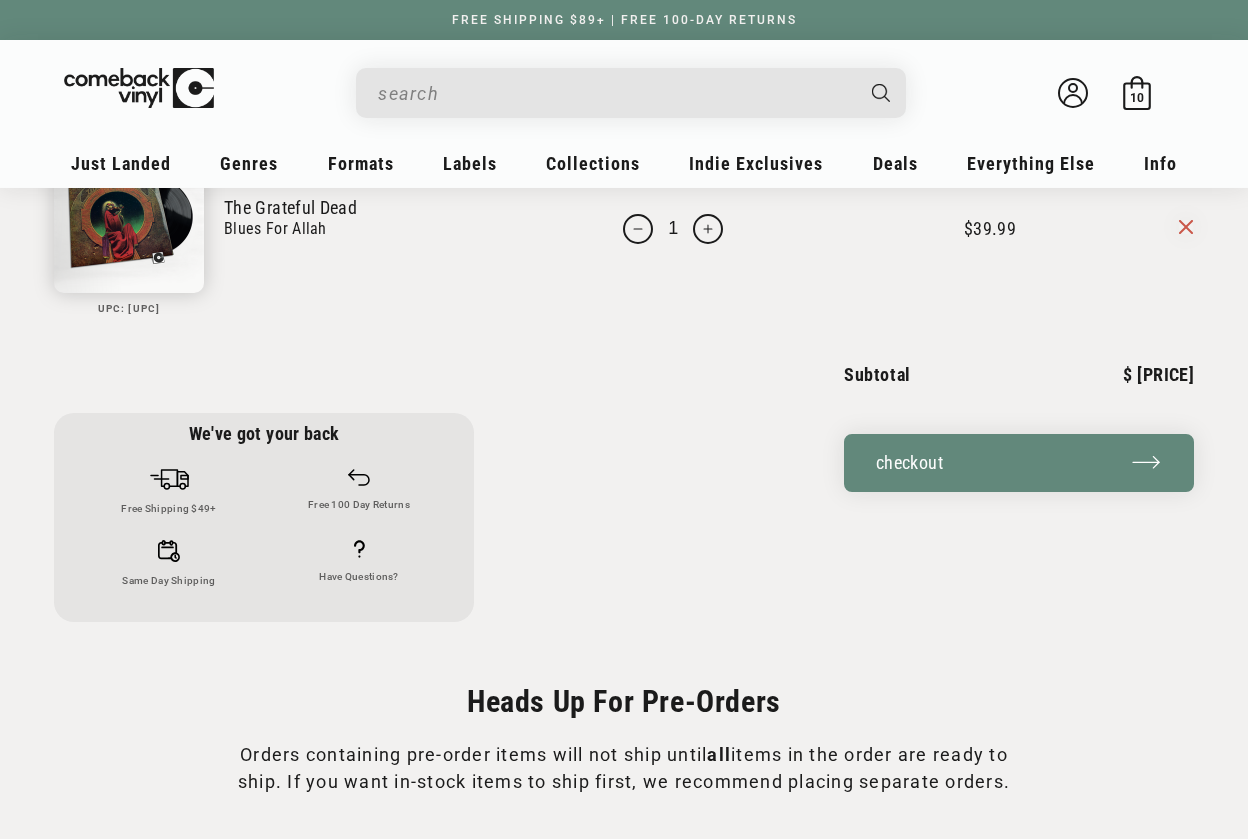 click on "Increase quantity for PRE-ORDER: Grateful Dead - &quot;Blues For Allah&quot; 2025 Pressing" at bounding box center (708, 229) 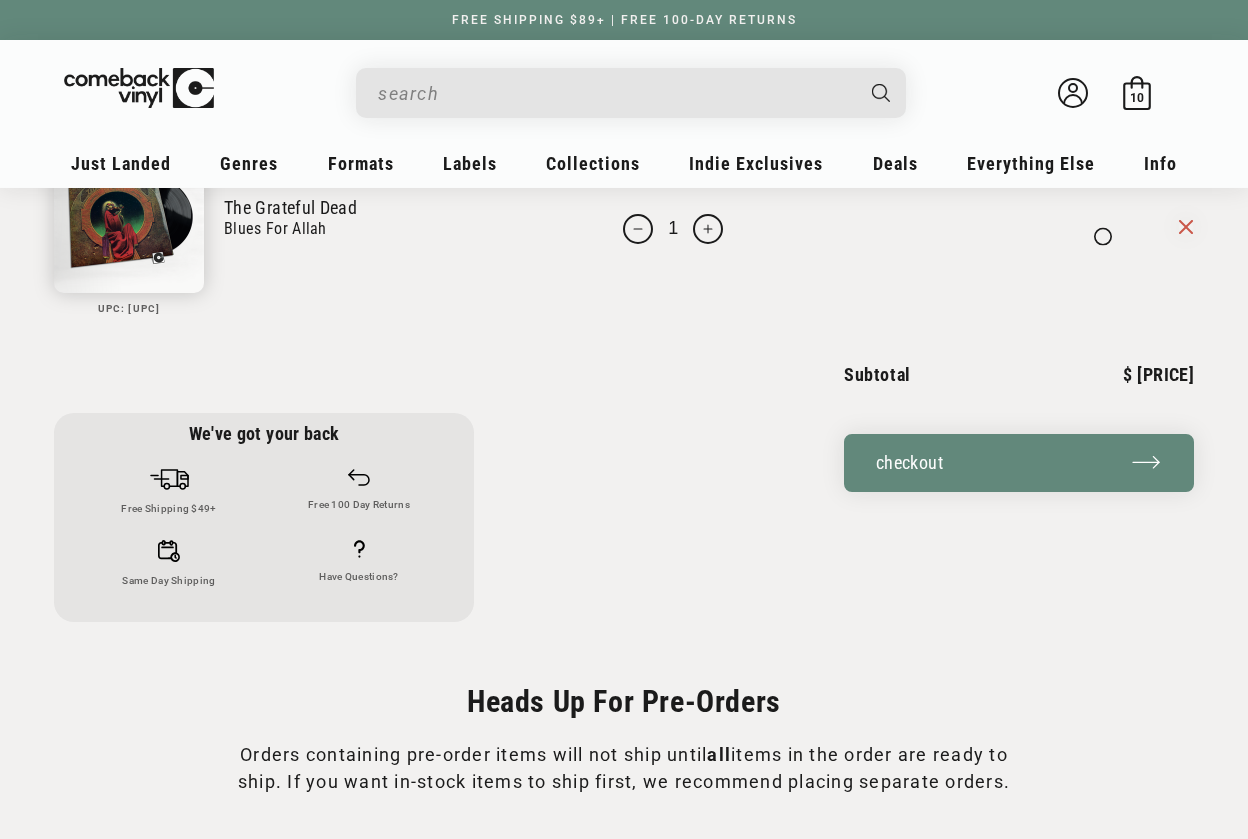 click on "Your bag
UPC: 603497816286
The Grateful Dead
Blues For Allah" at bounding box center [624, 215] 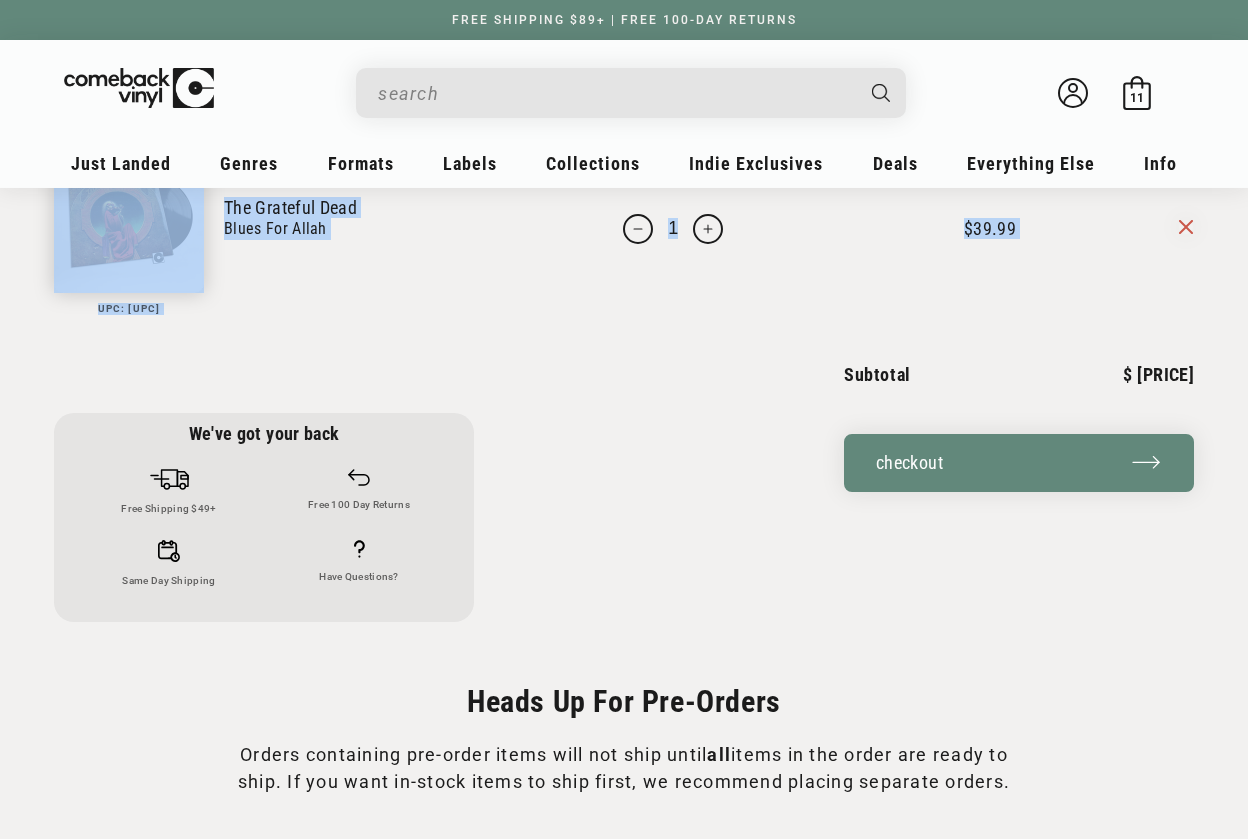 click on "Increase quantity for PRE-ORDER: Grateful Dead - &quot;Blues For Allah&quot; 2025 Pressing" at bounding box center [708, 229] 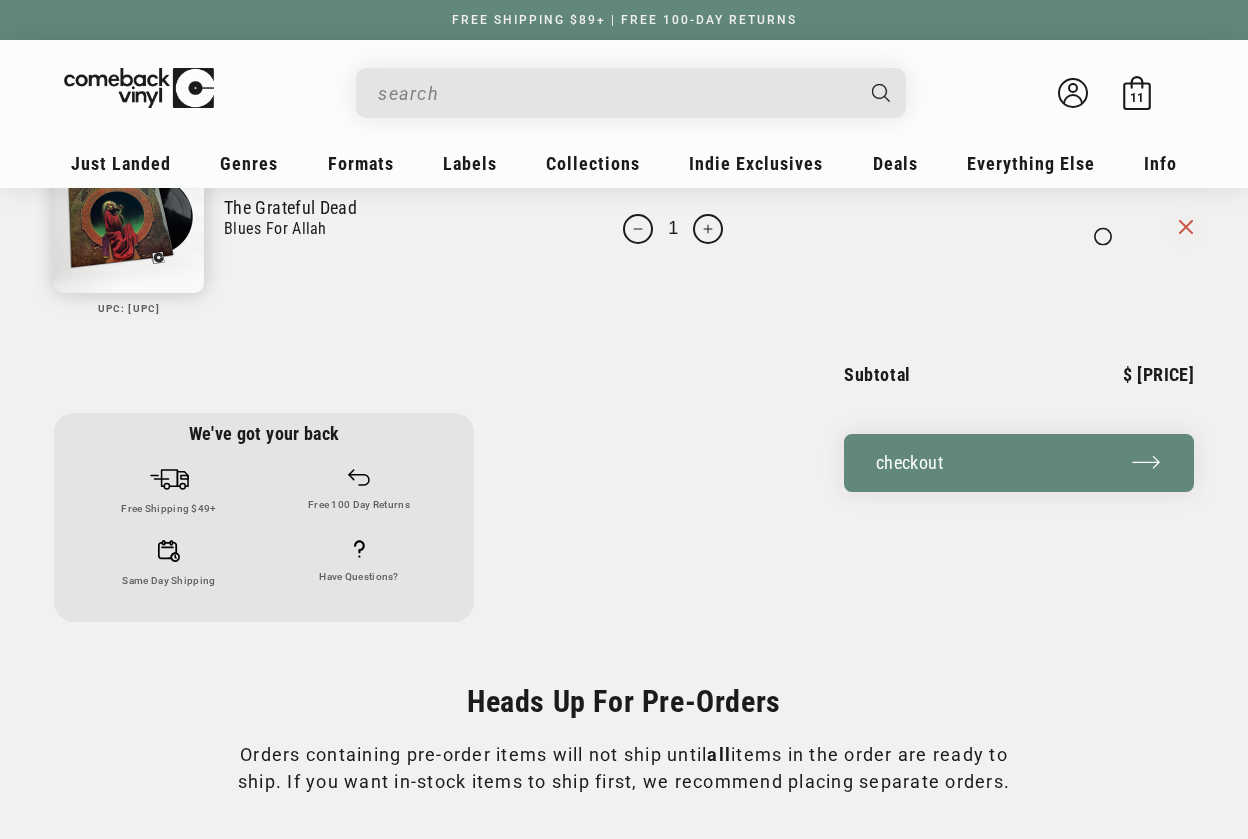 click on "We've got your back
Free Shipping $49+
Free 100 Day Returns
Same Day Shipping
Have Questions?
Subtotal
$ 439.89
Checkout
One or more of the items in your cart is a recurring or deferred purchase. By continuing, I agree to the  cancellation policy  and authorize you to charge my payment method at the prices, frequency and dates listed on this page until my order is fulfilled or I cancel, if permitted." at bounding box center [624, 486] 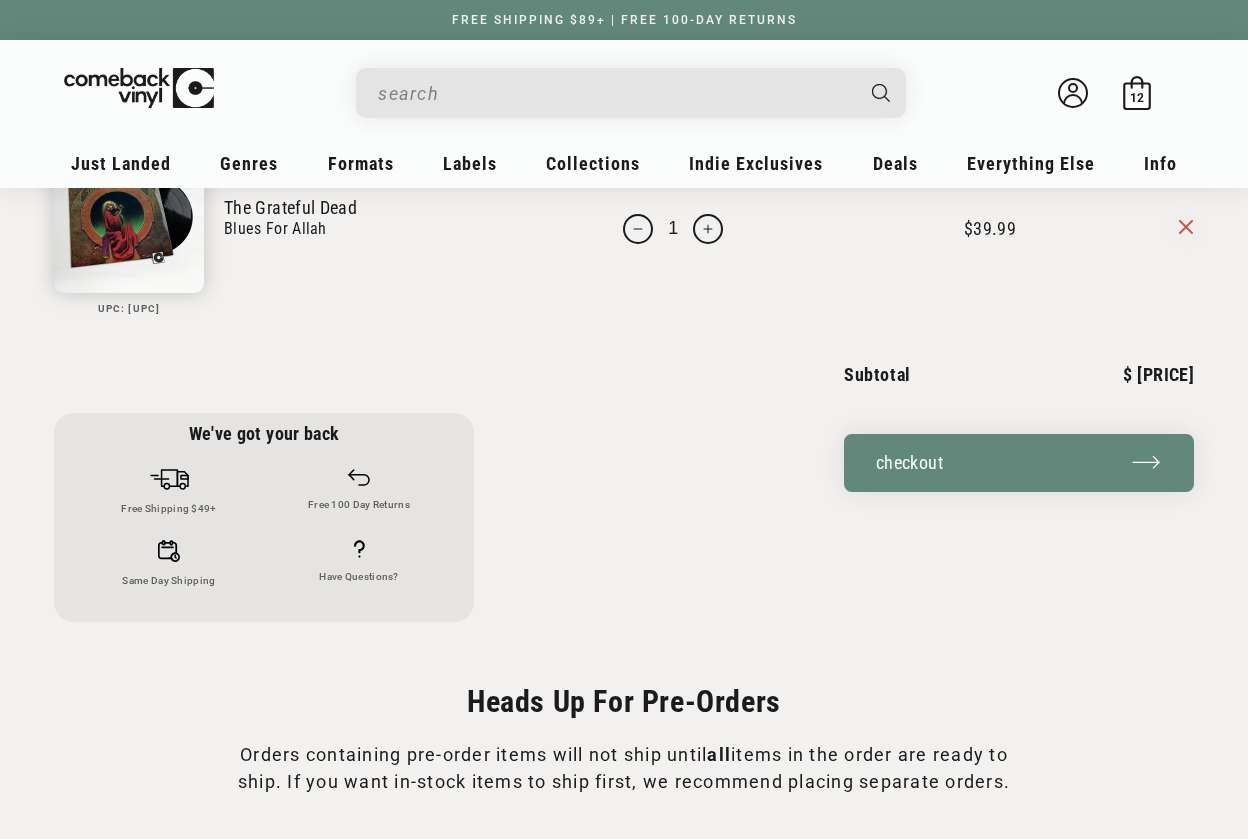 click on "Increase quantity for PRE-ORDER: Grateful Dead - &quot;Blues For Allah&quot; 2025 Pressing" at bounding box center [708, 229] 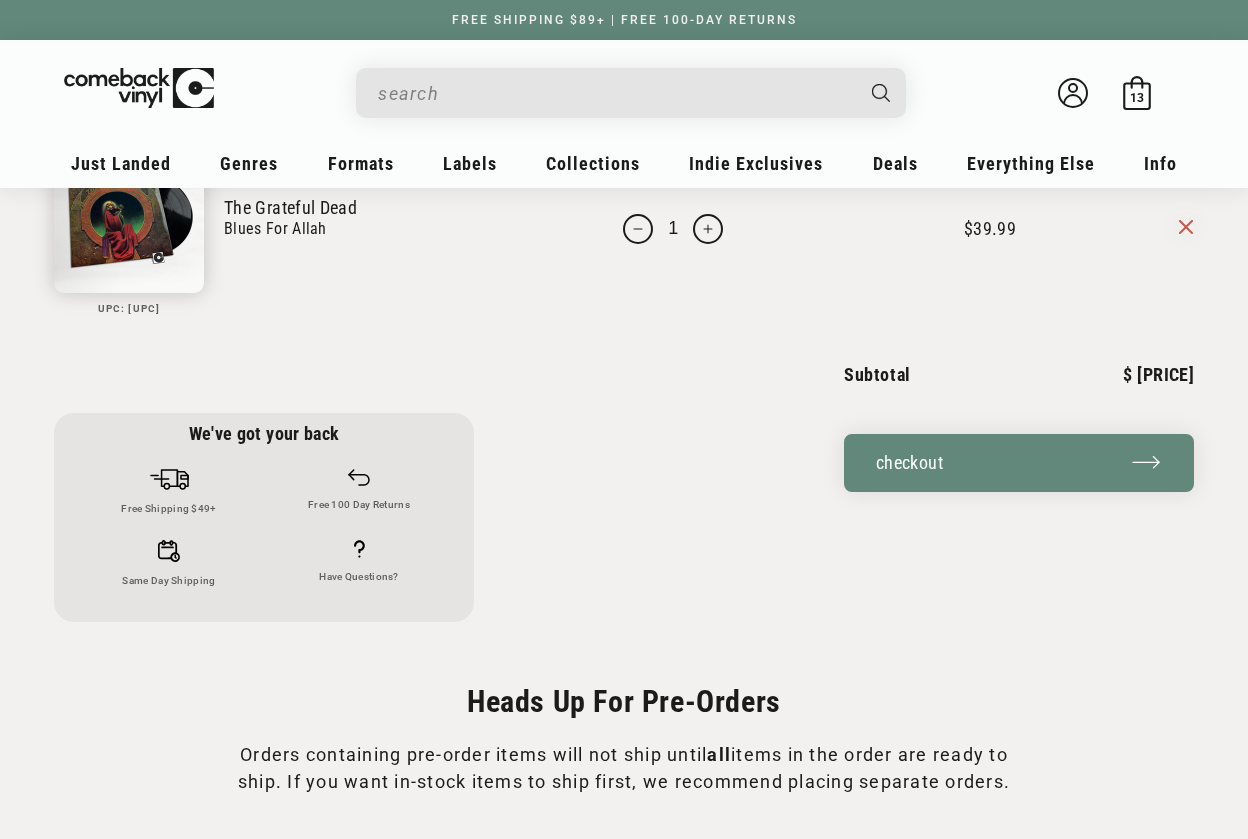 click on "Increase quantity for PRE-ORDER: Grateful Dead - &quot;Blues For Allah&quot; 2025 Pressing" at bounding box center (708, 229) 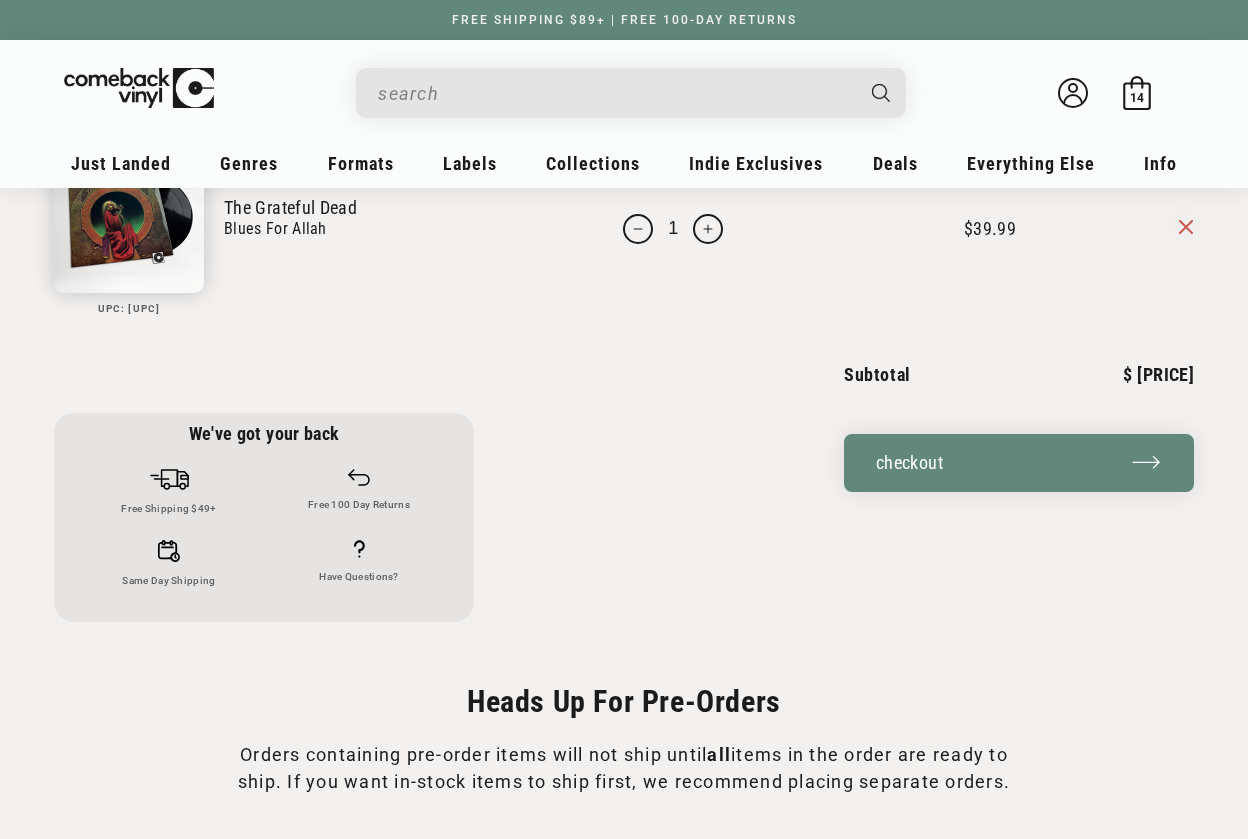 click on "Increase quantity for PRE-ORDER: Grateful Dead - &quot;Blues For Allah&quot; 2025 Pressing" at bounding box center [708, 229] 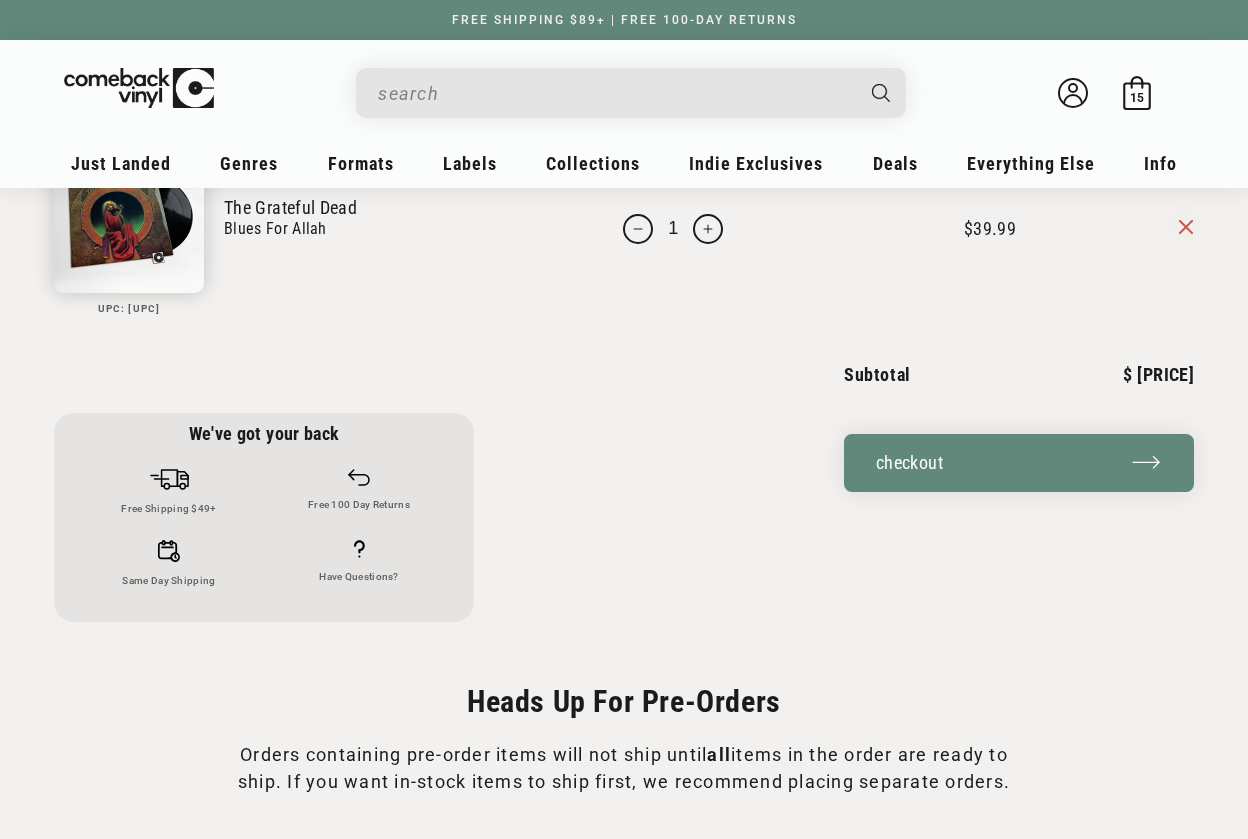 click on "Increase quantity for PRE-ORDER: Grateful Dead - &quot;Blues For Allah&quot; 2025 Pressing" at bounding box center [708, 229] 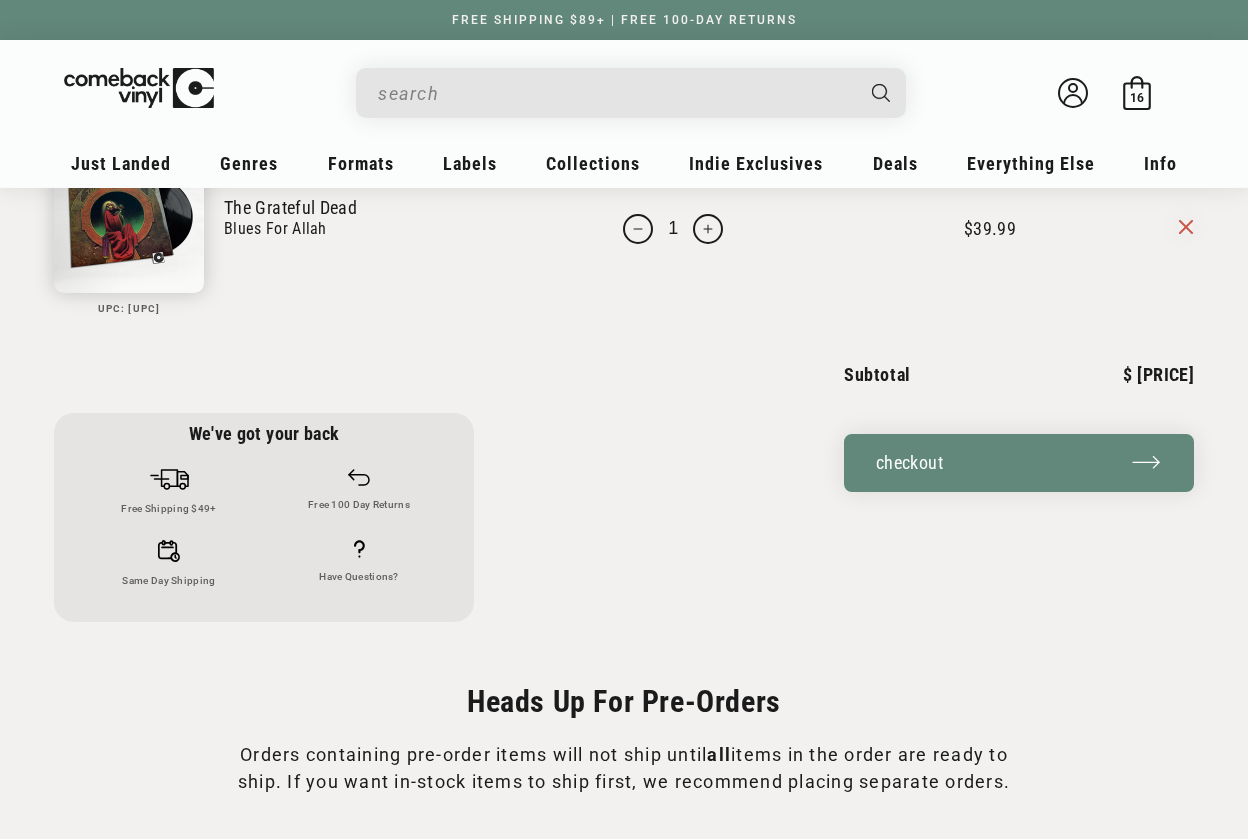 click on "Increase quantity for PRE-ORDER: Grateful Dead - &quot;Blues For Allah&quot; 2025 Pressing" at bounding box center (708, 229) 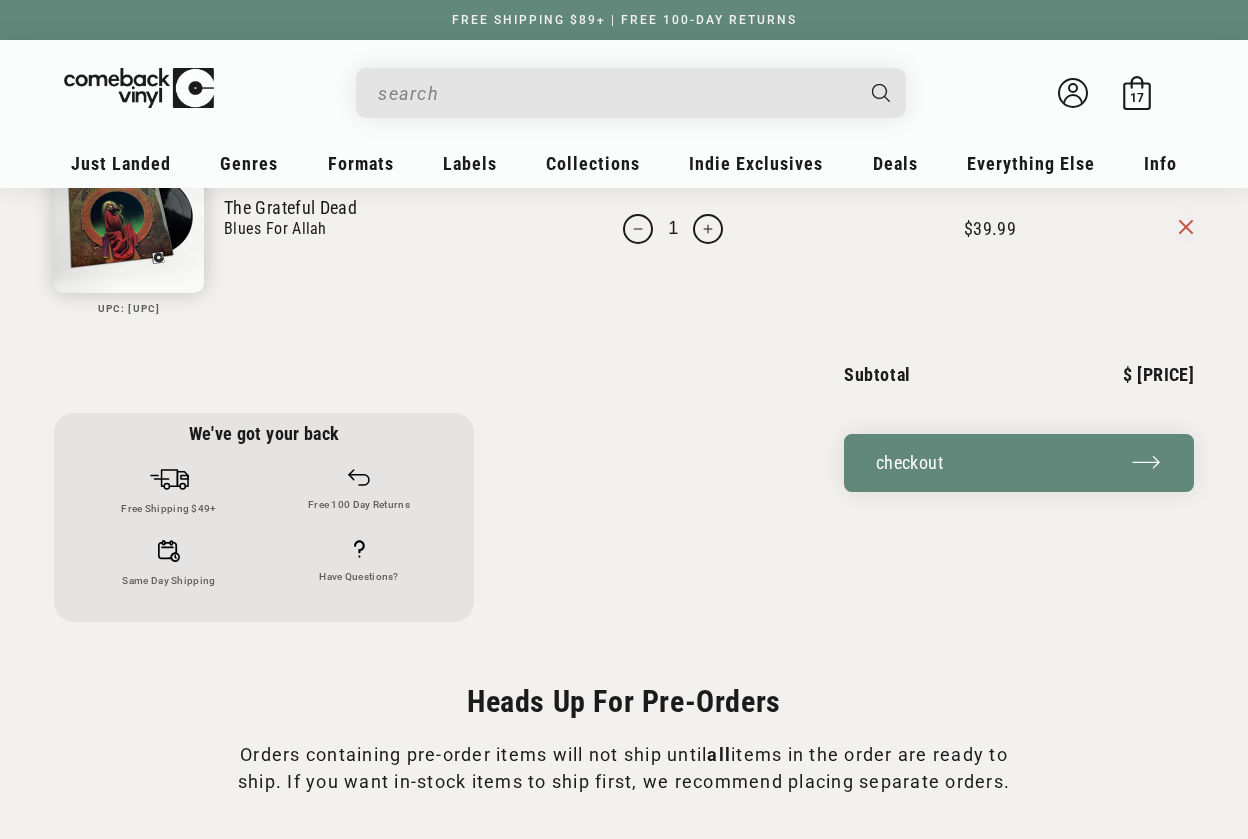 click on "Increase quantity for PRE-ORDER: Grateful Dead - &quot;Blues For Allah&quot; 2025 Pressing" at bounding box center (708, 229) 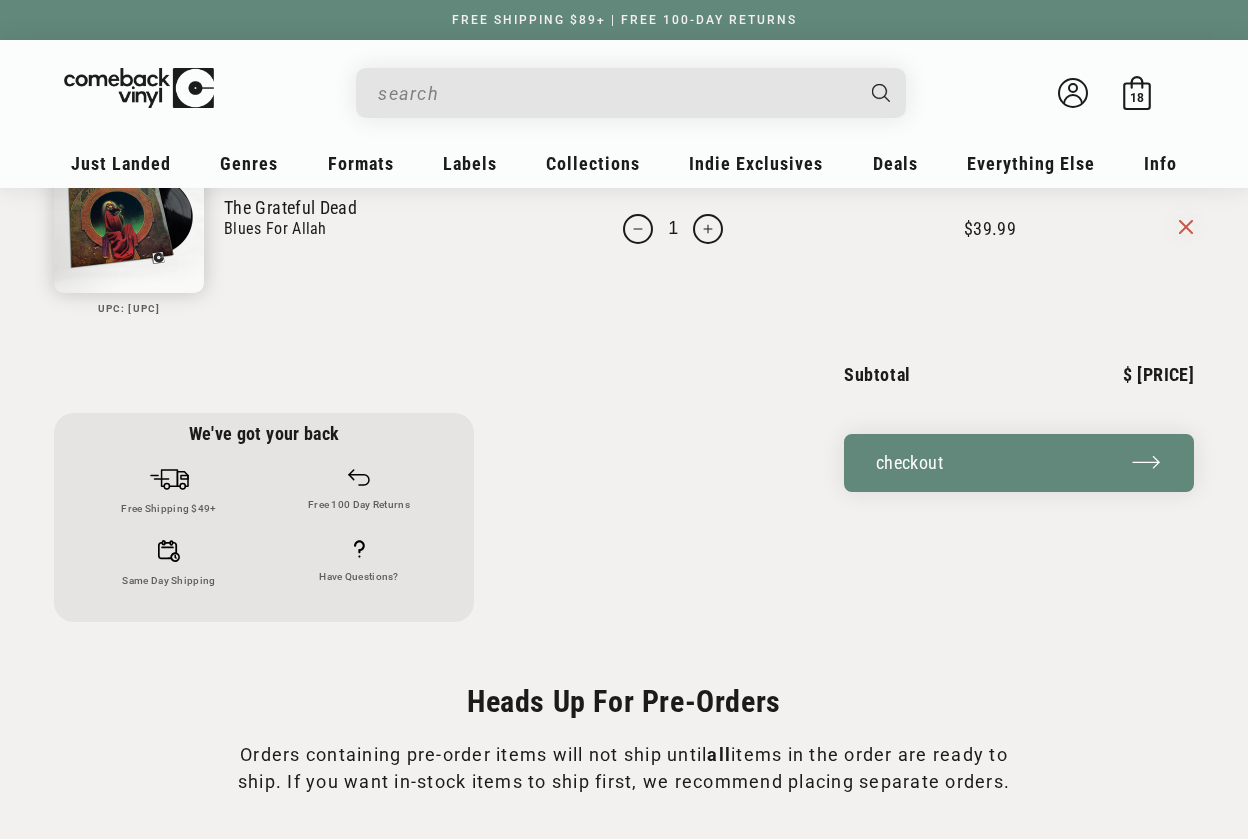 click on "Increase quantity for PRE-ORDER: Grateful Dead - &quot;Blues For Allah&quot; 2025 Pressing" at bounding box center (708, 229) 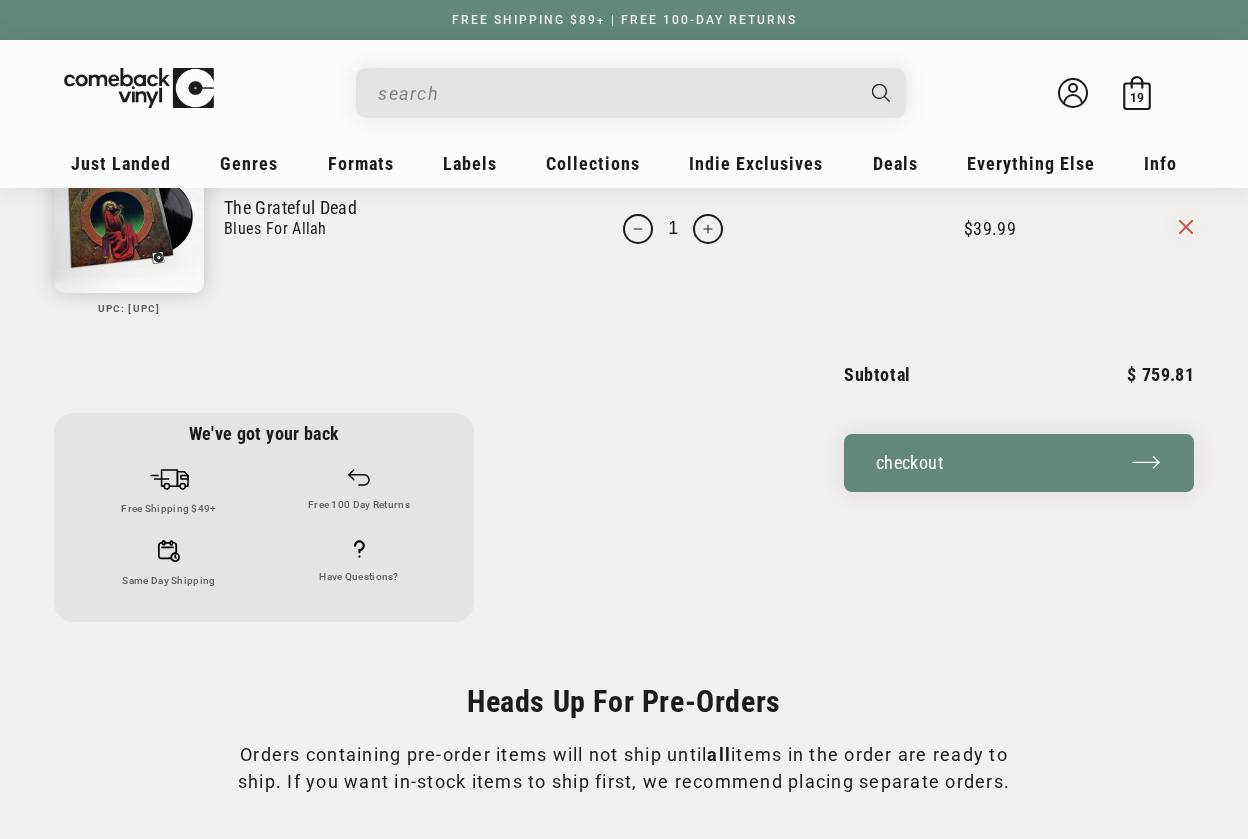 click on "Increase quantity for PRE-ORDER: Grateful Dead - &quot;Blues For Allah&quot; 2025 Pressing" at bounding box center (708, 229) 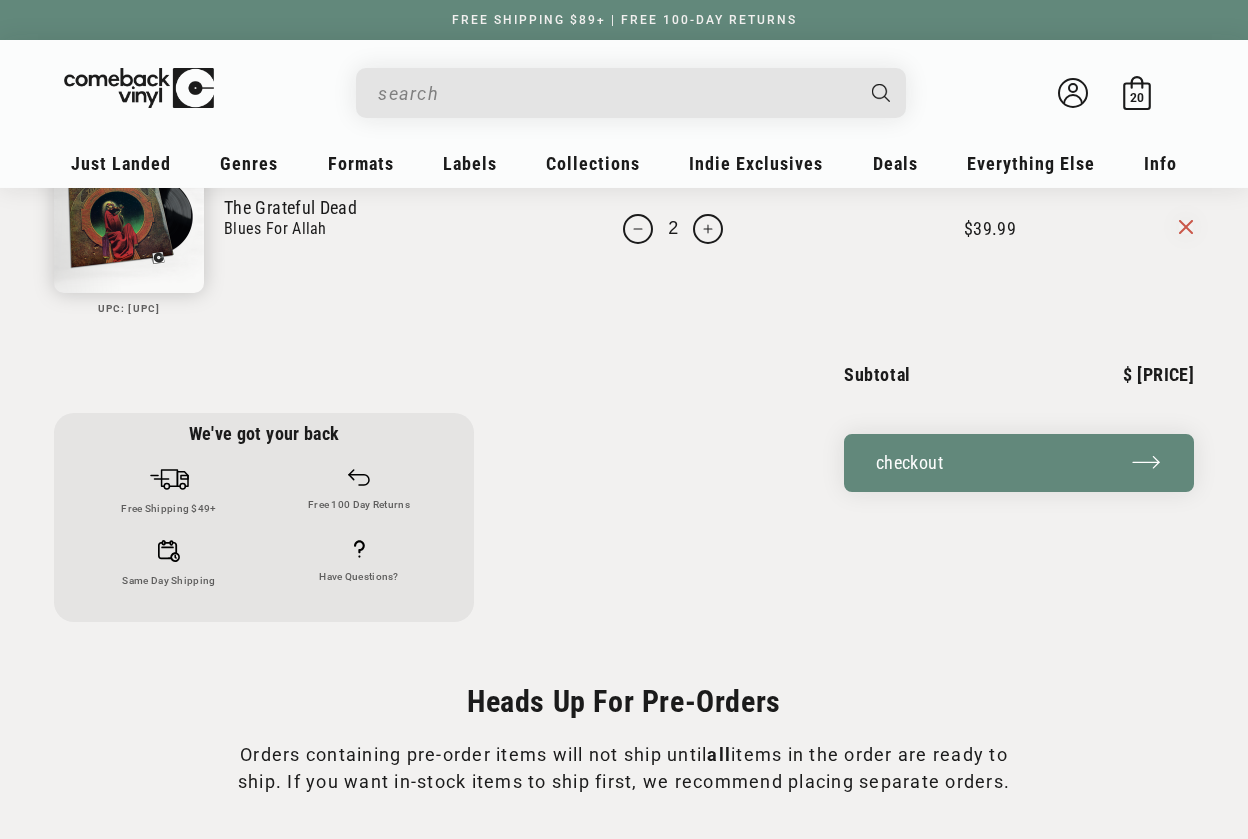 click on "Increase quantity for PRE-ORDER: Grateful Dead - &quot;Blues For Allah&quot; 2025 Pressing" at bounding box center [708, 229] 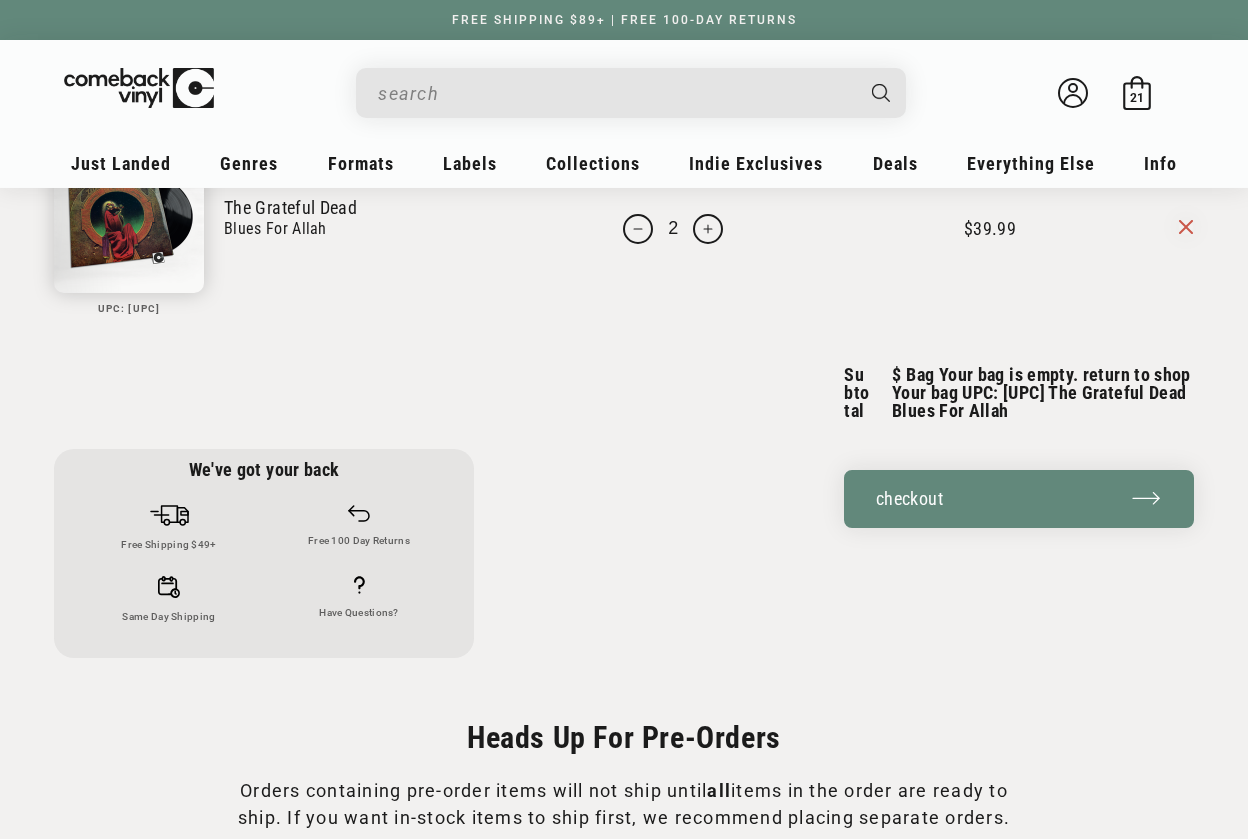 click on "Increase quantity for PRE-ORDER: Grateful Dead - &quot;Blues For Allah&quot; 2025 Pressing" at bounding box center (708, 229) 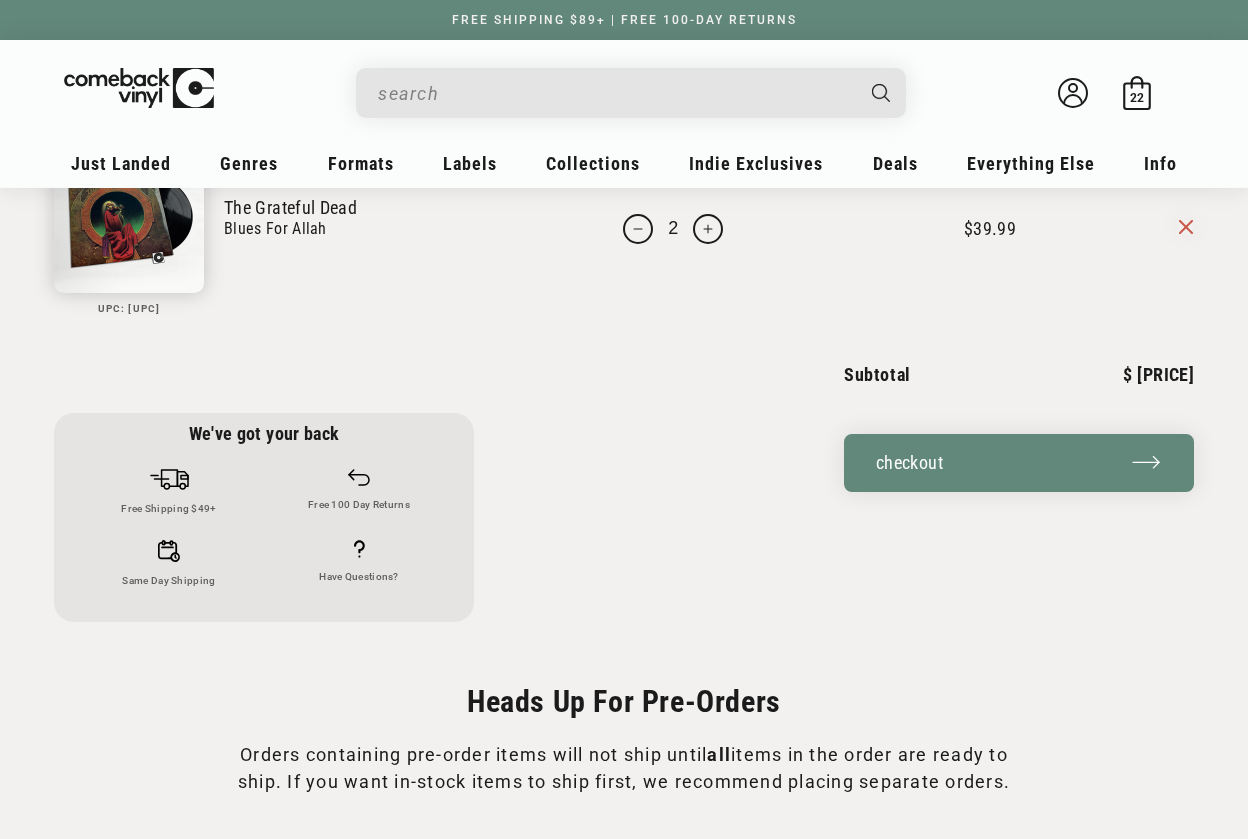 click on "Increase quantity for PRE-ORDER: Grateful Dead - &quot;Blues For Allah&quot; 2025 Pressing" at bounding box center (708, 229) 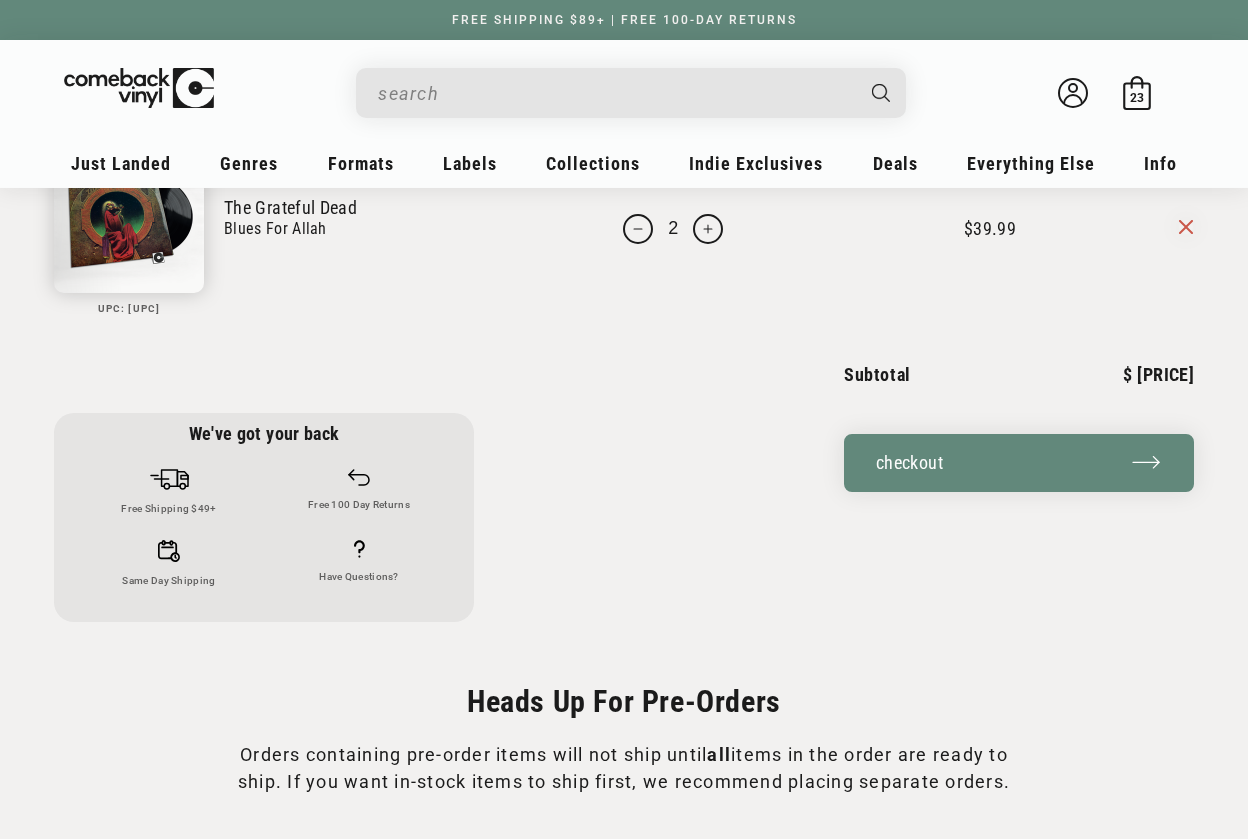 click on "Increase quantity for PRE-ORDER: Grateful Dead - &quot;Blues For Allah&quot; 2025 Pressing" at bounding box center [708, 229] 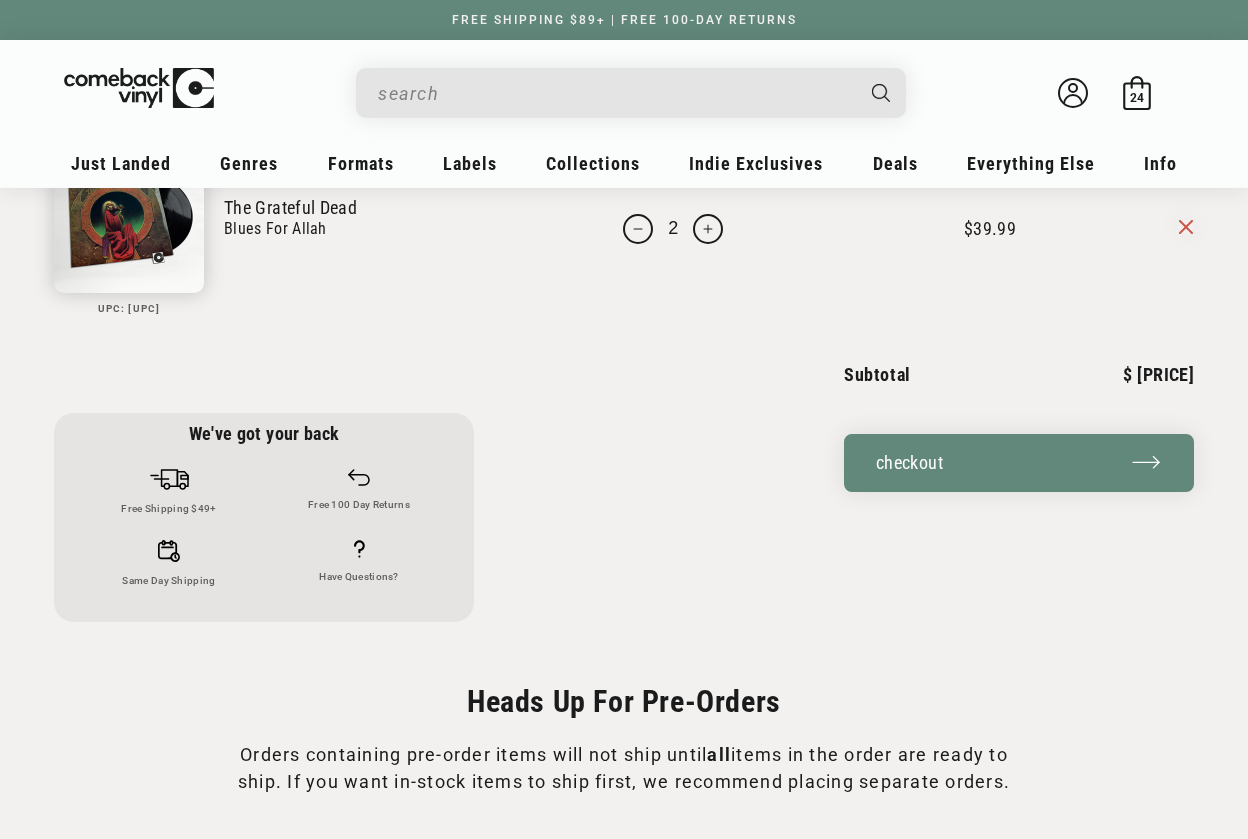 click on "Increase quantity for PRE-ORDER: Grateful Dead - &quot;Blues For Allah&quot; 2025 Pressing" at bounding box center [708, 229] 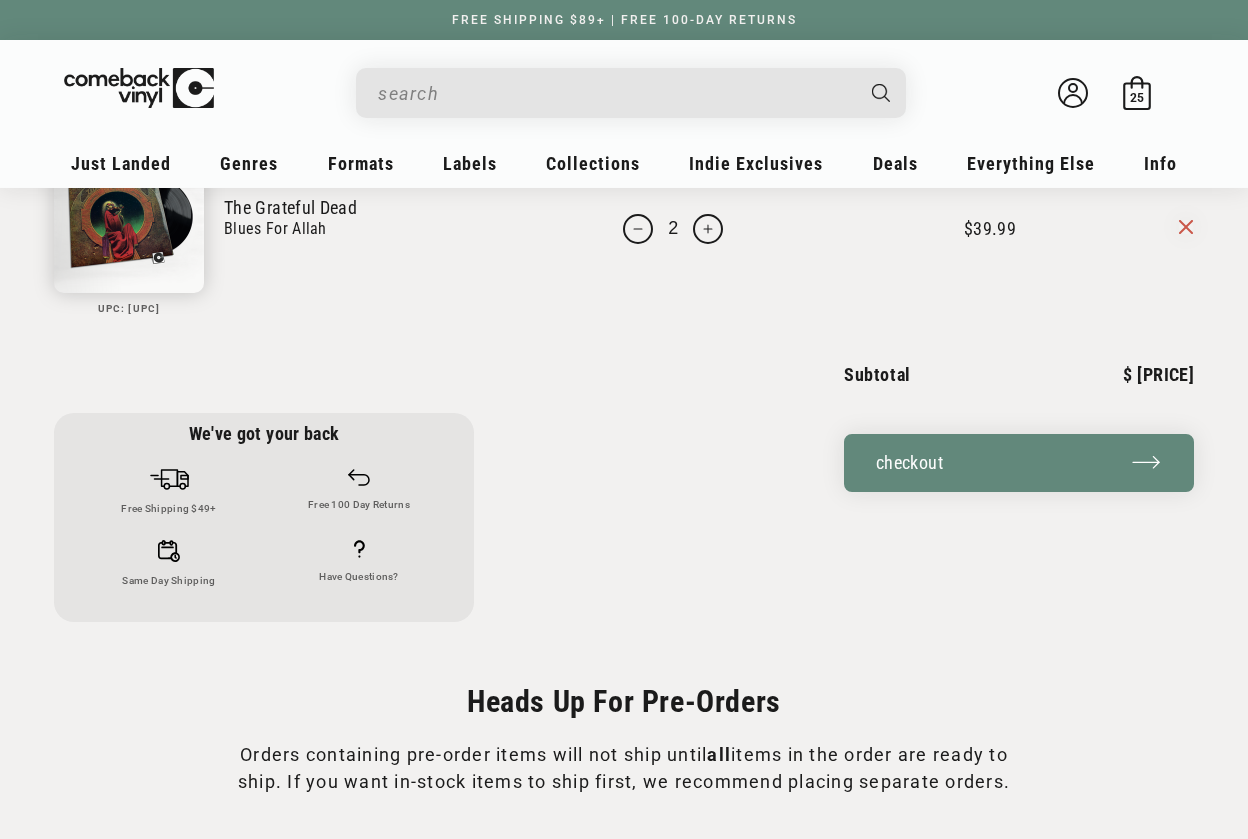 click on "Increase quantity for PRE-ORDER: Grateful Dead - &quot;Blues For Allah&quot; 2025 Pressing" at bounding box center (708, 229) 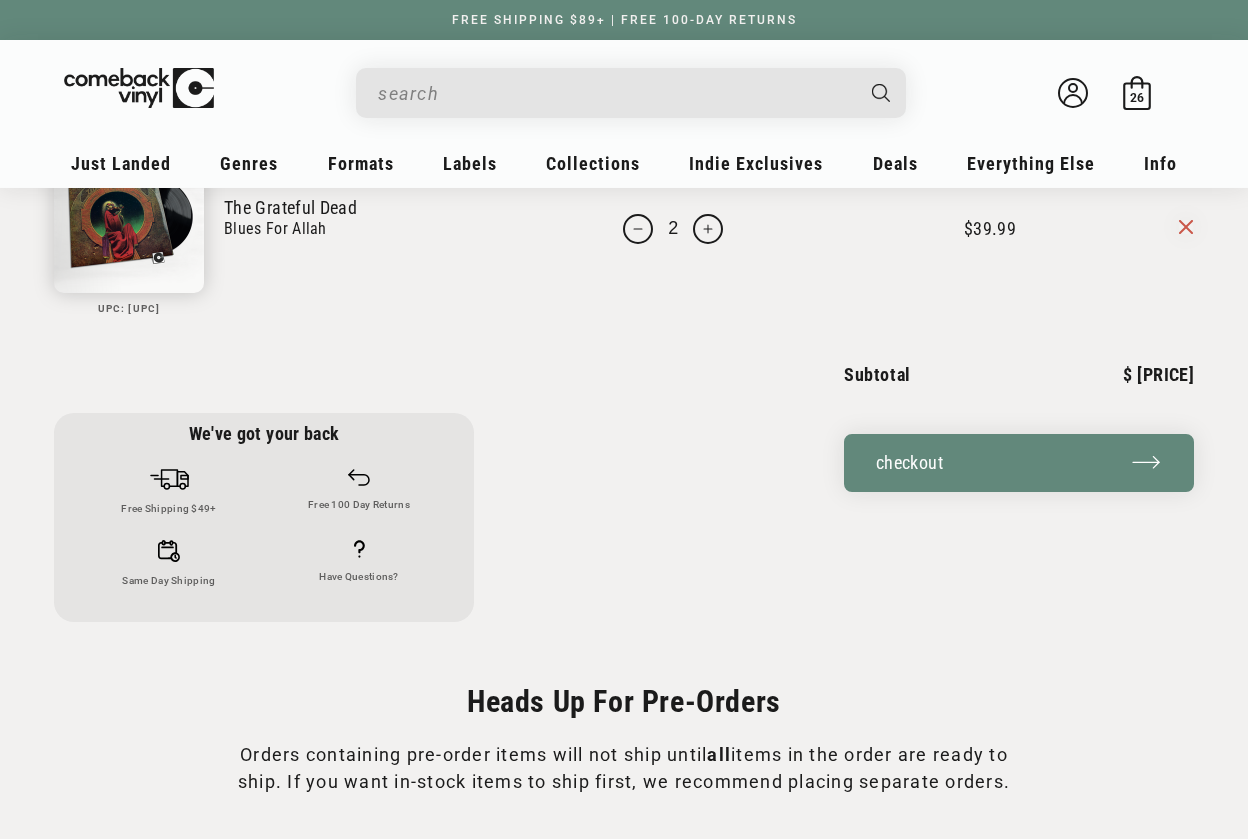 click on "Increase quantity for PRE-ORDER: Grateful Dead - &quot;Blues For Allah&quot; 2025 Pressing" at bounding box center (708, 229) 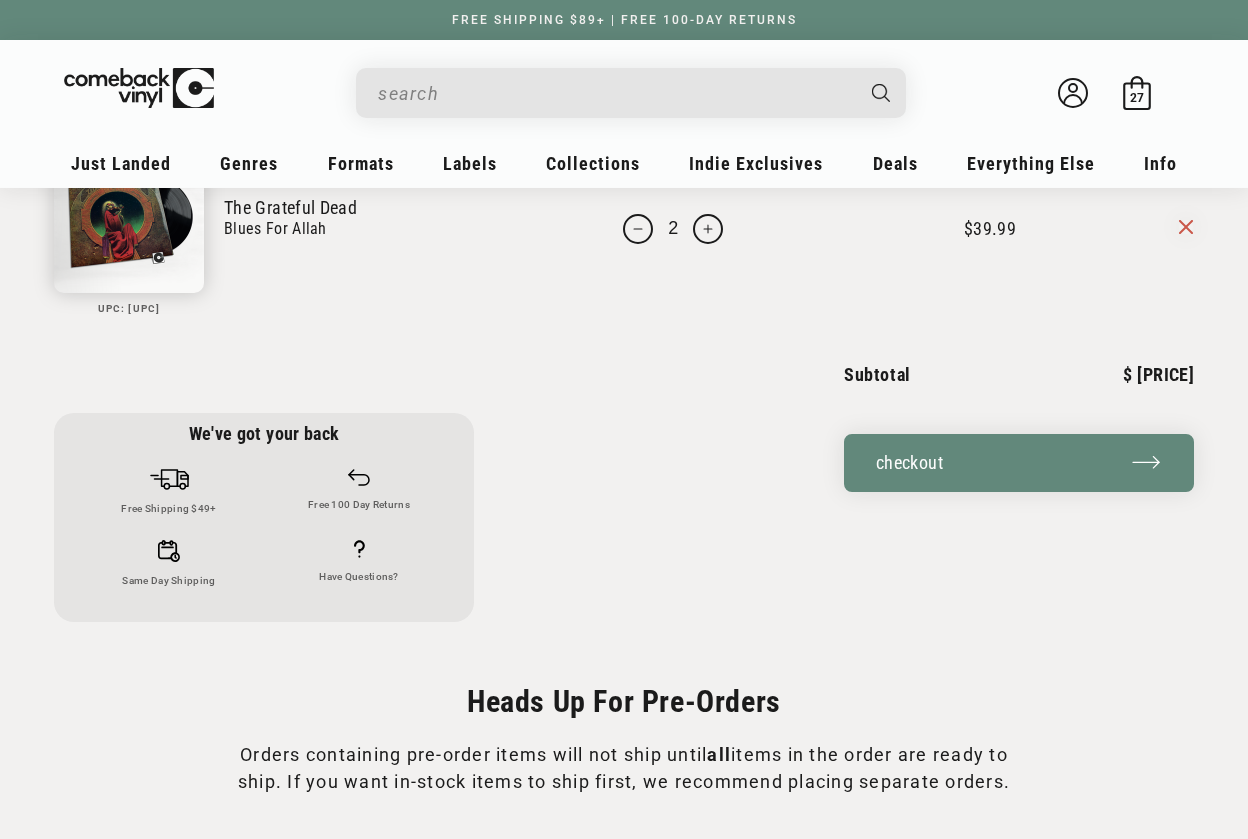 click on "Increase quantity for PRE-ORDER: Grateful Dead - &quot;Blues For Allah&quot; 2025 Pressing" at bounding box center (708, 229) 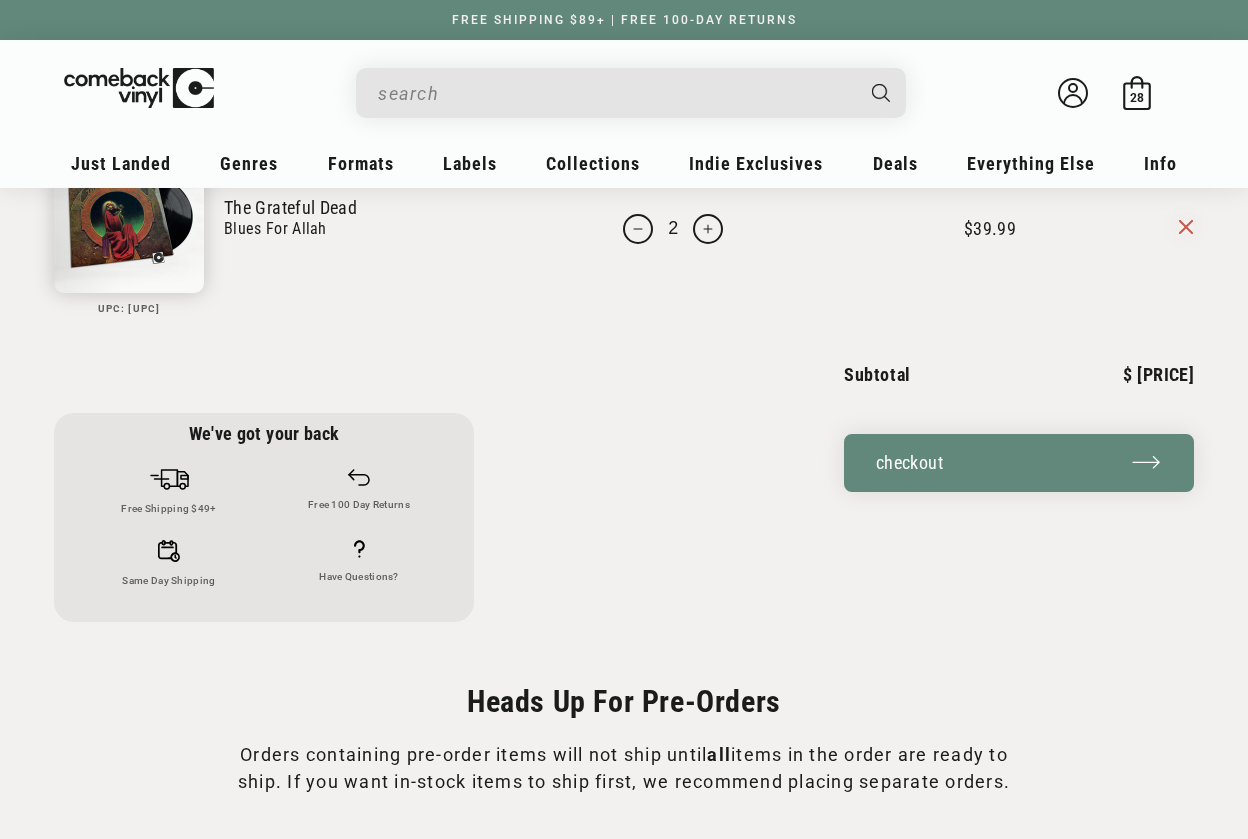 click on "Increase quantity for PRE-ORDER: Grateful Dead - &quot;Blues For Allah&quot; 2025 Pressing" at bounding box center (708, 229) 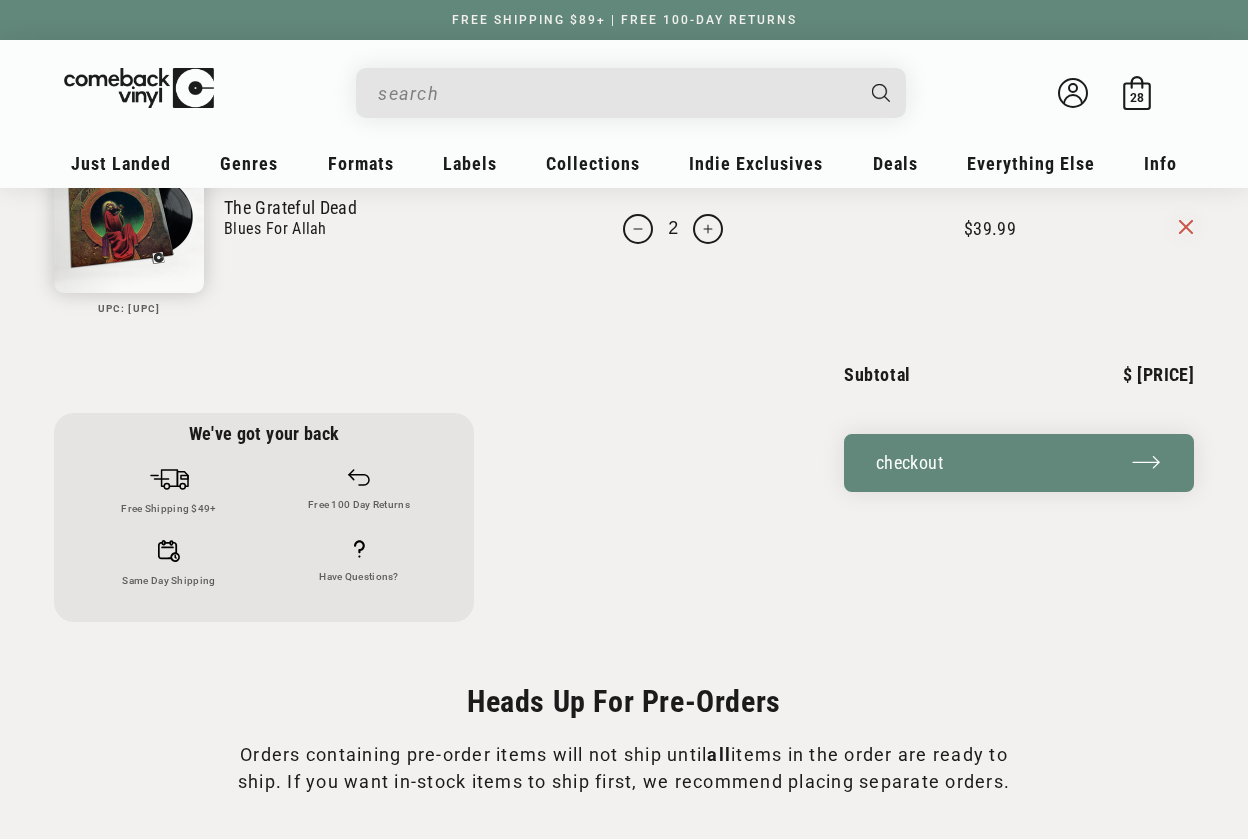 type on "29" 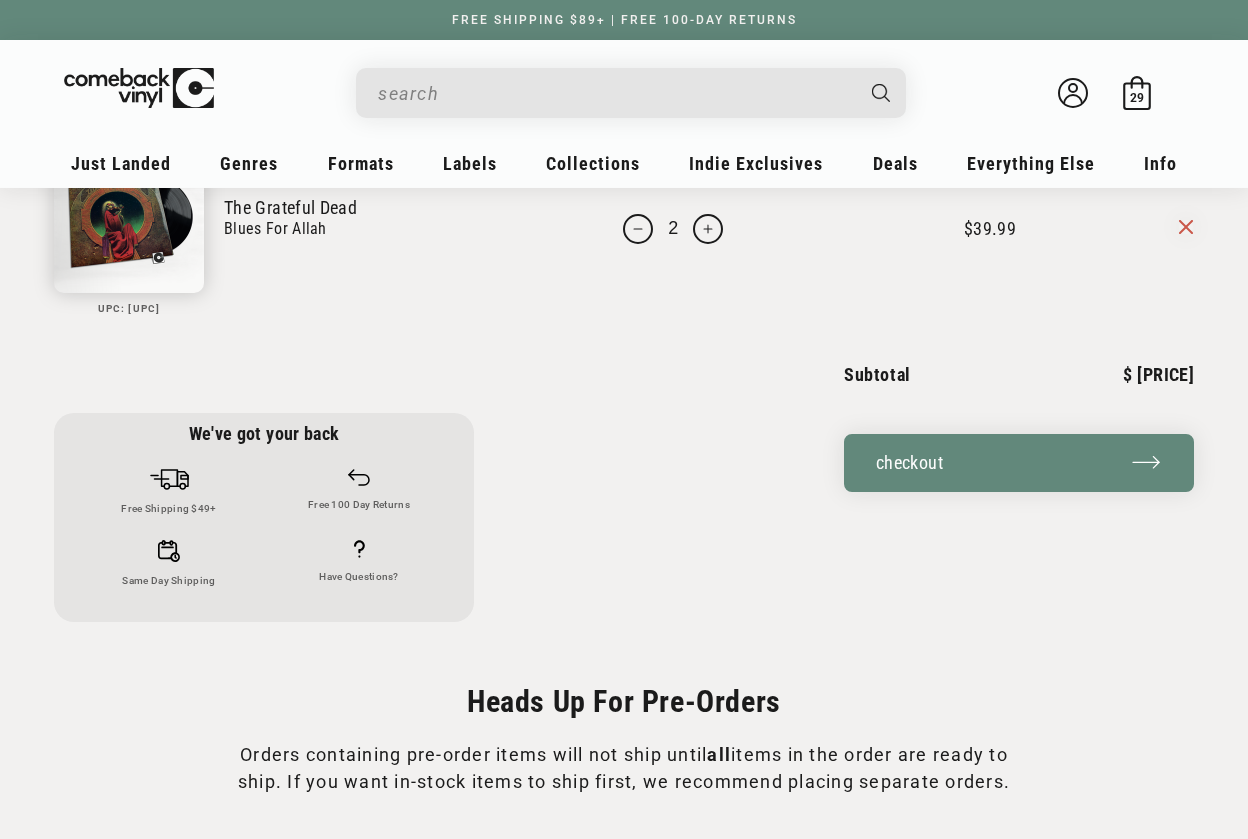click on "Increase quantity for PRE-ORDER: Grateful Dead - &quot;Blues For Allah&quot; 2025 Pressing" at bounding box center [708, 229] 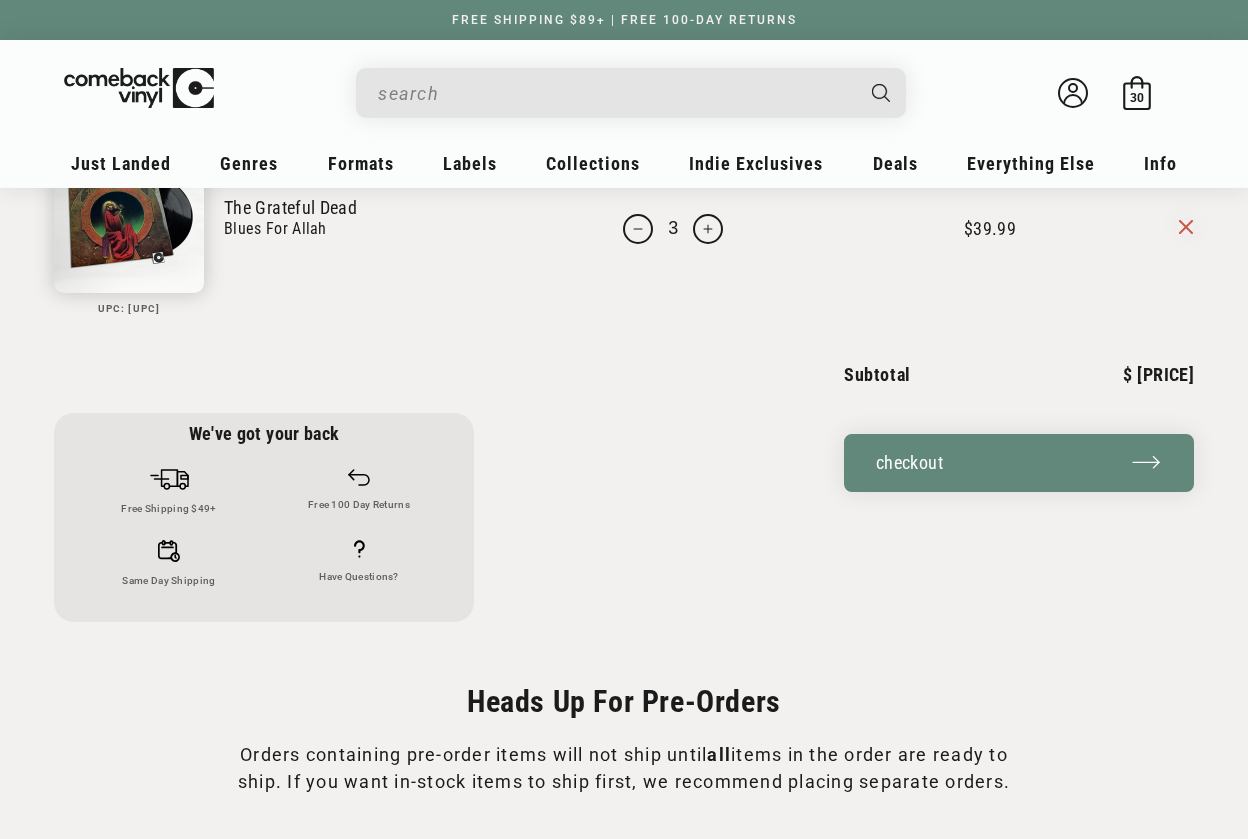 click on "Increase quantity for PRE-ORDER: Grateful Dead - &quot;Blues For Allah&quot; 2025 Pressing" at bounding box center [708, 229] 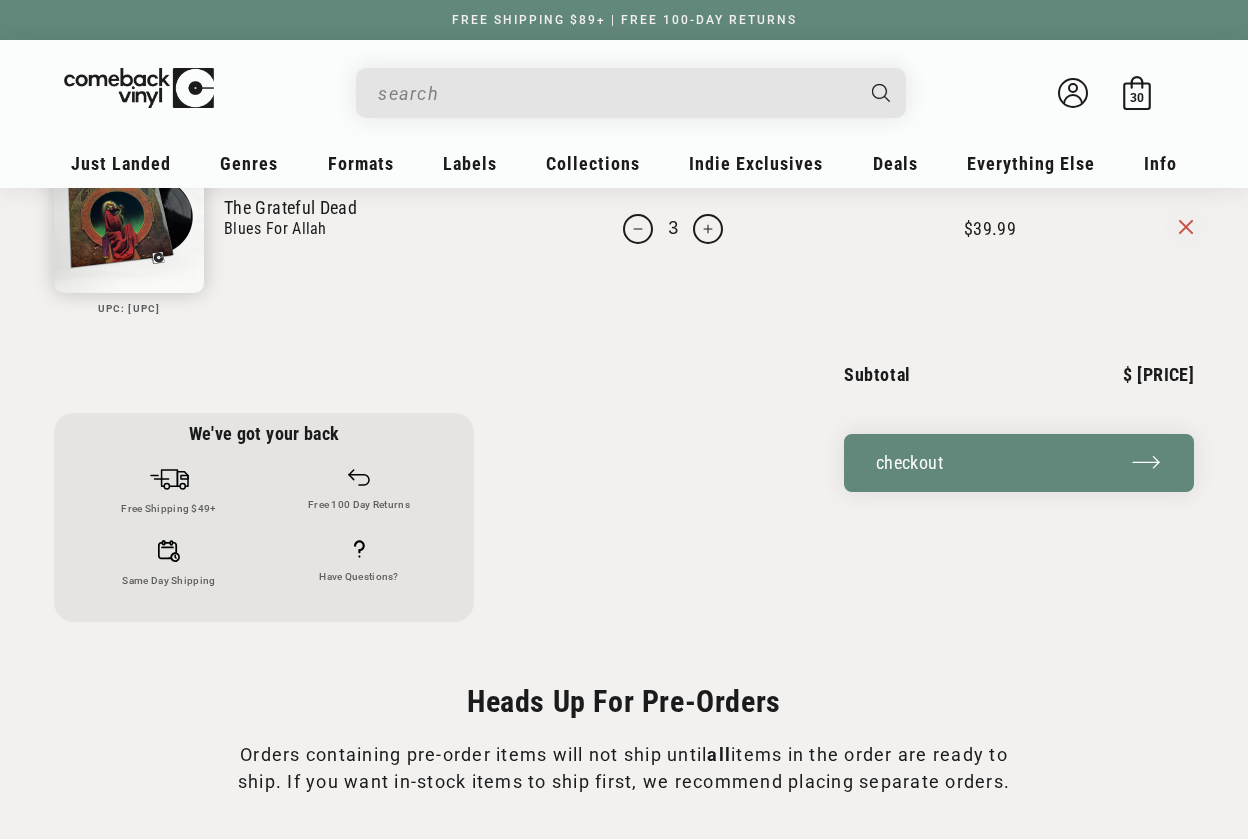 type on "31" 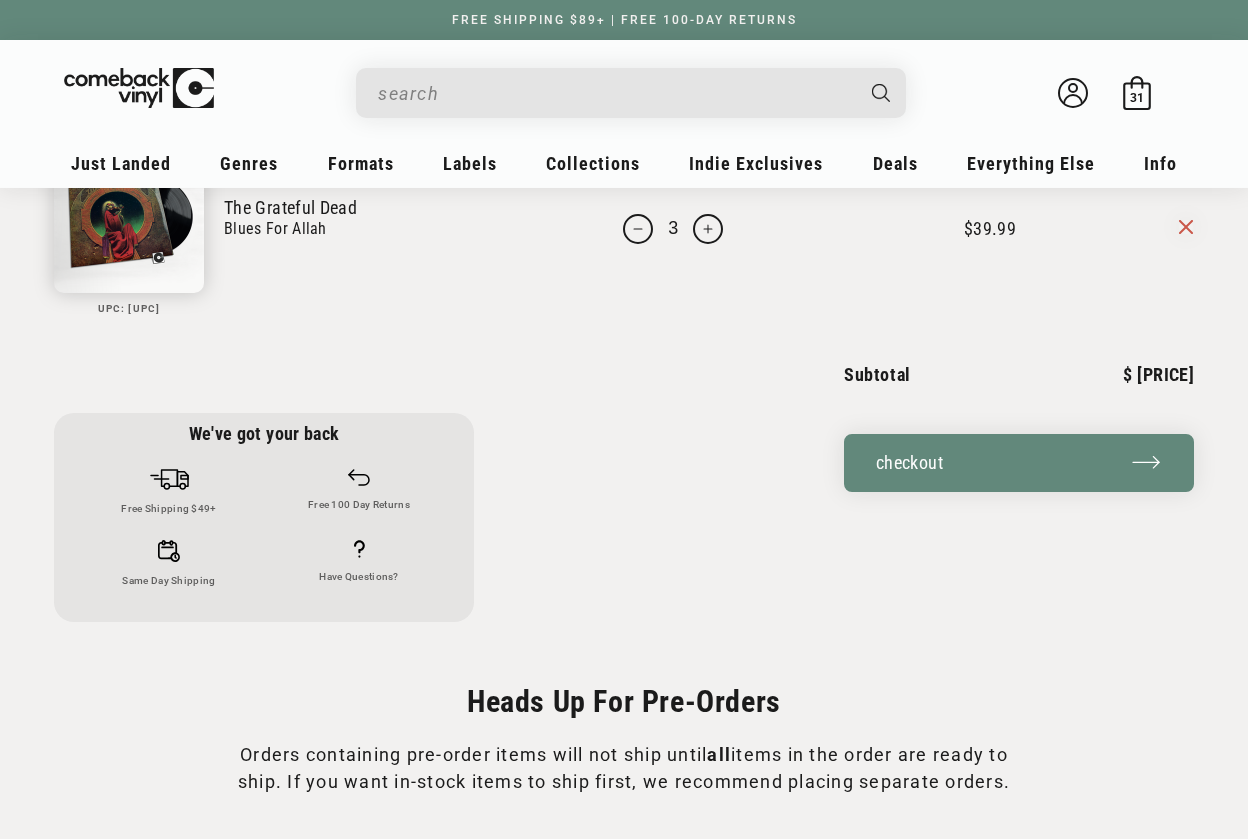 click on "Increase quantity for PRE-ORDER: Grateful Dead - &quot;Blues For Allah&quot; 2025 Pressing" at bounding box center (708, 229) 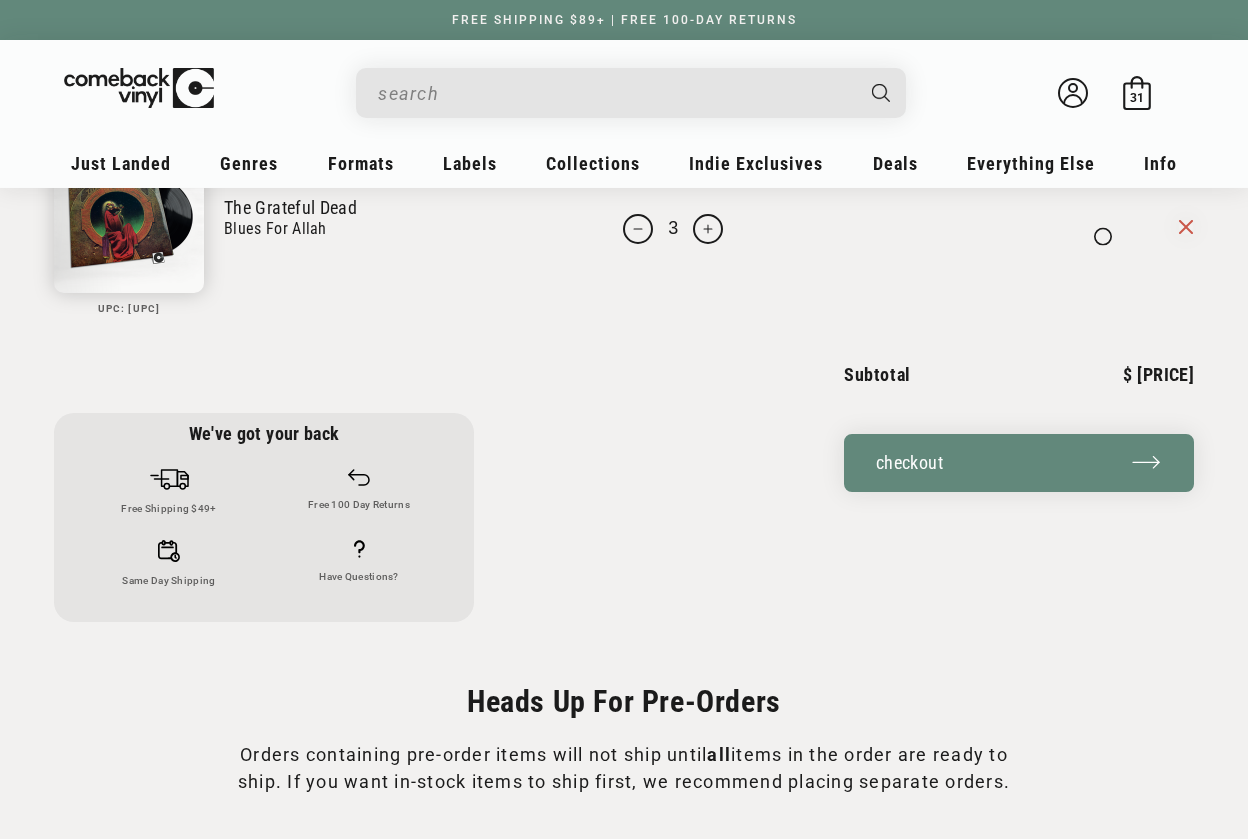 click on "Your bag
UPC: 603497816286
The Grateful Dead
Blues For Allah" at bounding box center (624, 215) 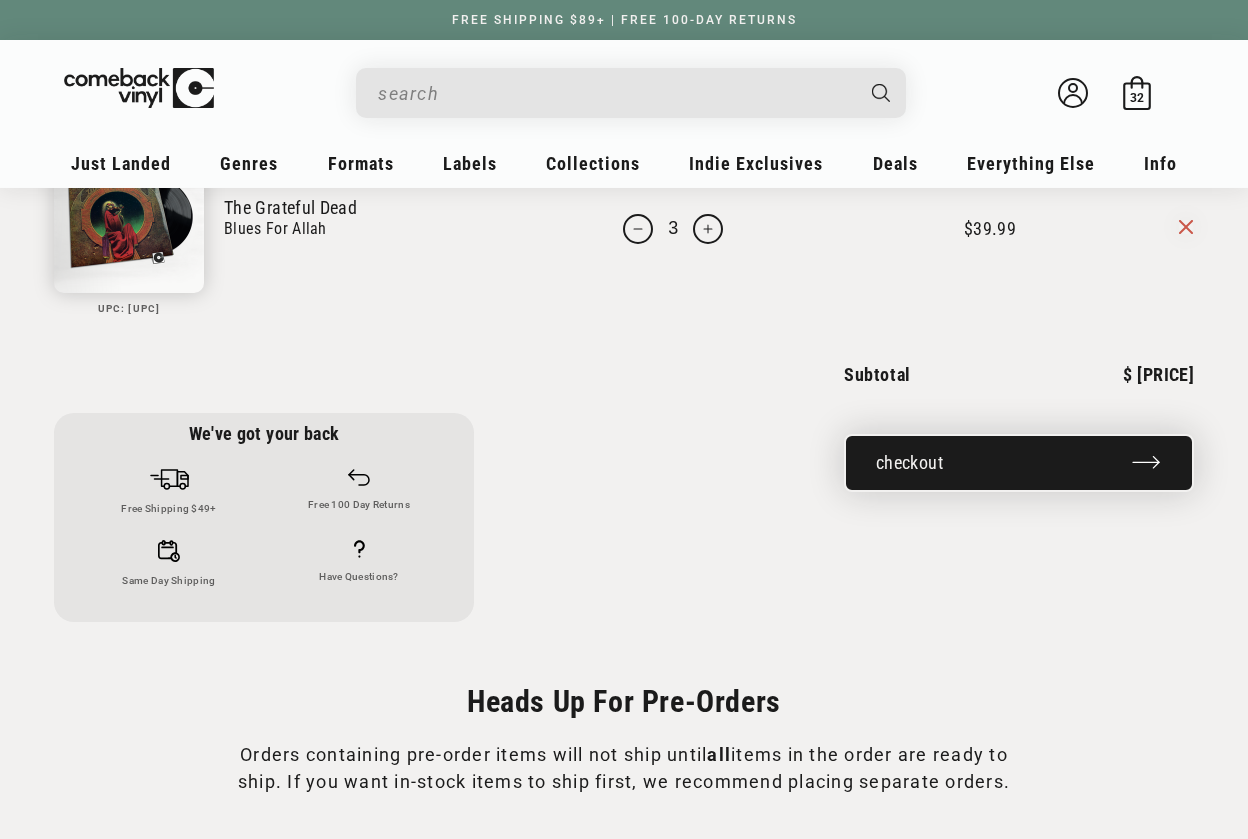 click on "Checkout" at bounding box center [1019, 463] 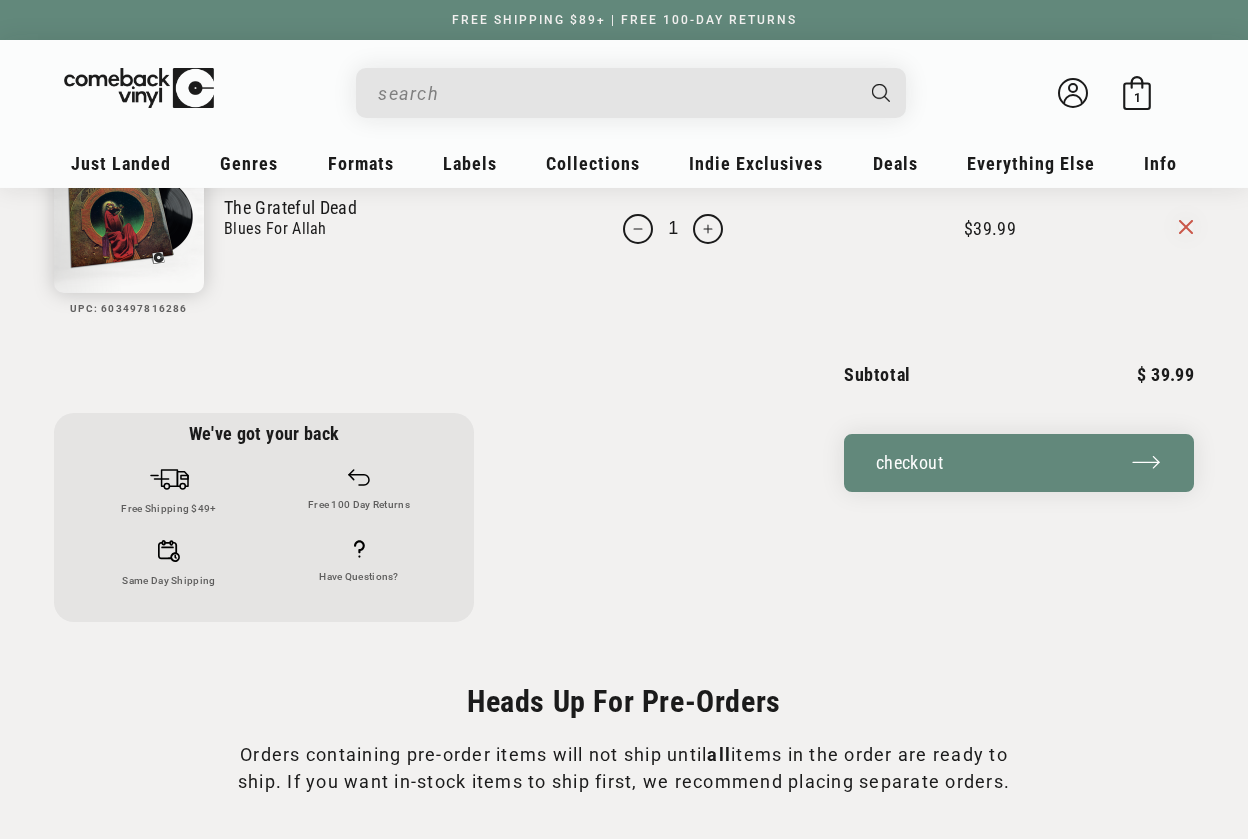scroll, scrollTop: 188, scrollLeft: 0, axis: vertical 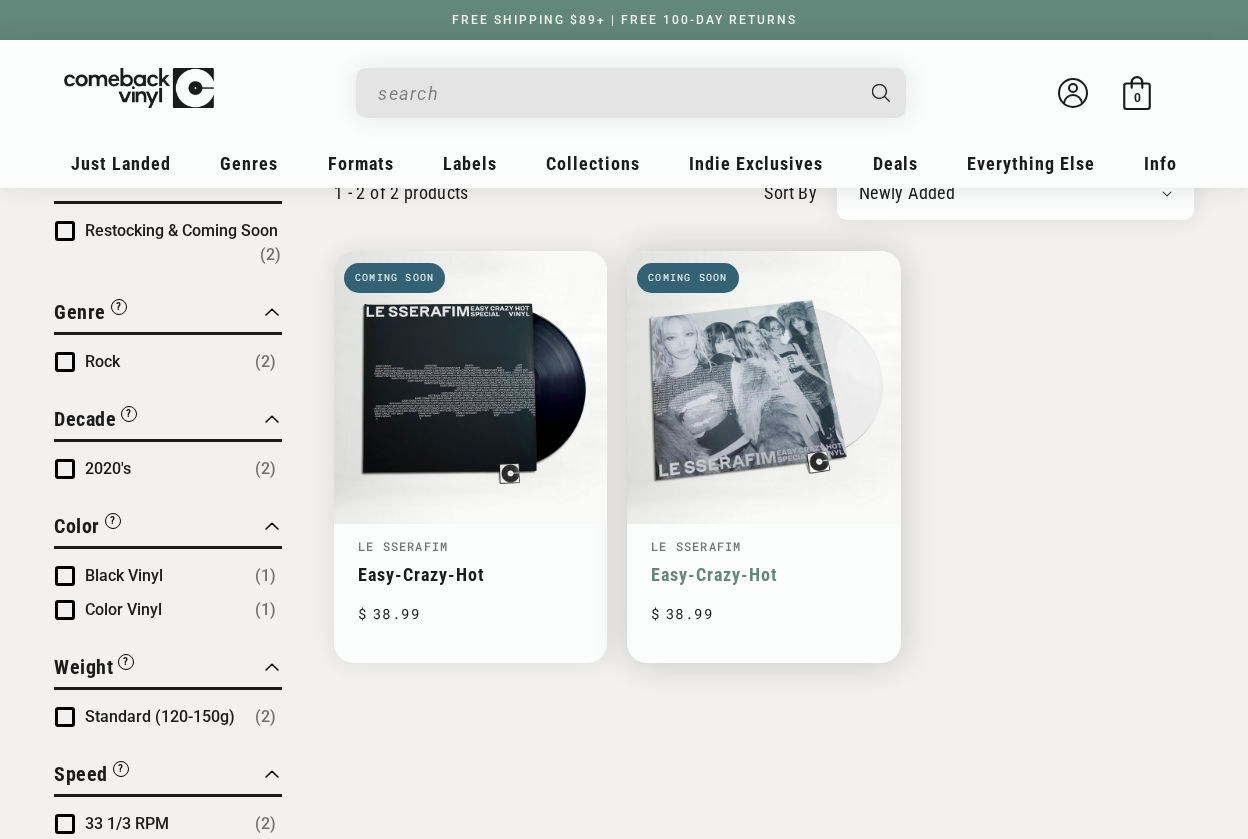 click on "Easy-Crazy-Hot" at bounding box center [763, 574] 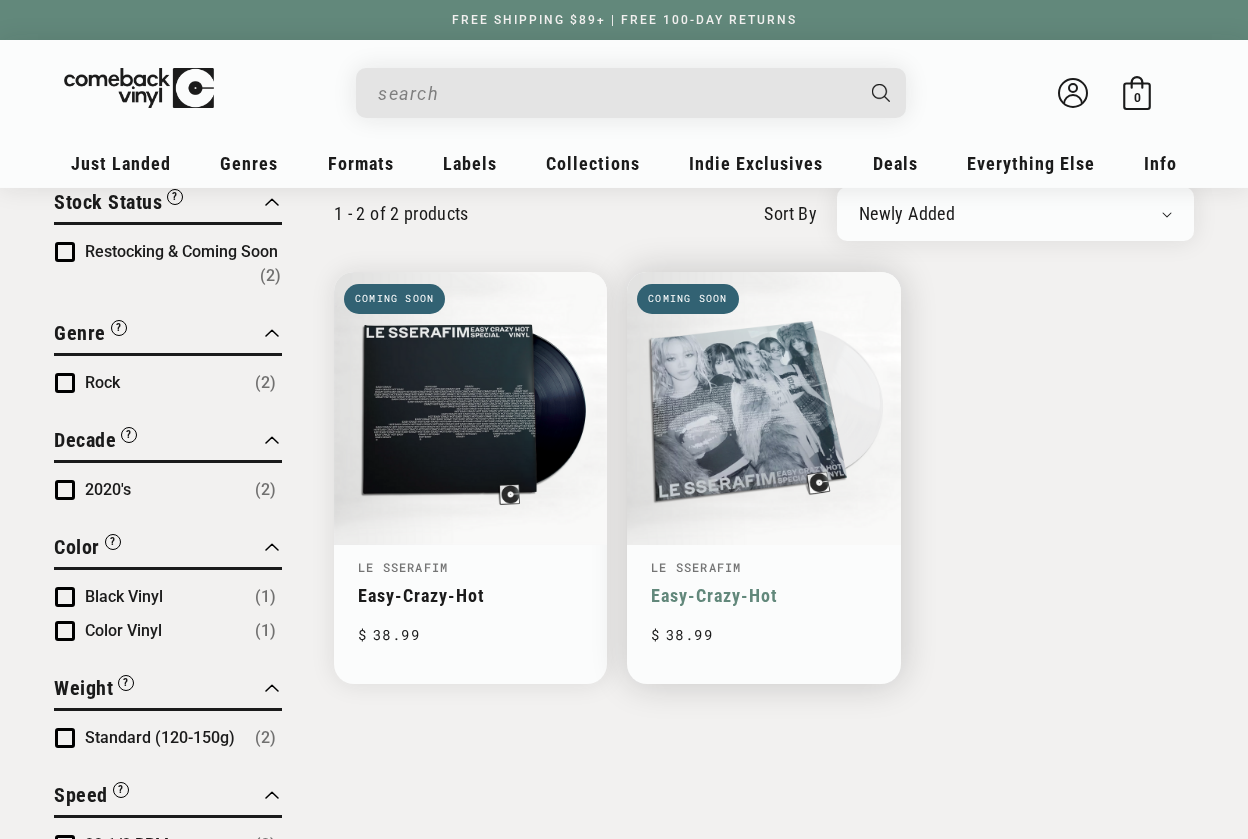 scroll, scrollTop: 188, scrollLeft: 0, axis: vertical 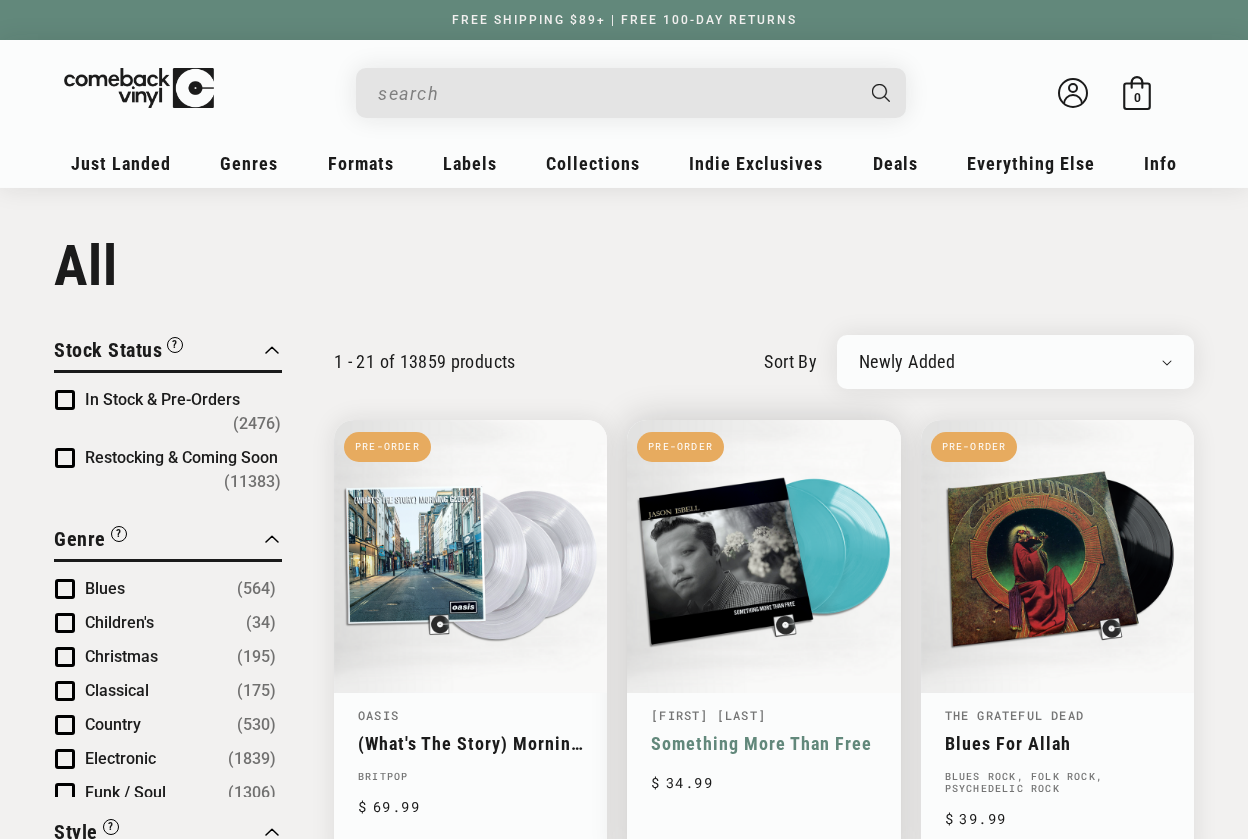click on "Something More Than Free" at bounding box center (763, 743) 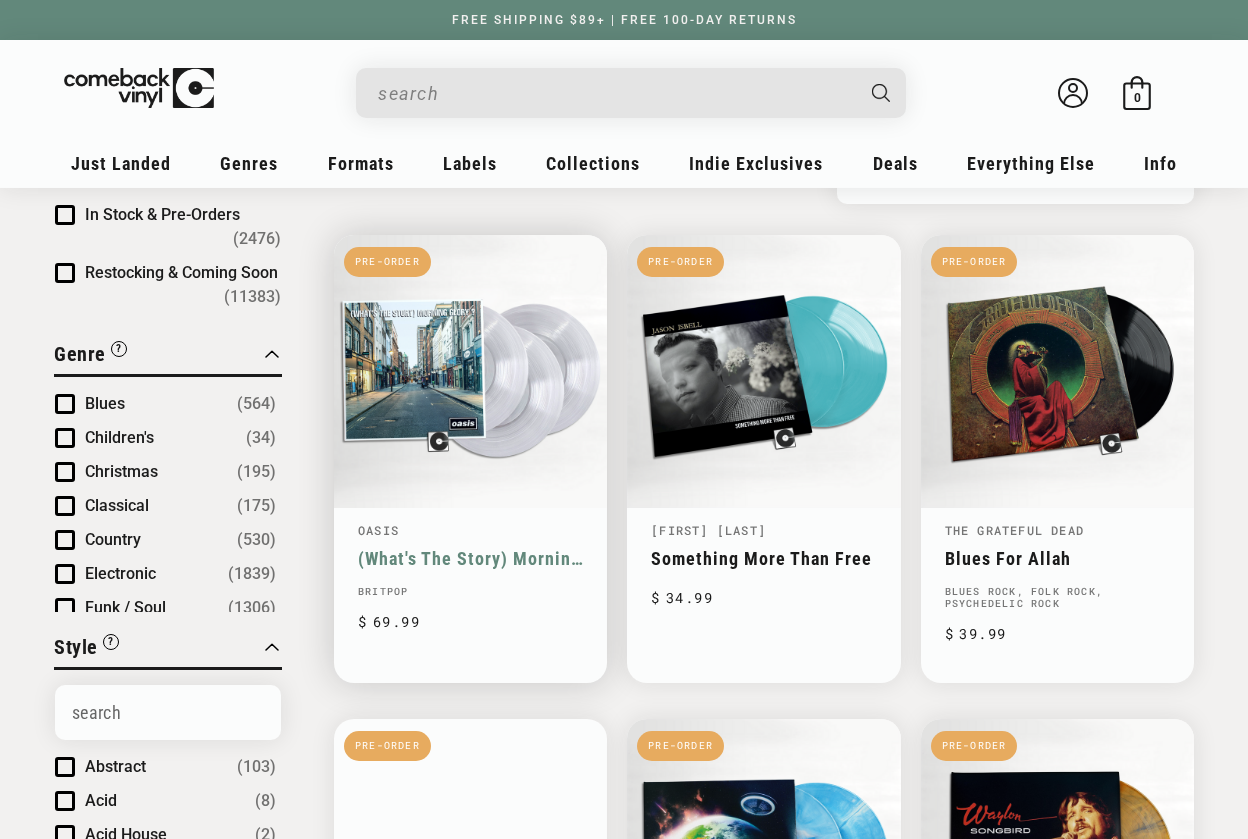 scroll, scrollTop: 188, scrollLeft: 0, axis: vertical 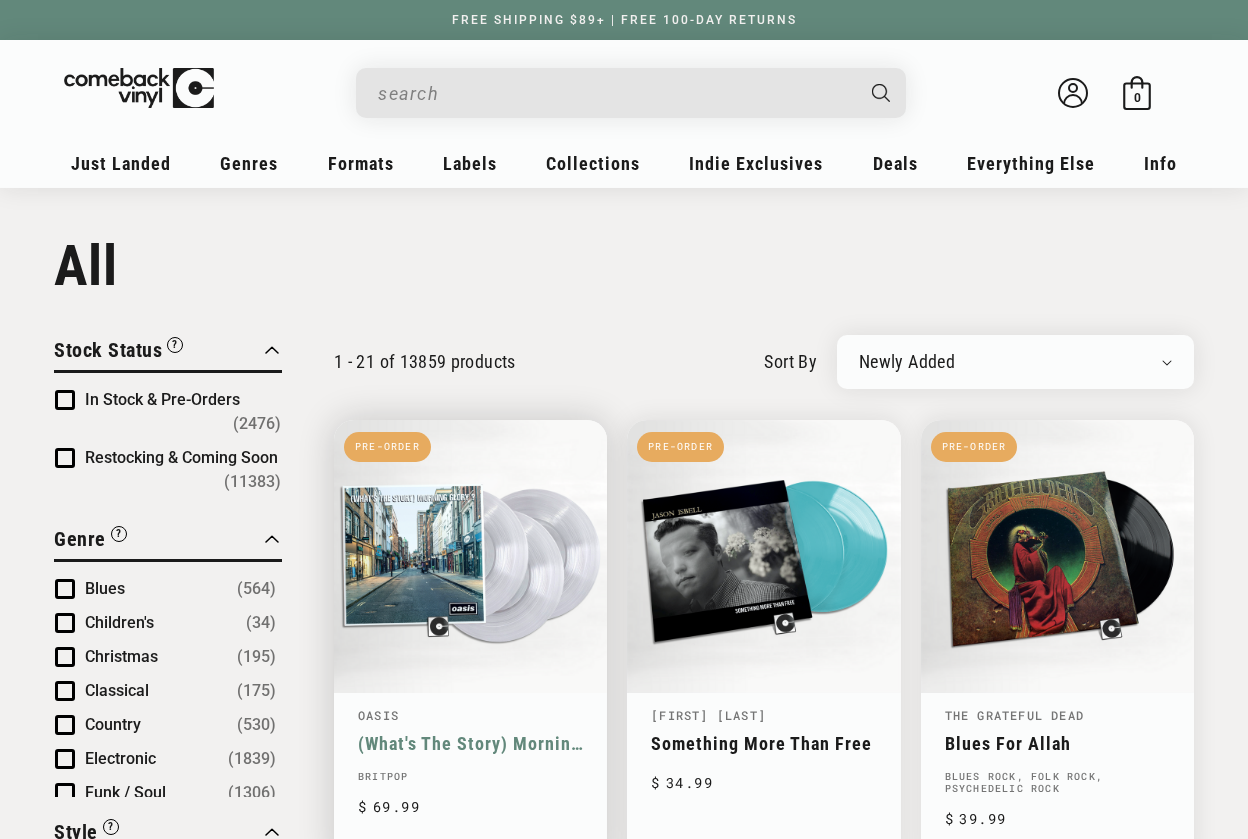 click on "(What's The Story) Morning Glory?" at bounding box center [470, 743] 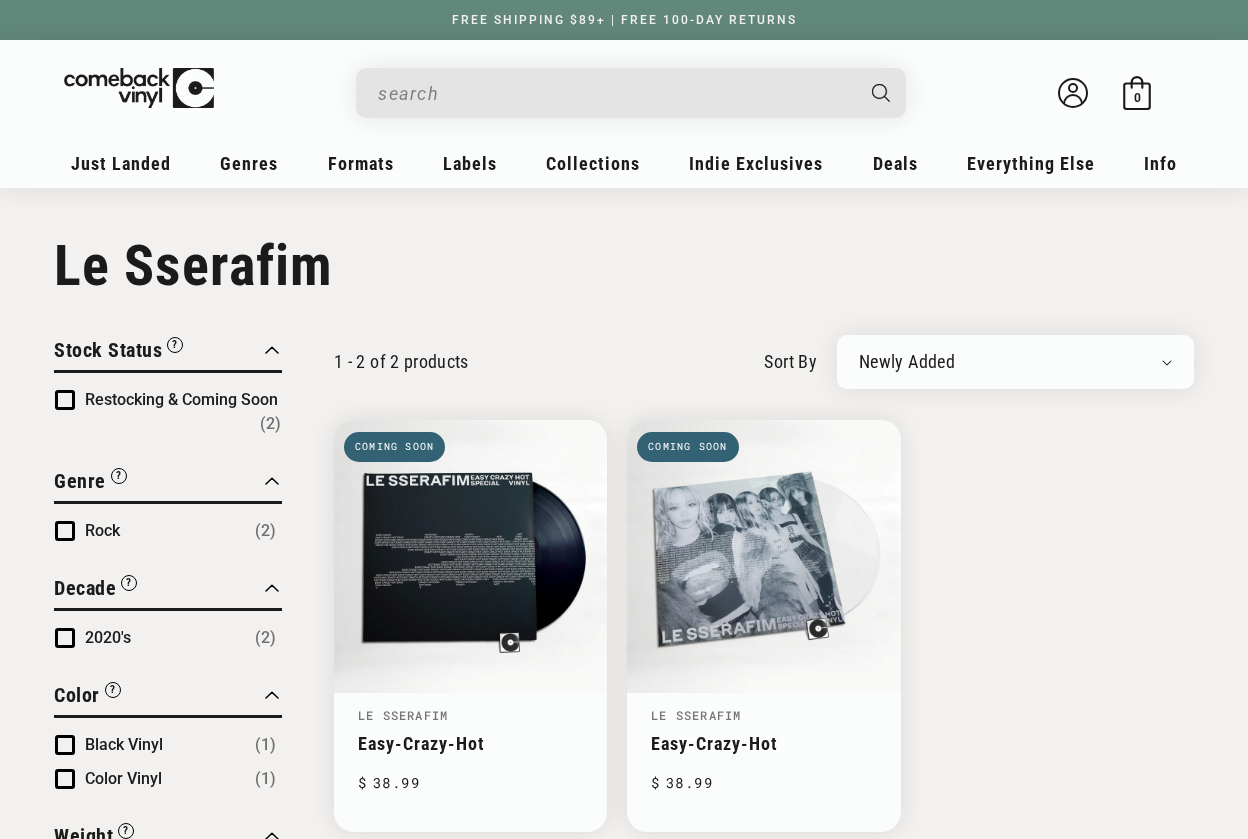 scroll, scrollTop: 169, scrollLeft: 0, axis: vertical 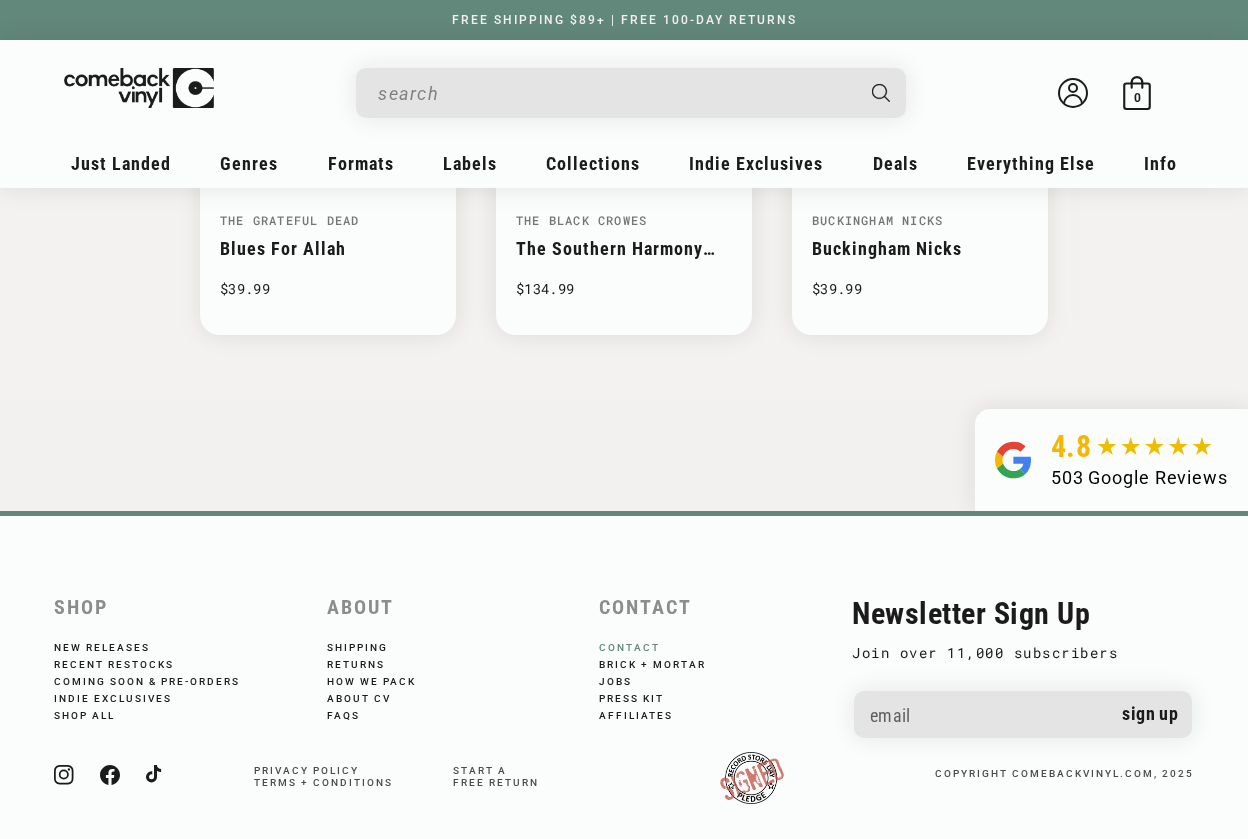 click on "Contact" at bounding box center [643, 648] 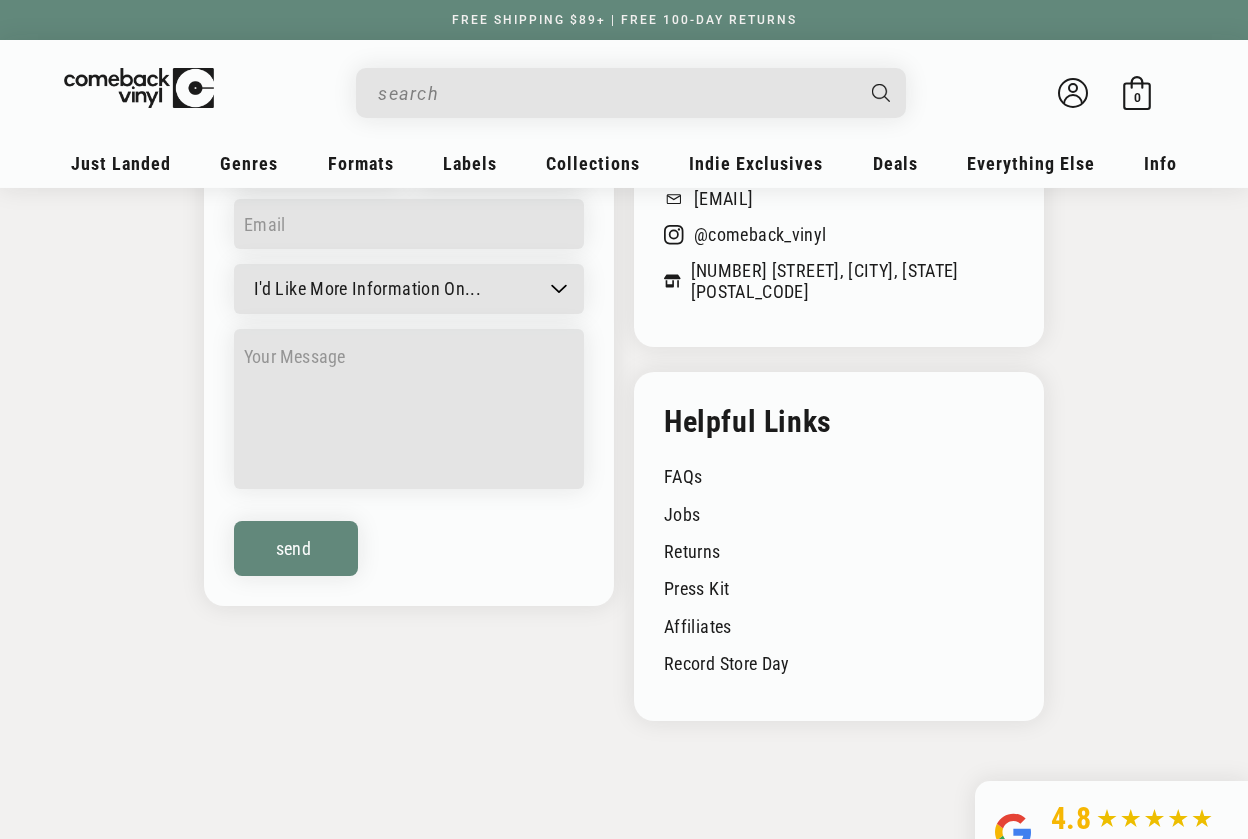 scroll, scrollTop: 500, scrollLeft: 0, axis: vertical 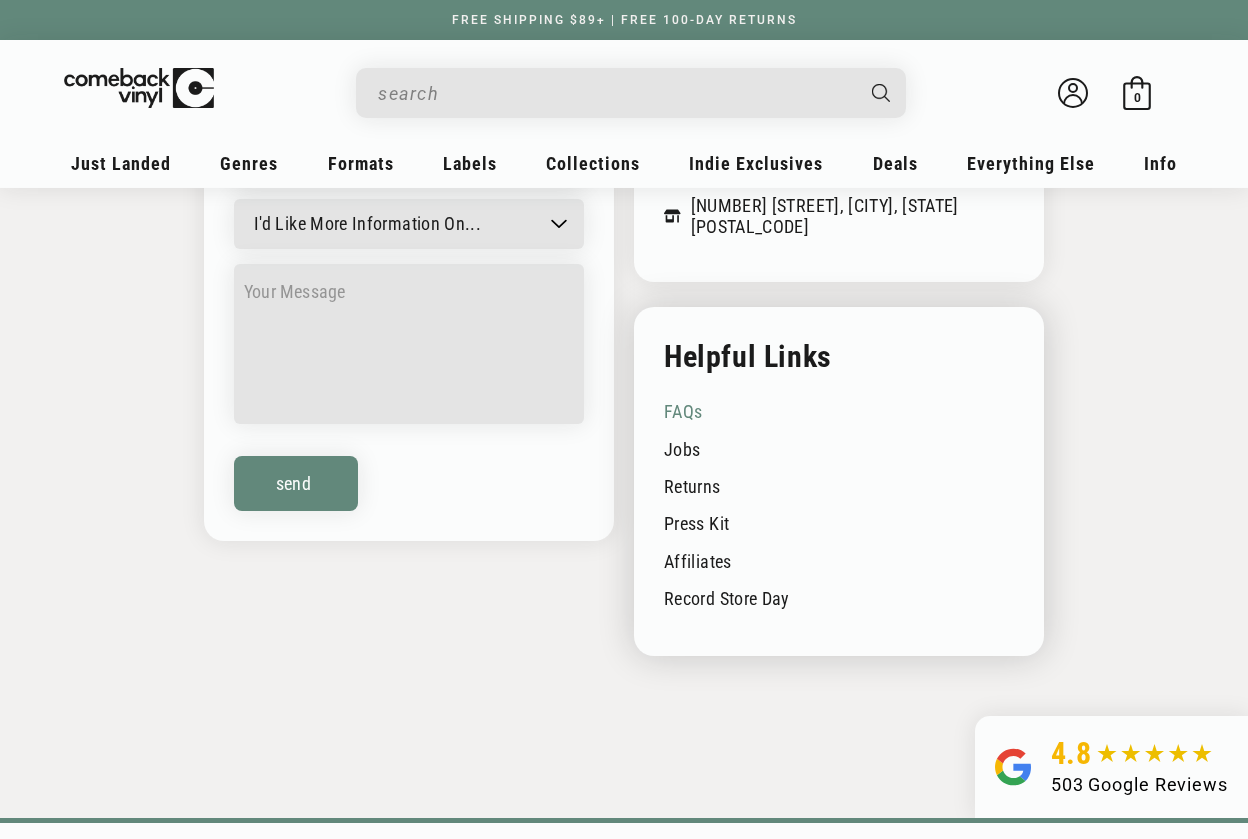 click on "FAQs" at bounding box center [839, 409] 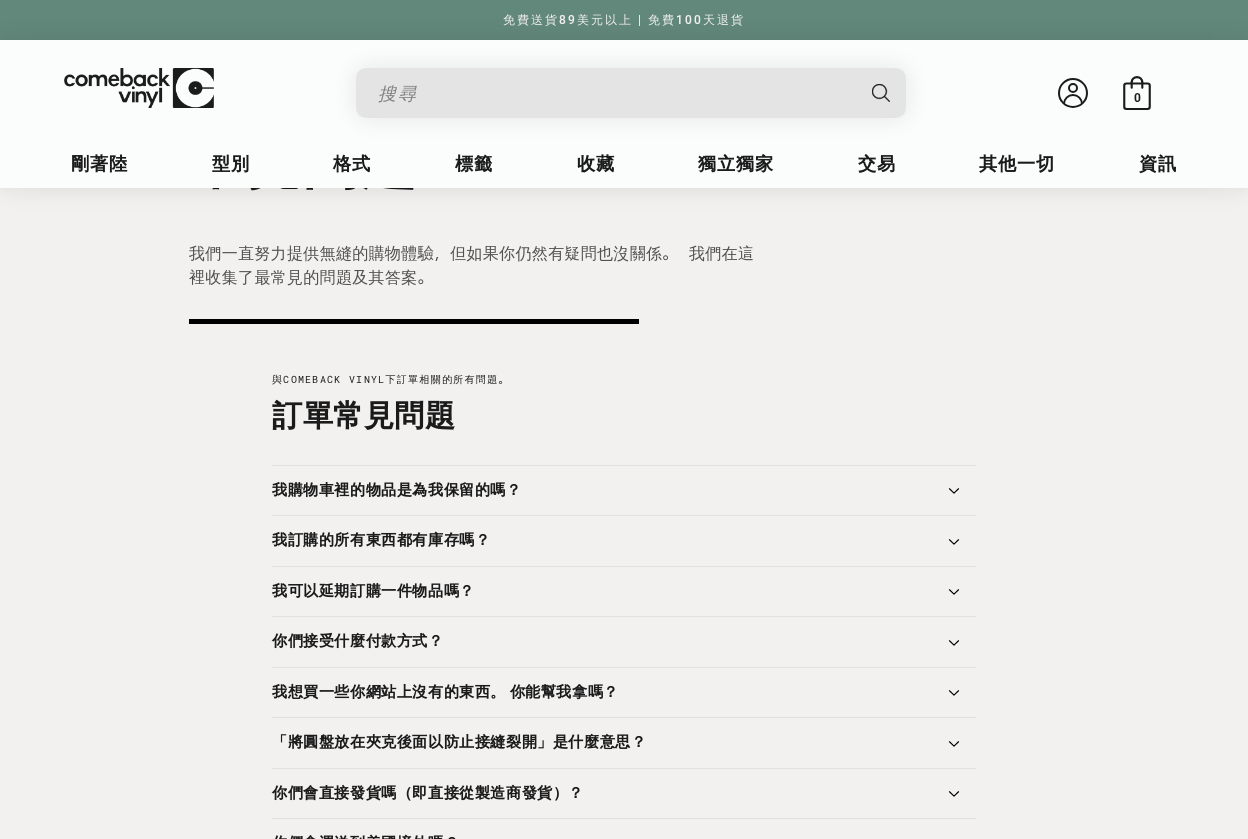 scroll, scrollTop: 277, scrollLeft: 0, axis: vertical 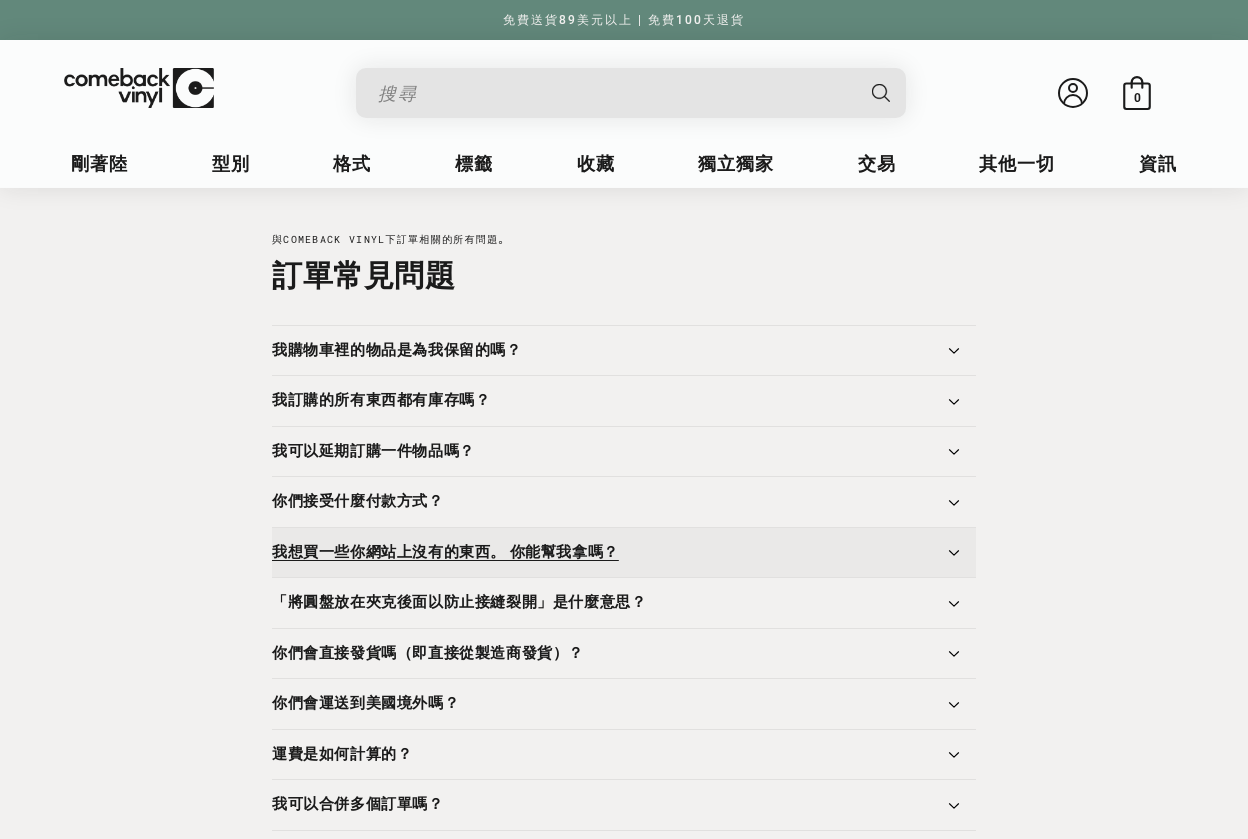 click on "我想買一些你網站上沒有的東西。 你能幫我拿嗎？" at bounding box center [624, 553] 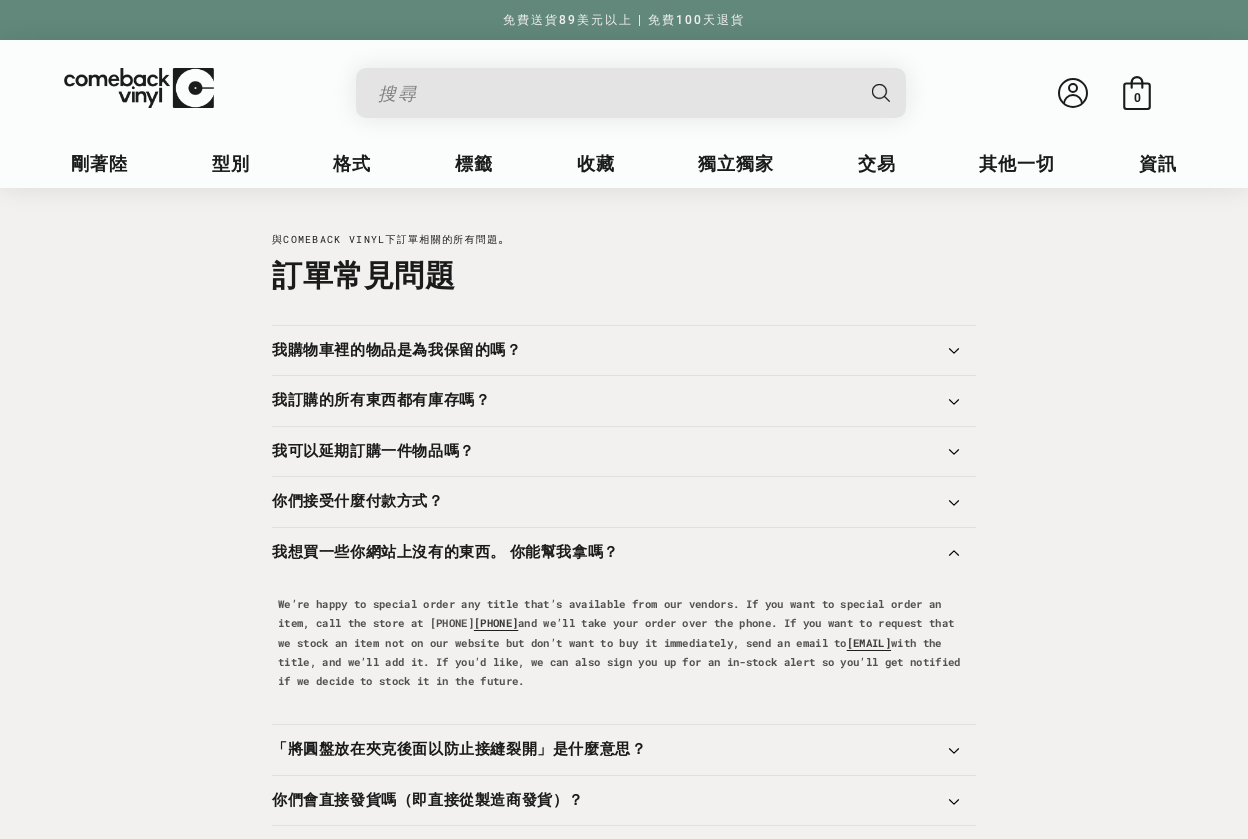 drag, startPoint x: 837, startPoint y: 677, endPoint x: 276, endPoint y: 603, distance: 565.8595 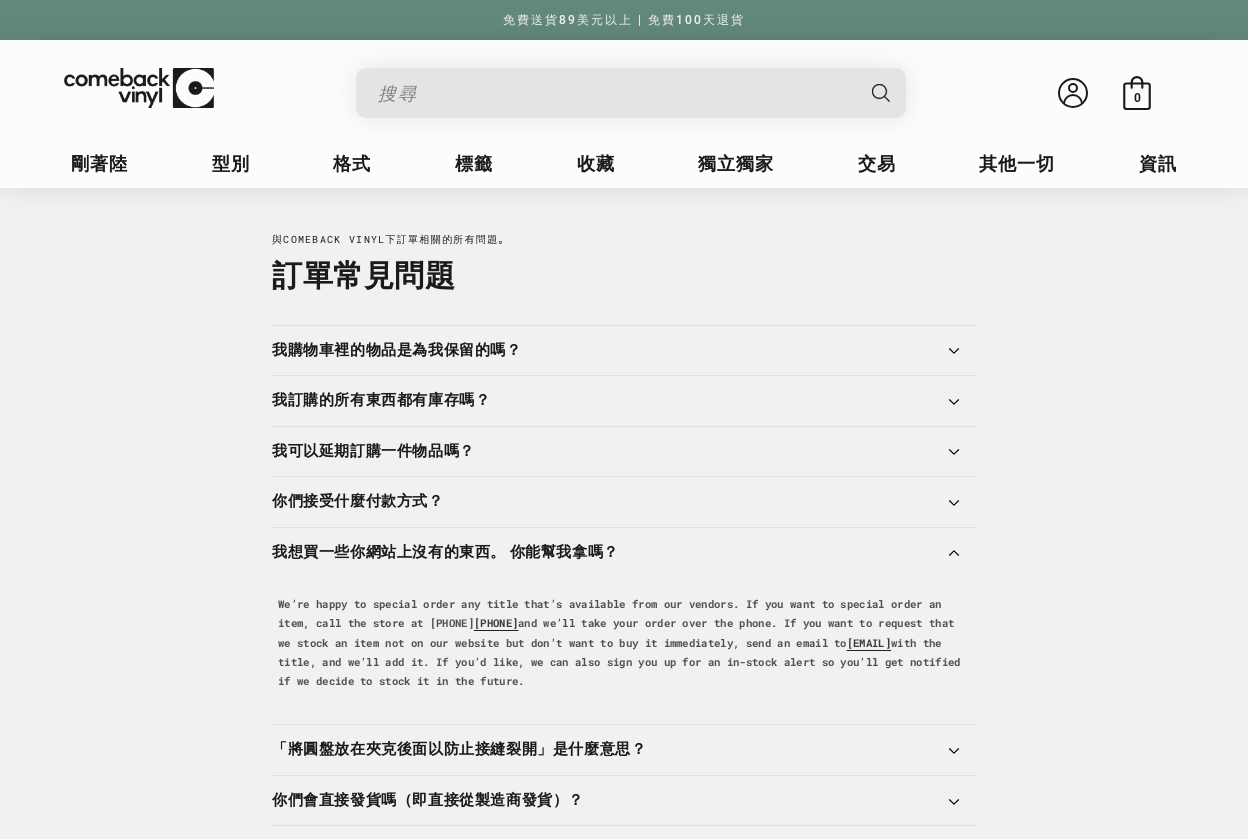 click on "We’re happy to special order any title that’s available from our vendors. If you want to special order an item, call the store at  678.580.0583  and we’ll take your order over the phone. If you want to request that we stock an item not on our website but don’t want to buy it immediately, send an email to  crew@comebackvinyl.com  with the title, and we’ll add it. If you’d like, we can also sign you up for an in-stock alert so you’ll get notified if we decide to stock it in the future." at bounding box center (624, 643) 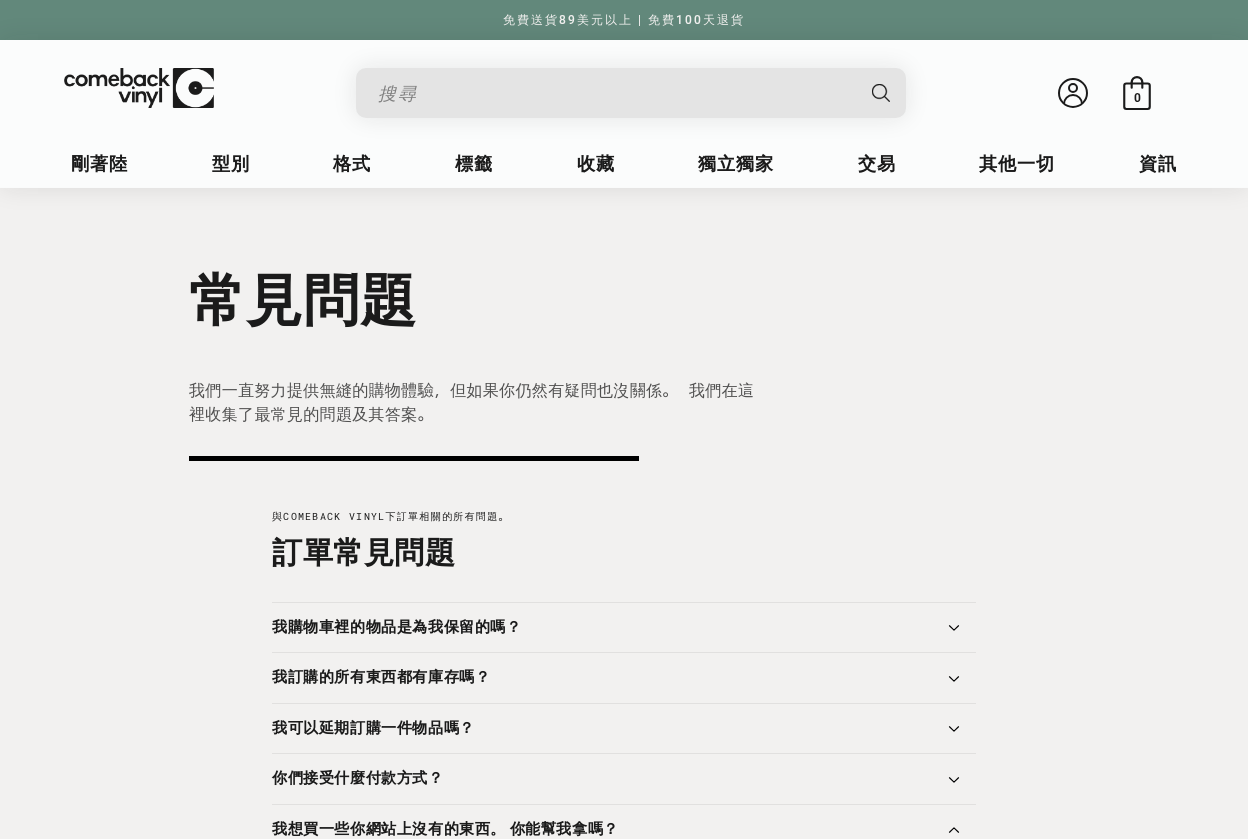 scroll, scrollTop: 0, scrollLeft: 0, axis: both 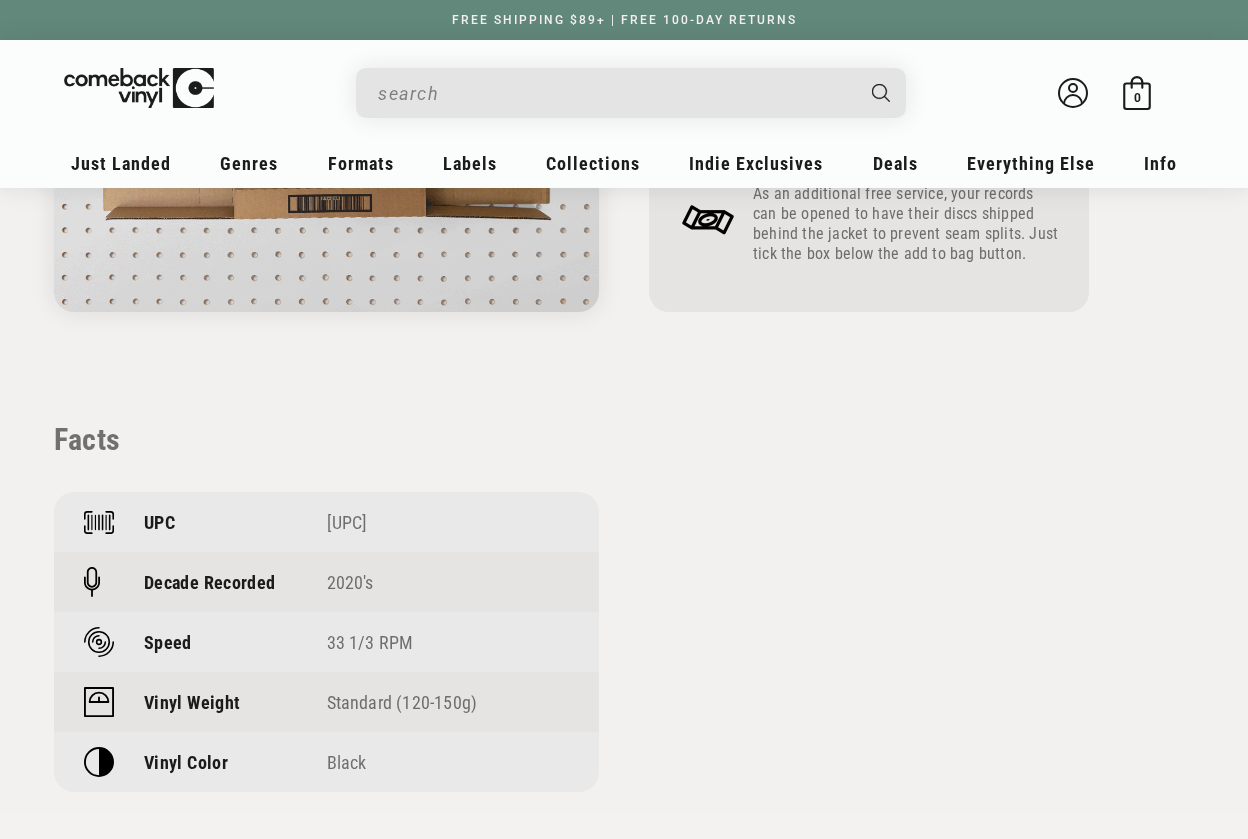 drag, startPoint x: 446, startPoint y: 529, endPoint x: 320, endPoint y: 530, distance: 126.00397 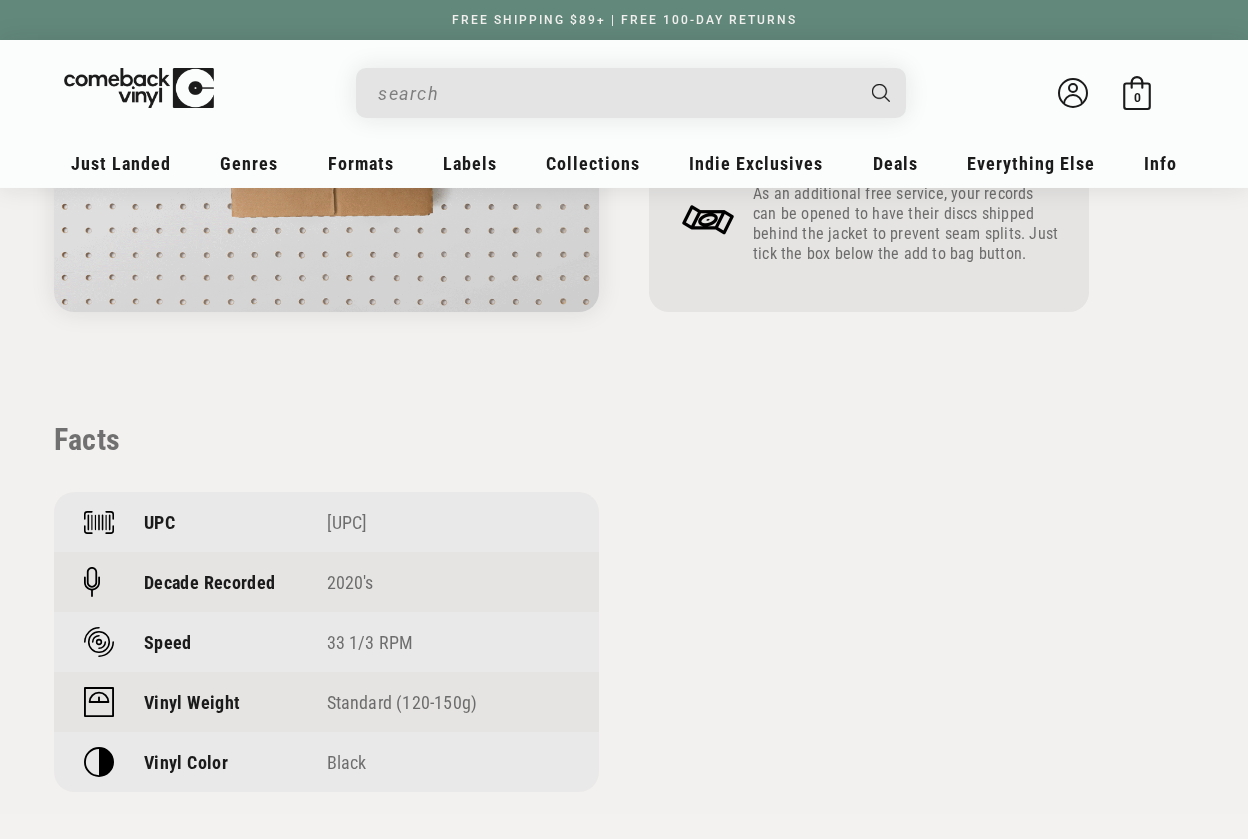 click on "UPC
[UPC]" at bounding box center [326, 522] 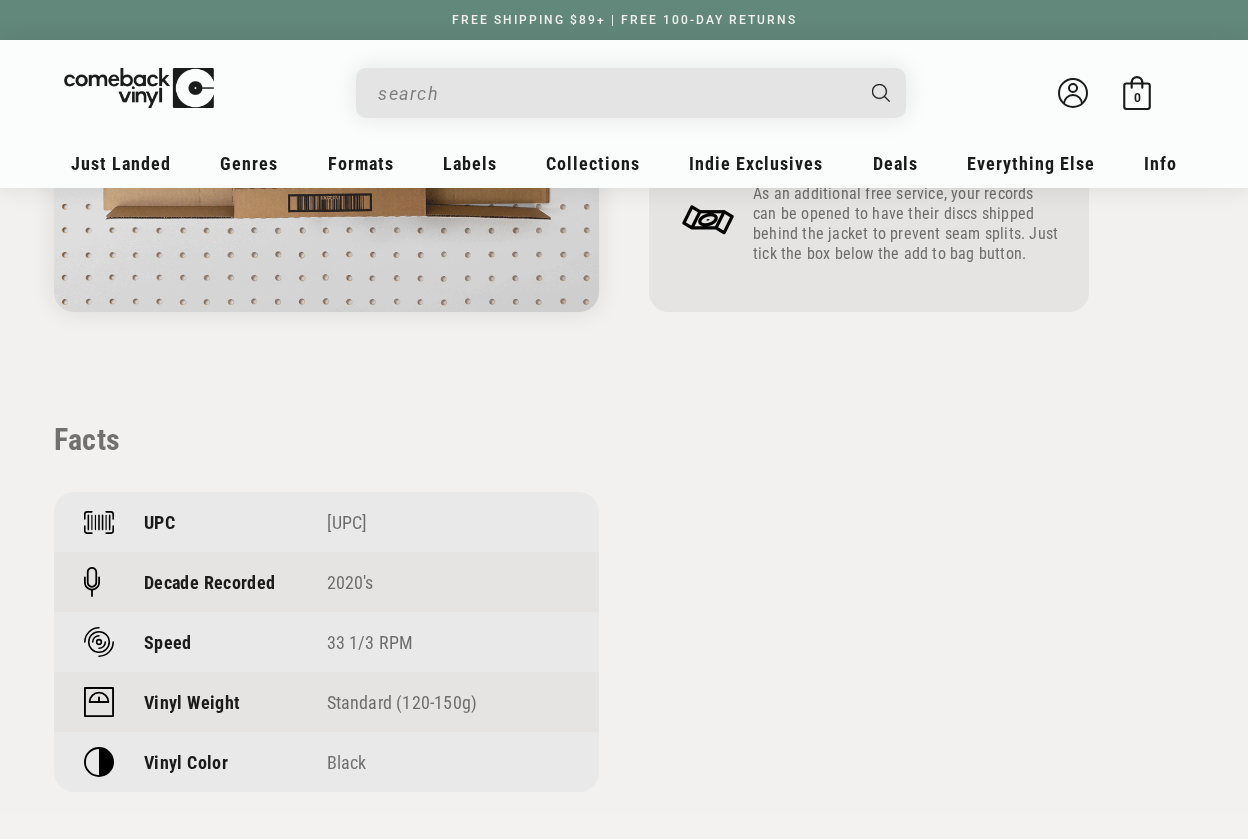 copy on "[UPC]" 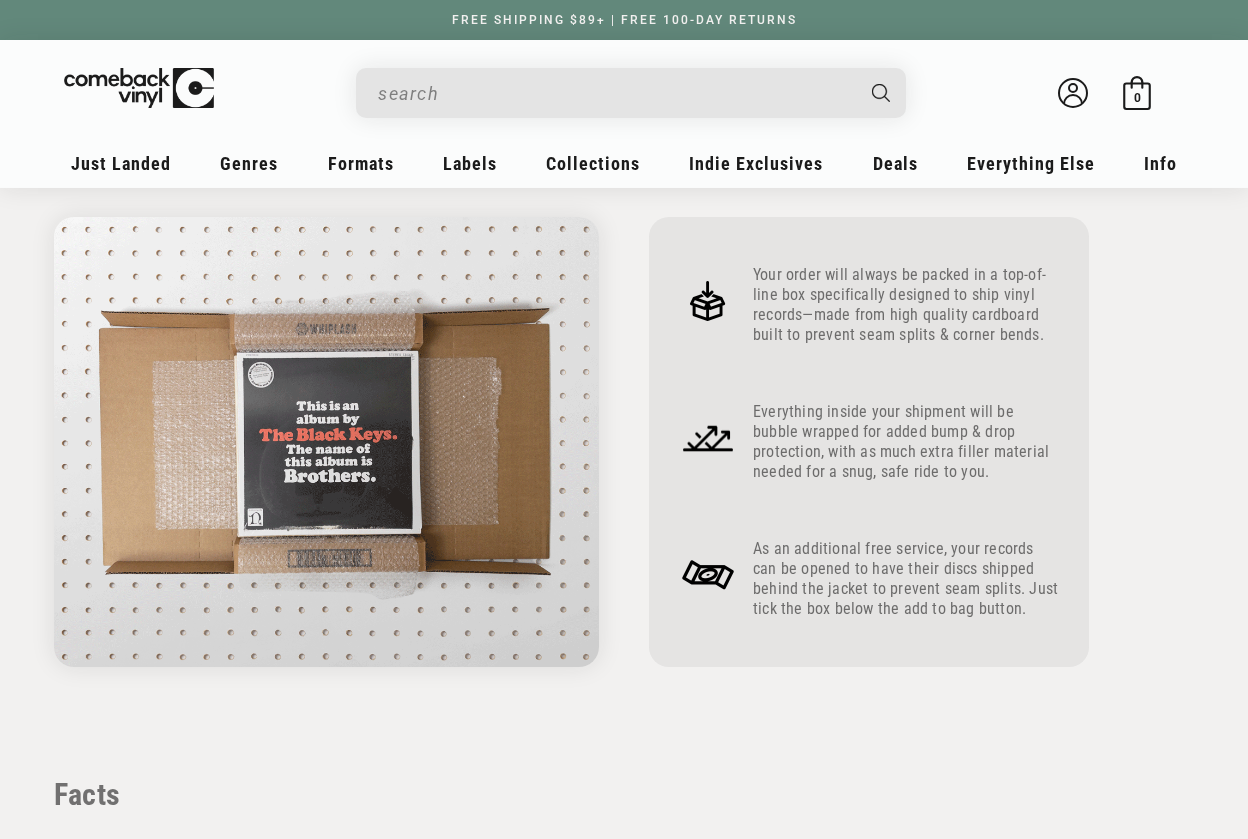 scroll, scrollTop: 1317, scrollLeft: 0, axis: vertical 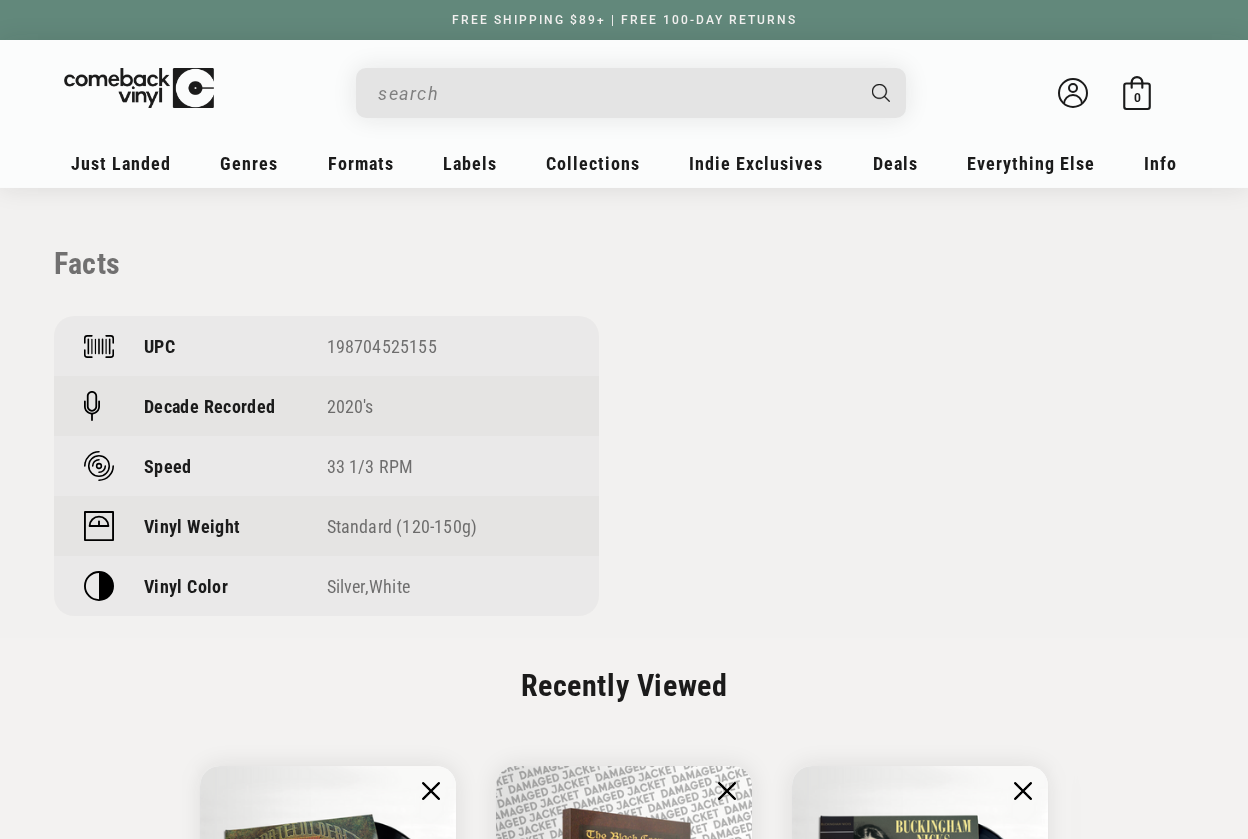 drag, startPoint x: 436, startPoint y: 345, endPoint x: 313, endPoint y: 351, distance: 123.146255 